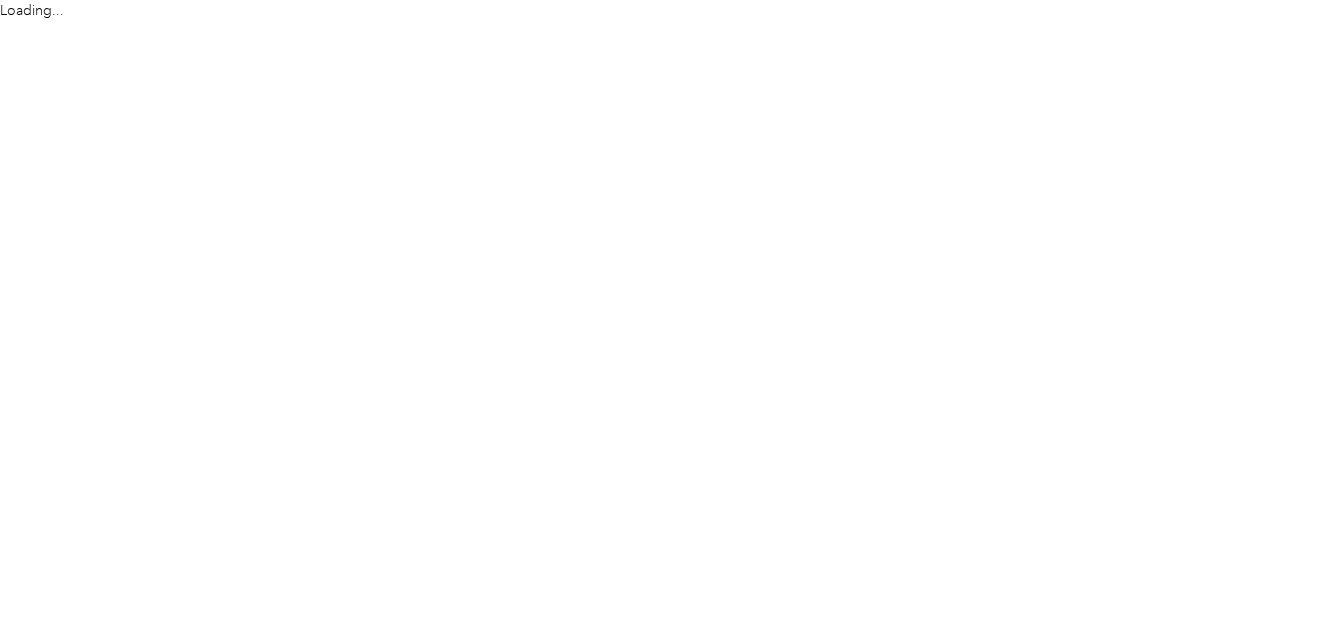 scroll, scrollTop: 0, scrollLeft: 0, axis: both 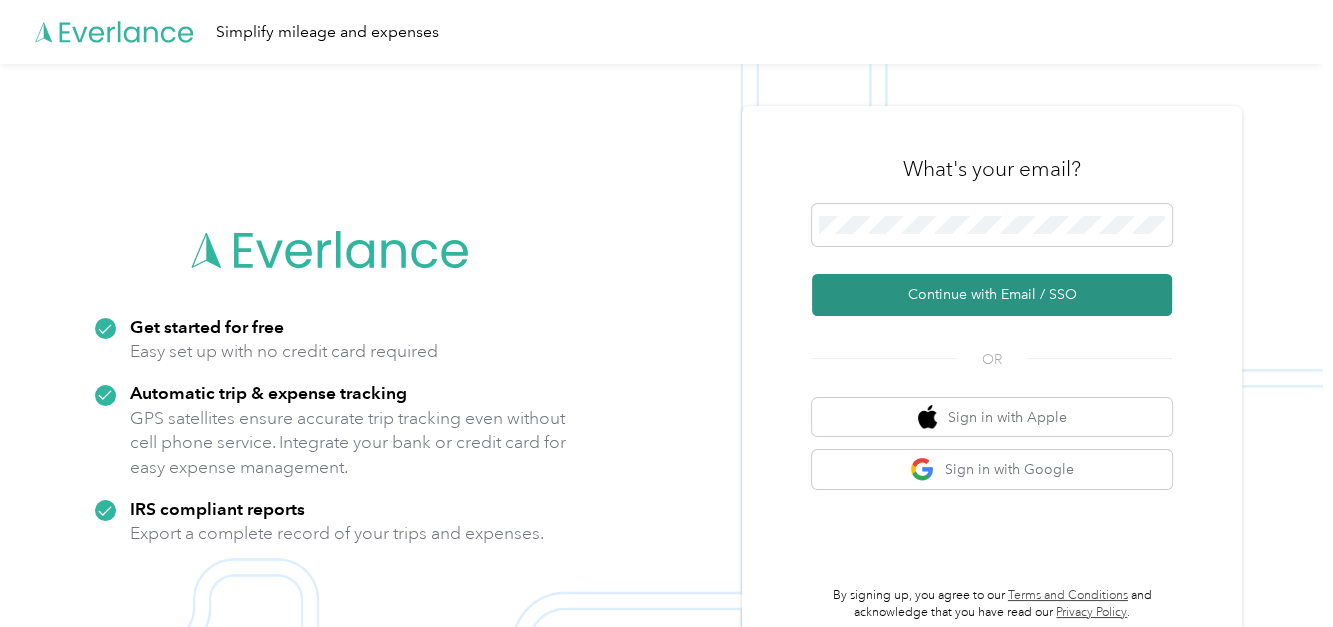 click on "Continue with Email / SSO" at bounding box center (992, 295) 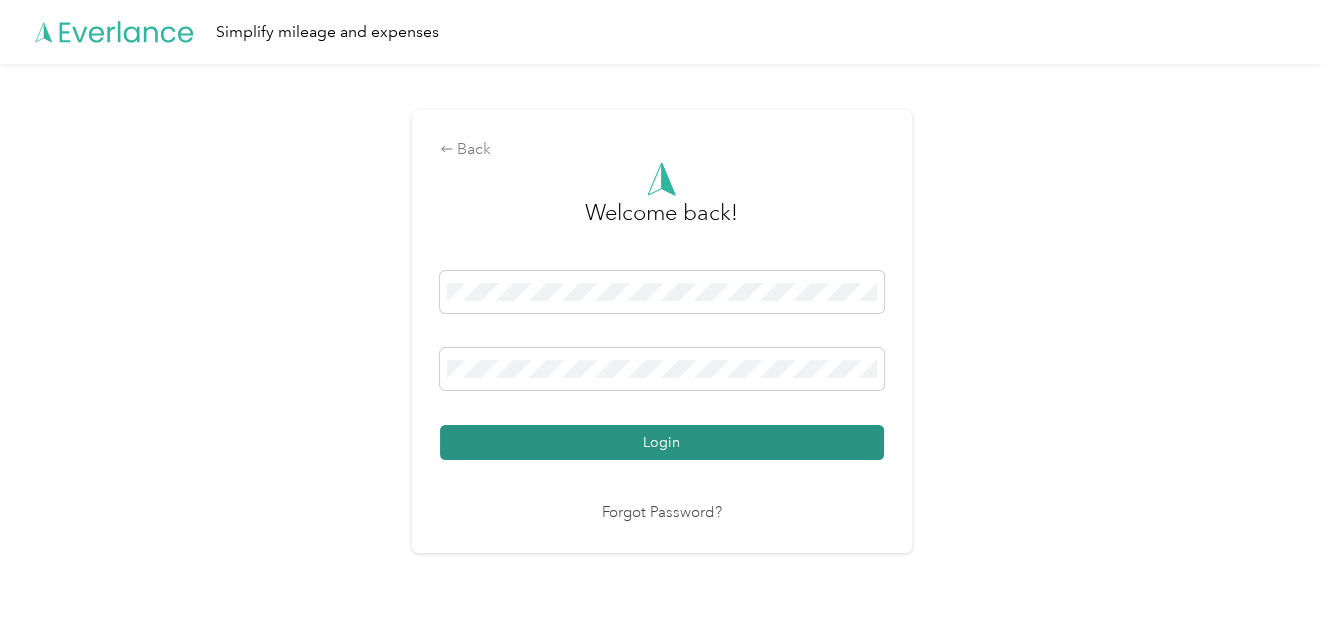 click on "Login" at bounding box center (662, 442) 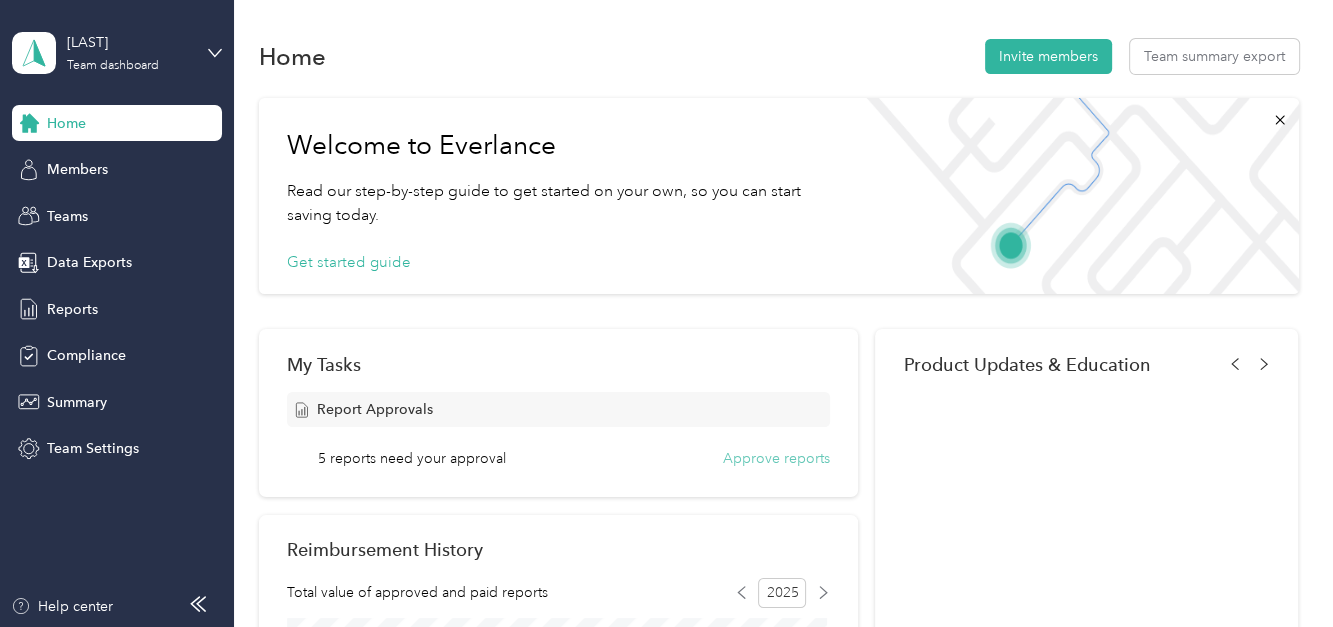 click on "Approve reports" at bounding box center [776, 458] 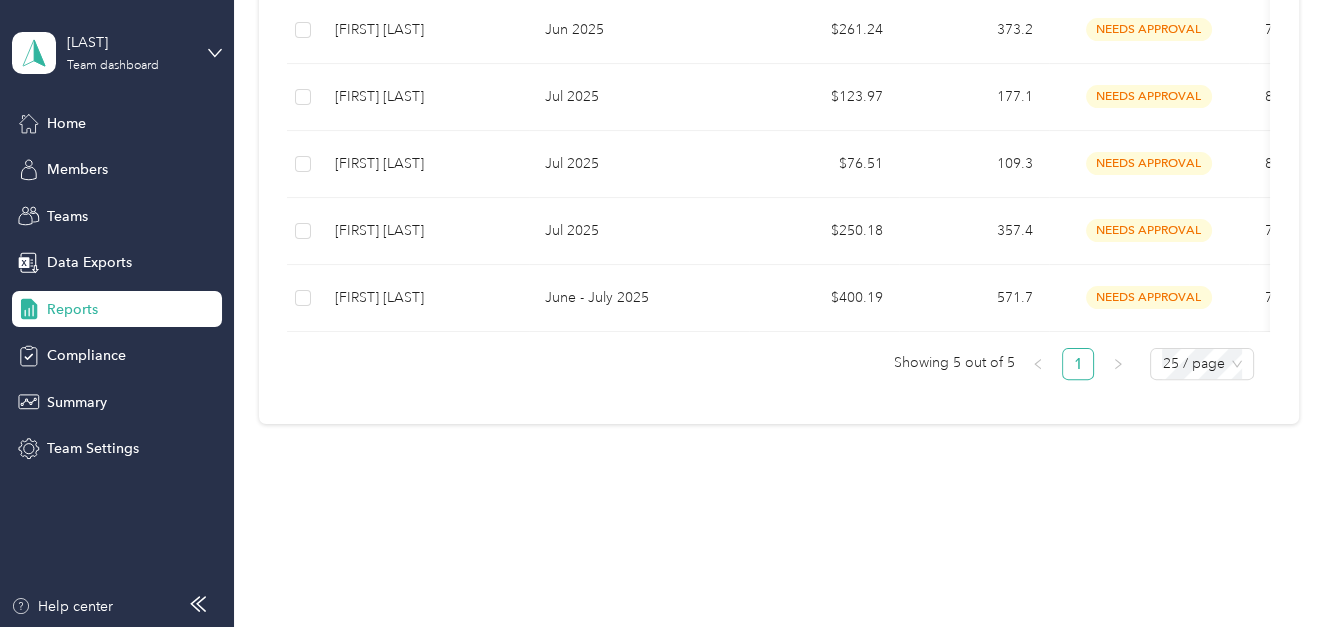 scroll, scrollTop: 496, scrollLeft: 0, axis: vertical 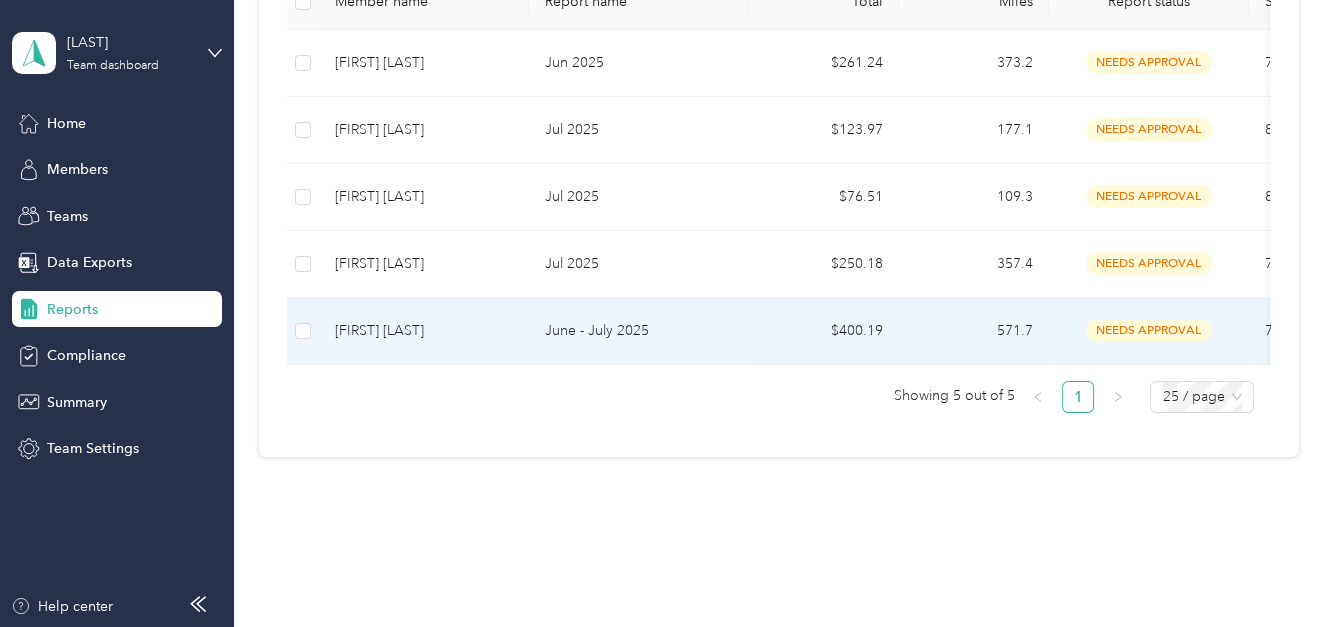 click on "[FIRST] [LAST]" at bounding box center [424, 331] 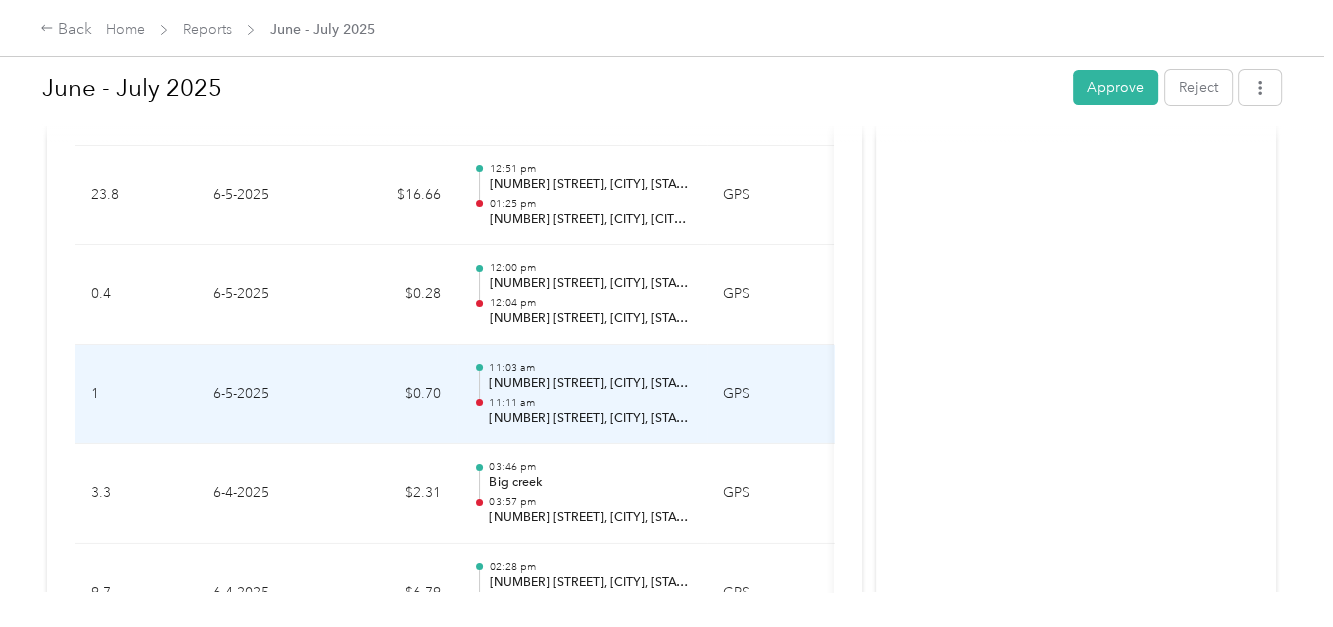 scroll, scrollTop: 6230, scrollLeft: 0, axis: vertical 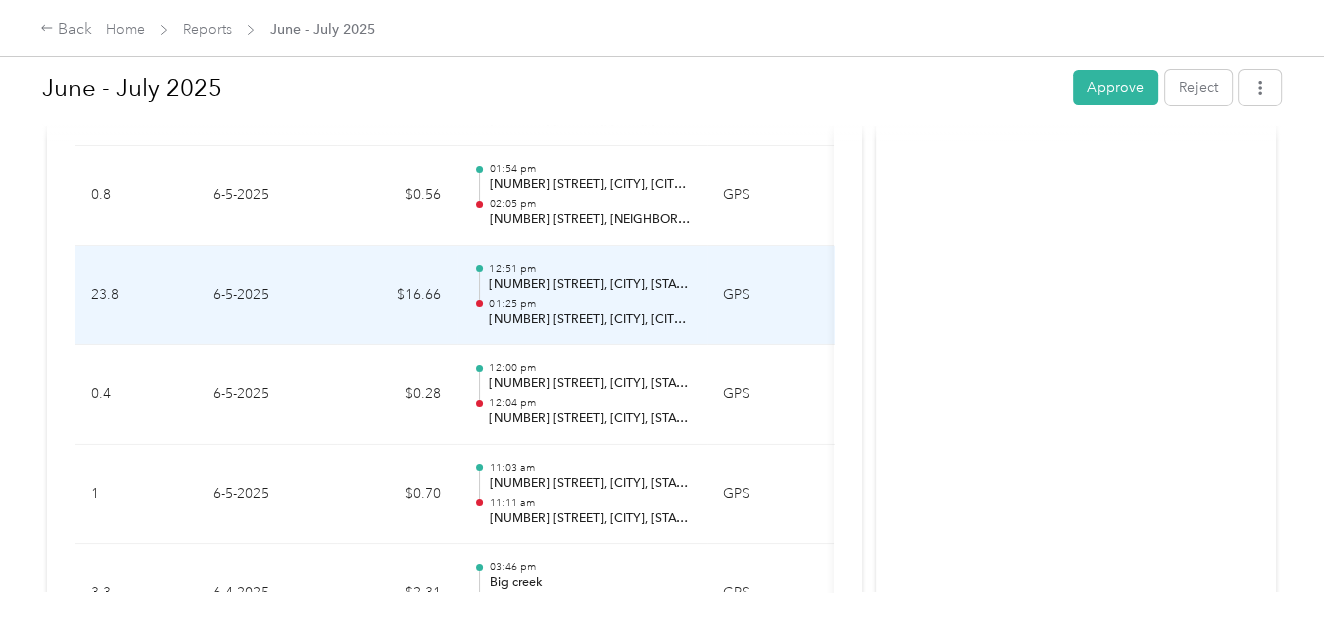 click on "[NUMBER] [STREET], [CITY], [STATE]" at bounding box center (590, 285) 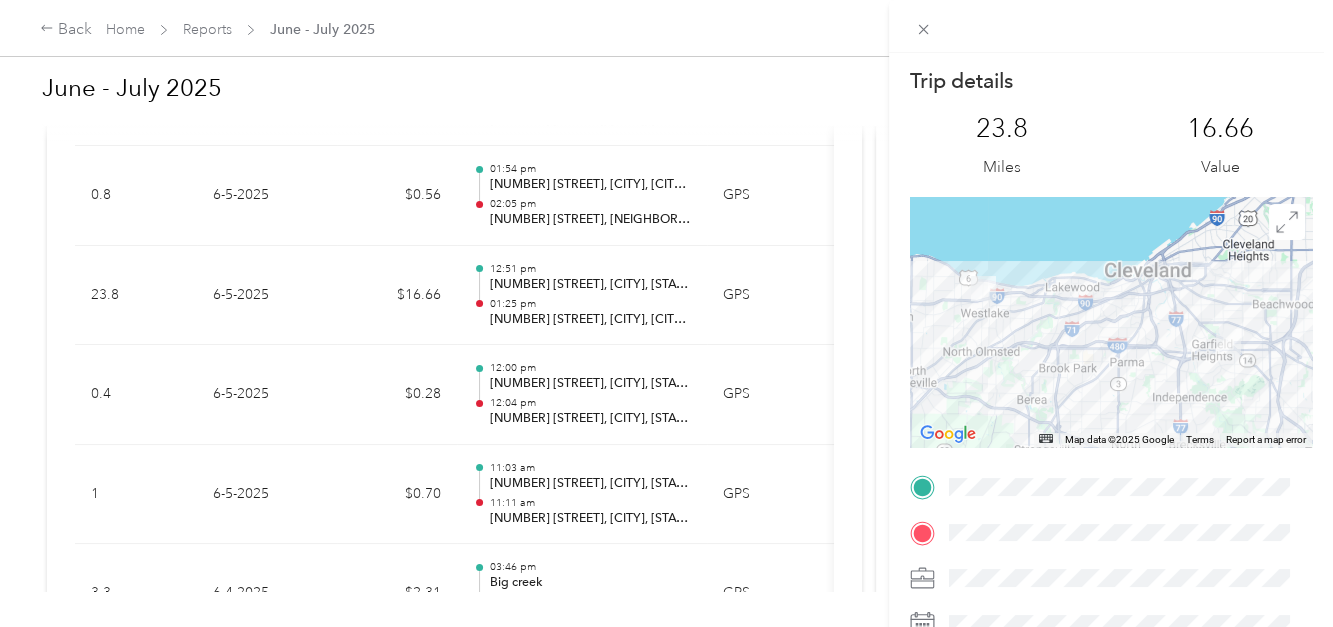 click on "Trip details This trip cannot be edited because it is either under review, approved, or paid. Contact your Team Manager to edit it. [NUMBER] Miles [PRICE] Value  ← Move left → Move right ↑ Move up ↓ Move down + Zoom in - Zoom out Home Jump left by 75% End Jump right by 75% Page Up Jump up by 75% Page Down Jump down by 75% Map Data Map data ©2025 Google Map data ©2025 Google [NUMBER] km  Click to toggle between metric and imperial units Terms Report a map error TO" at bounding box center (666, 313) 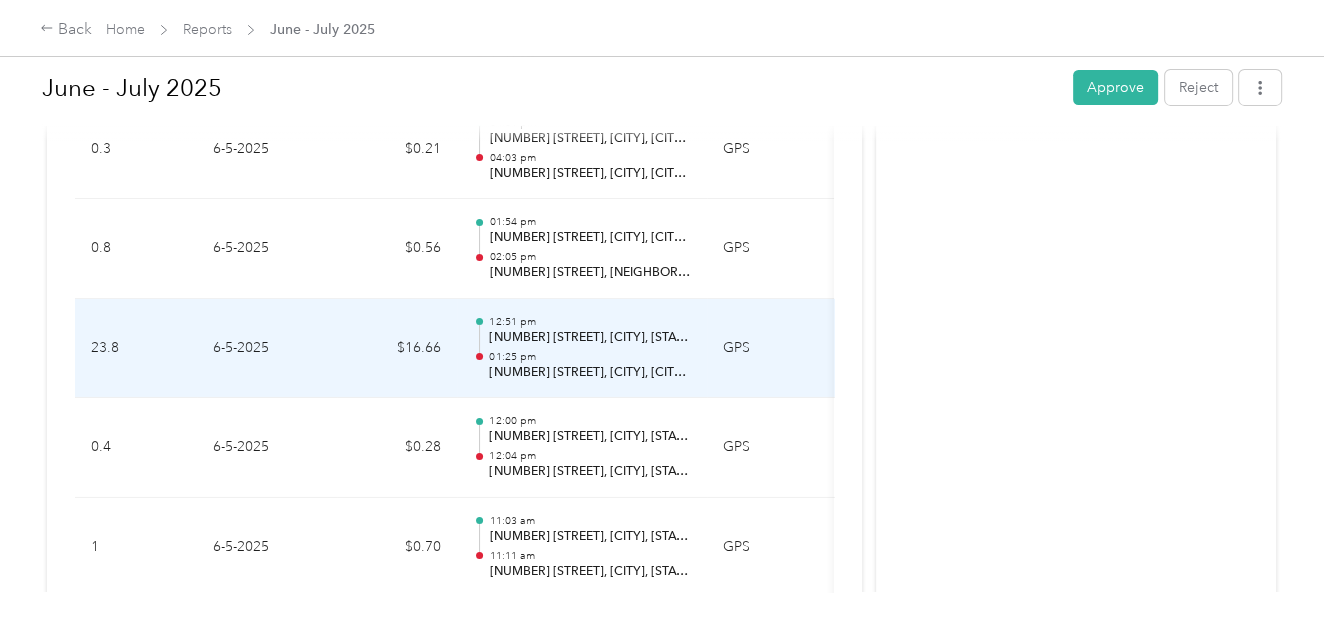 scroll, scrollTop: 6130, scrollLeft: 0, axis: vertical 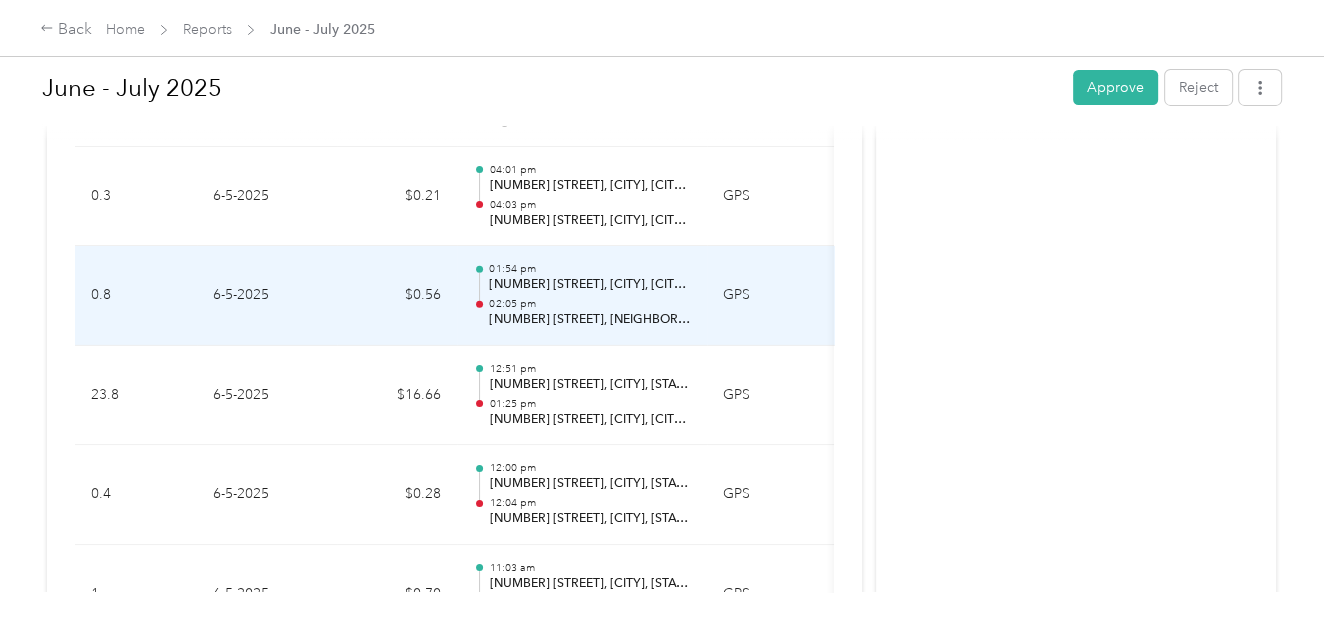 click on "02:05 pm" at bounding box center (590, 304) 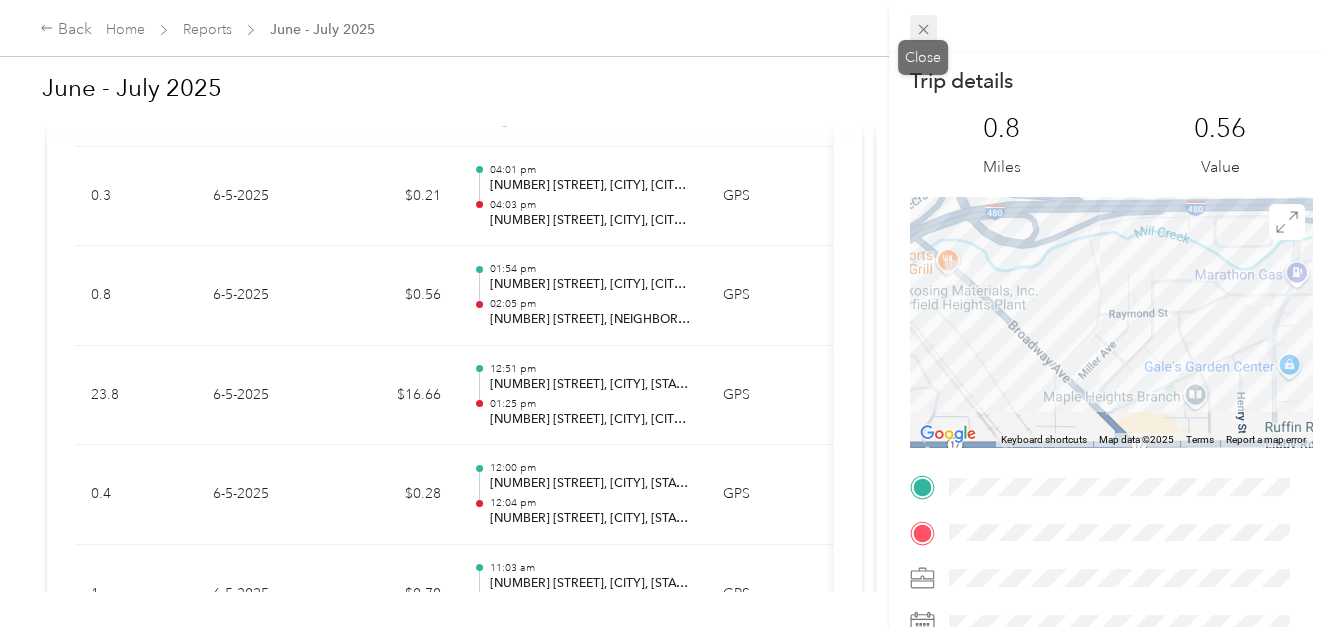 click 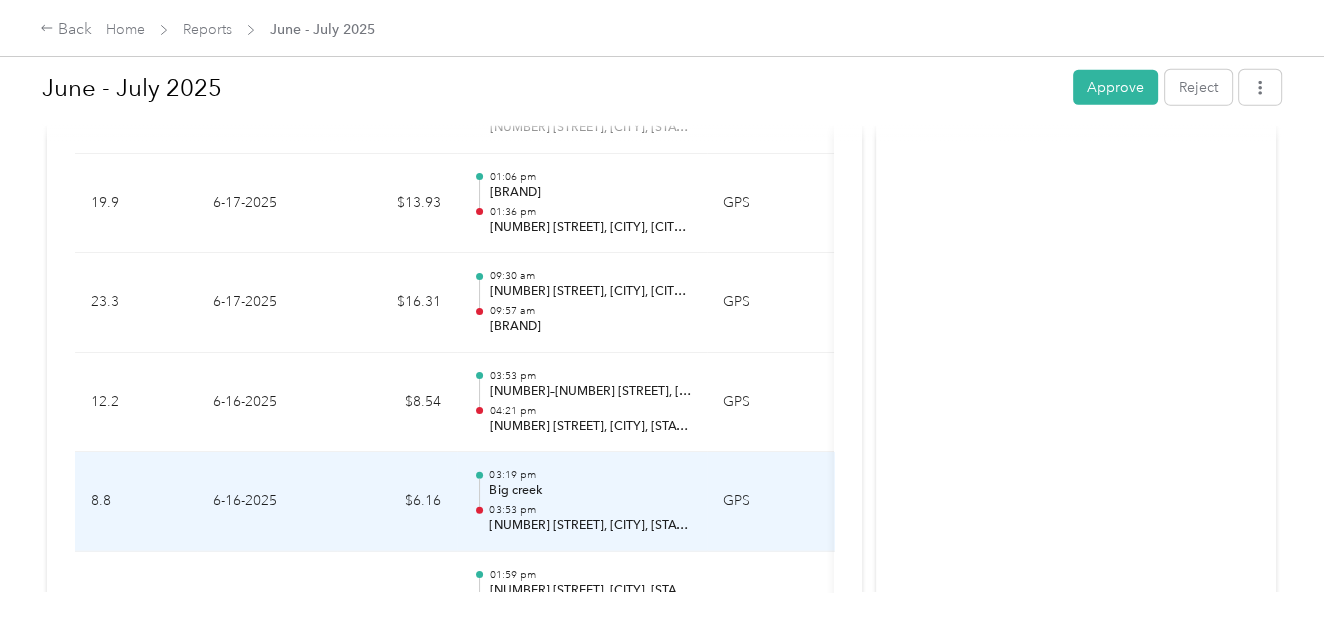 scroll, scrollTop: 4830, scrollLeft: 0, axis: vertical 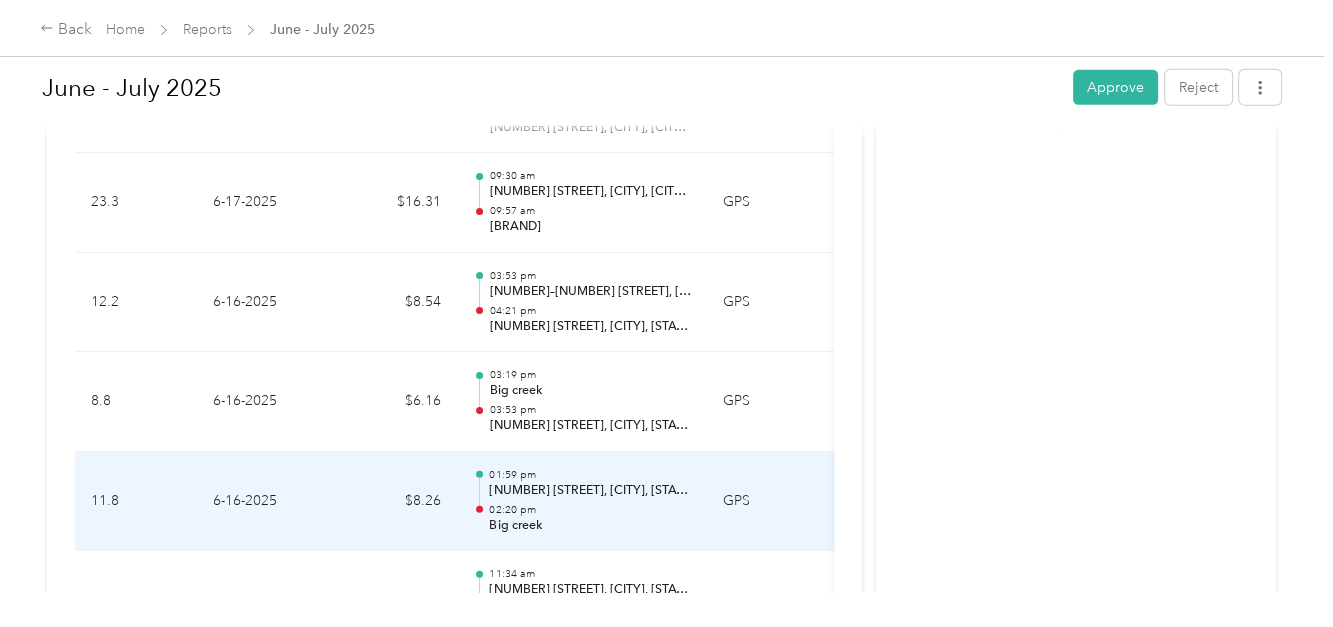 click on "02:20 pm" at bounding box center (590, 510) 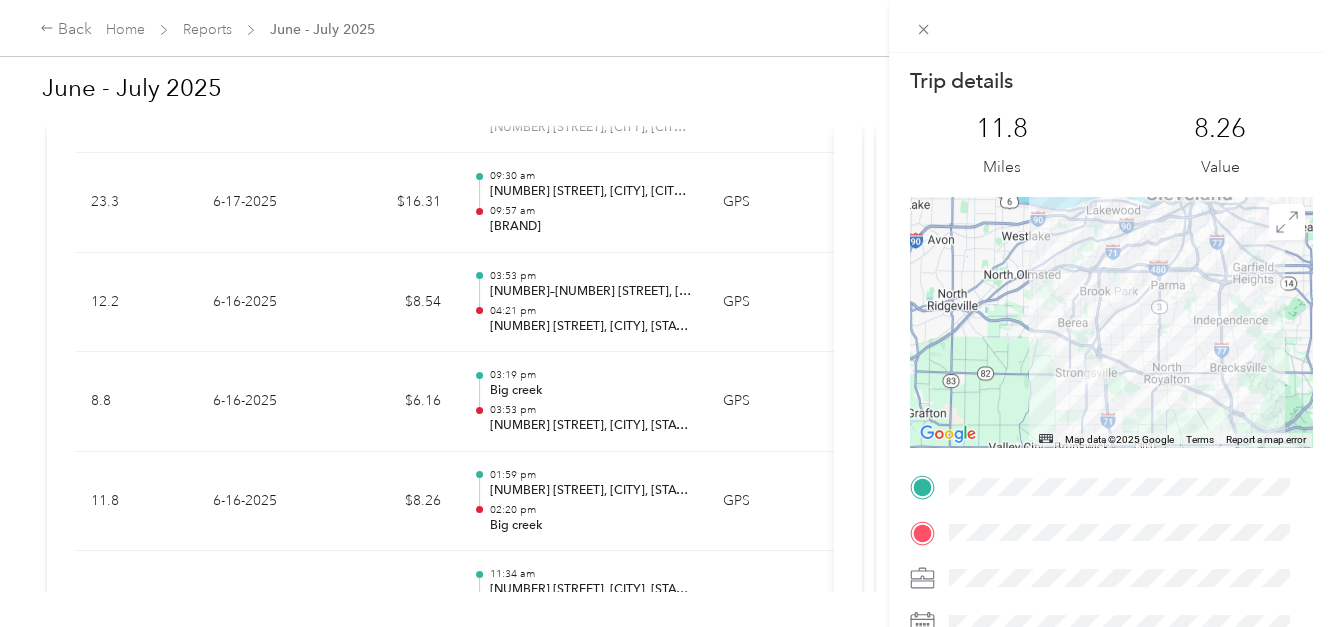 click on "Trip details This trip cannot be edited because it is either under review, approved, or paid. Contact your Team Manager to edit it. [NUMBER] Miles [PRICE] Value  ← Move left → Move right ↑ Move up ↓ Move down + Zoom in - Zoom out Home Jump left by 75% End Jump right by 75% Page Up Jump up by 75% Page Down Jump down by 75% Map Data Map data ©2025 Google Map data ©2025 Google [NUMBER] km  Click to toggle between metric and imperial units Terms Report a map error TO" at bounding box center [666, 313] 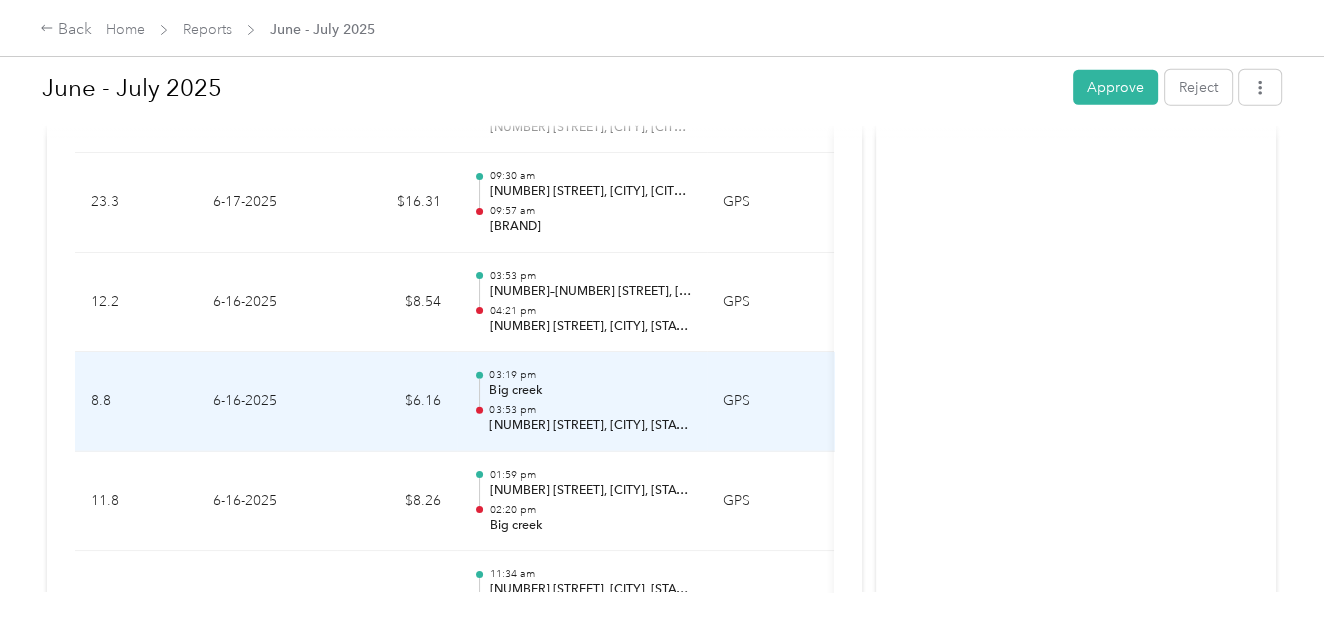 click on "03:53 pm" at bounding box center (590, 410) 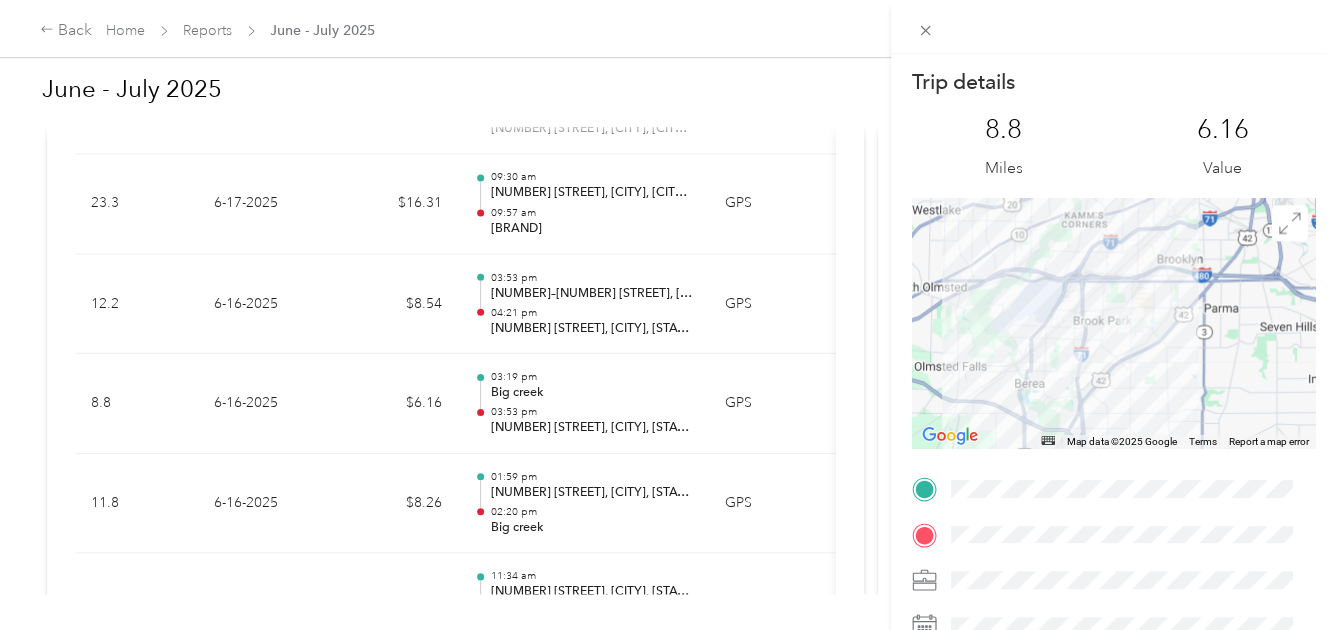 scroll, scrollTop: 4830, scrollLeft: 0, axis: vertical 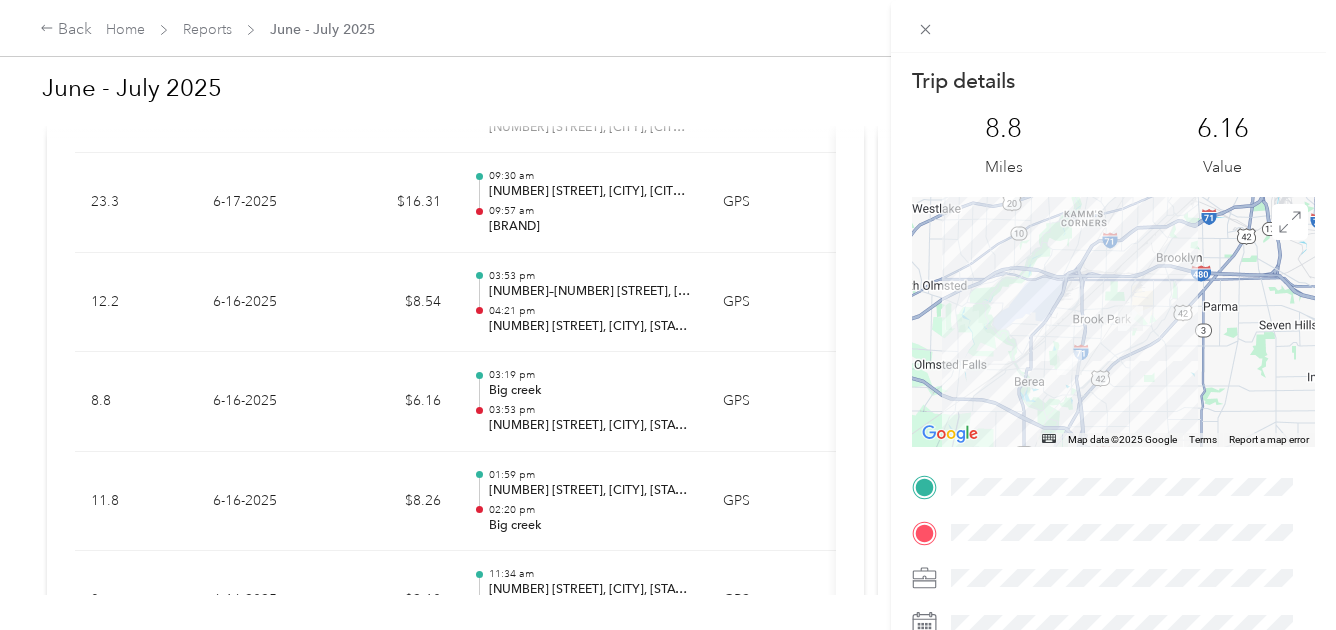 click on "Trip details This trip cannot be edited because it is either under review, approved, or paid. Contact your Team Manager to edit it. 8.8 Miles 6.16 Value  ← Move left → Move right ↑ Move up ↓ Move down + Zoom in - Zoom out Home Jump left by 75% End Jump right by 75% Page Up Jump up by 75% Page Down Jump down by 75% Map Data Map data ©2025 Google Map data ©2025 Google 2 km  Click to toggle between metric and imperial units Terms Report a map error TO" at bounding box center [668, 315] 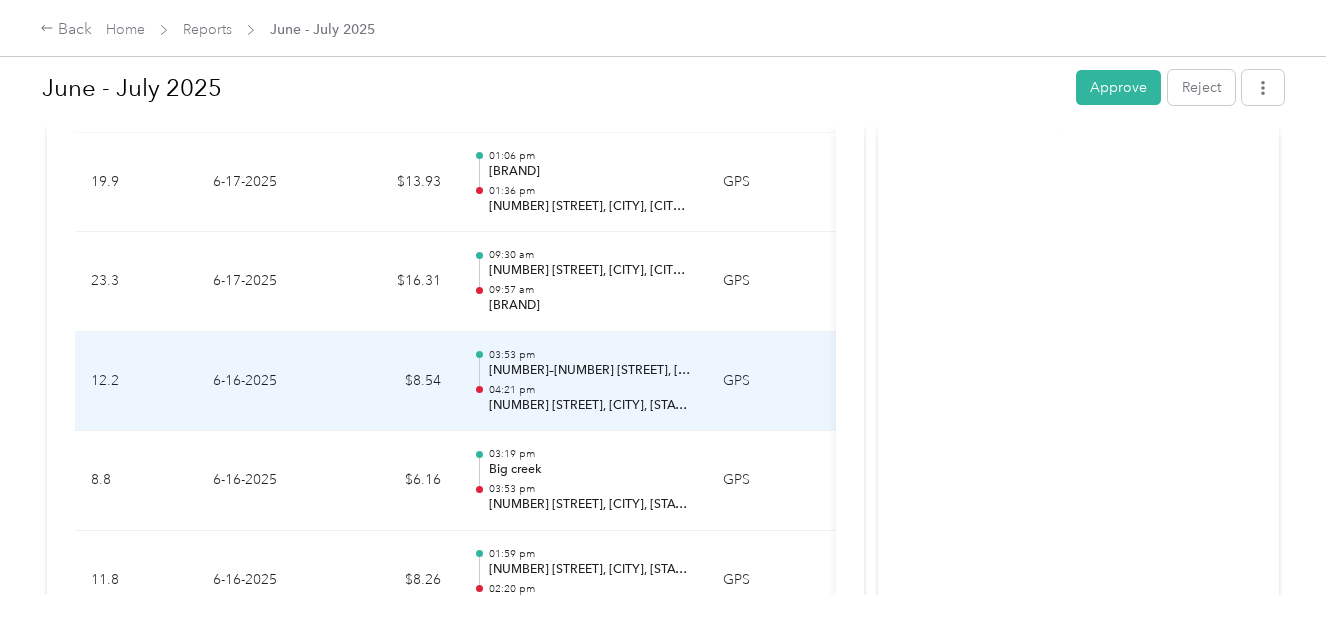 scroll, scrollTop: 4730, scrollLeft: 0, axis: vertical 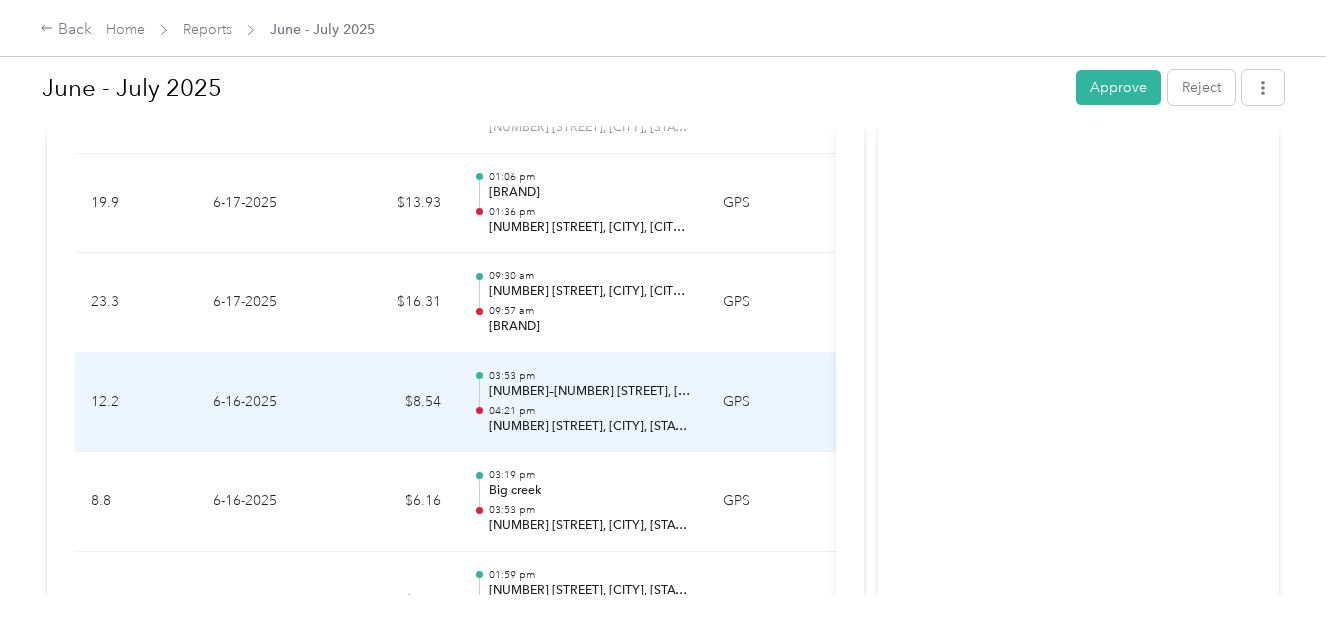 click on "[NUMBER] [STREET], [CITY], [STATE]" at bounding box center [590, 427] 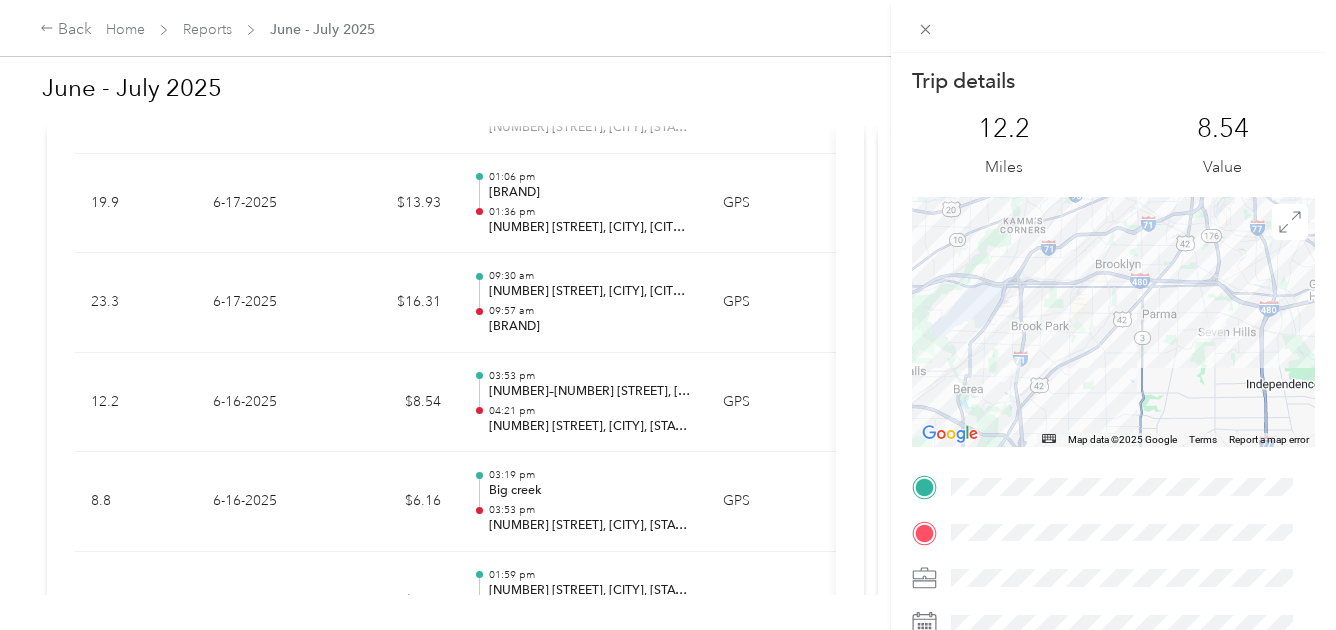 click on "Trip details This trip cannot be edited because it is either under review, approved, or paid. Contact your Team Manager to edit it. [NUMBER] Miles [PRICE] Value  ← Move left → Move right ↑ Move up ↓ Move down + Zoom in - Zoom out Home Jump left by 75% End Jump right by 75% Page Up Jump up by 75% Page Down Jump down by 75% Map Data Map data ©2025 Google Map data ©2025 Google [NUMBER] km  Click to toggle between metric and imperial units Terms Report a map error TO" at bounding box center (668, 315) 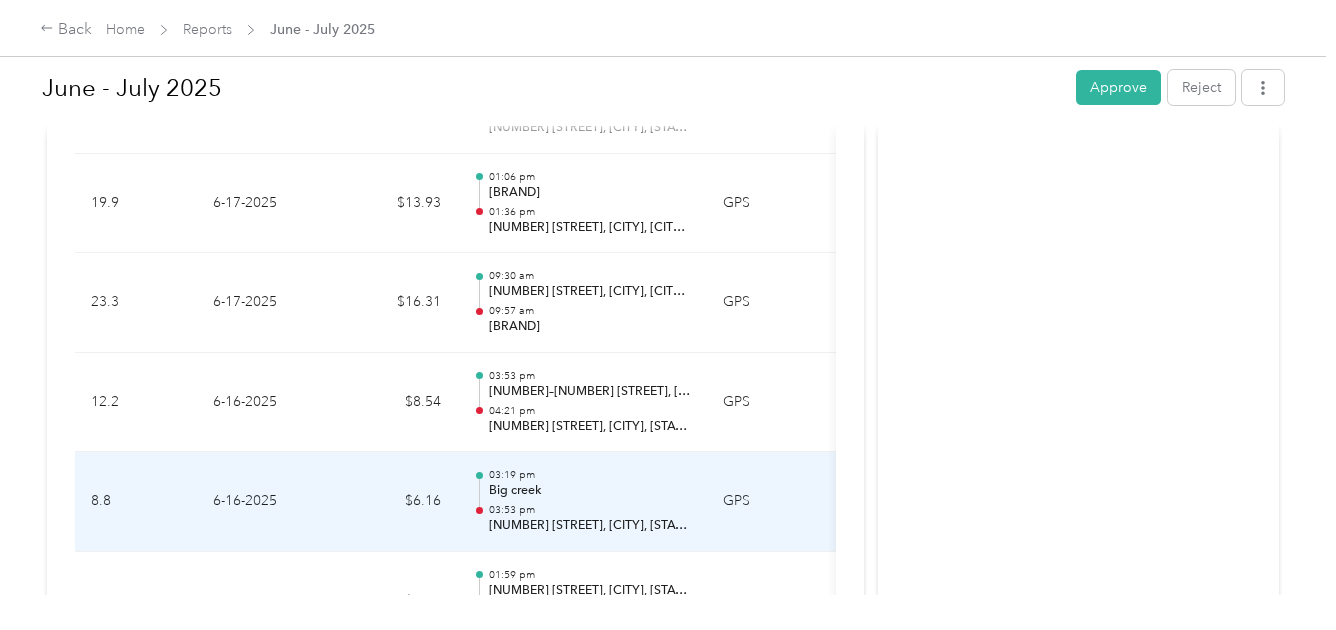 click on "Big creek" at bounding box center [590, 491] 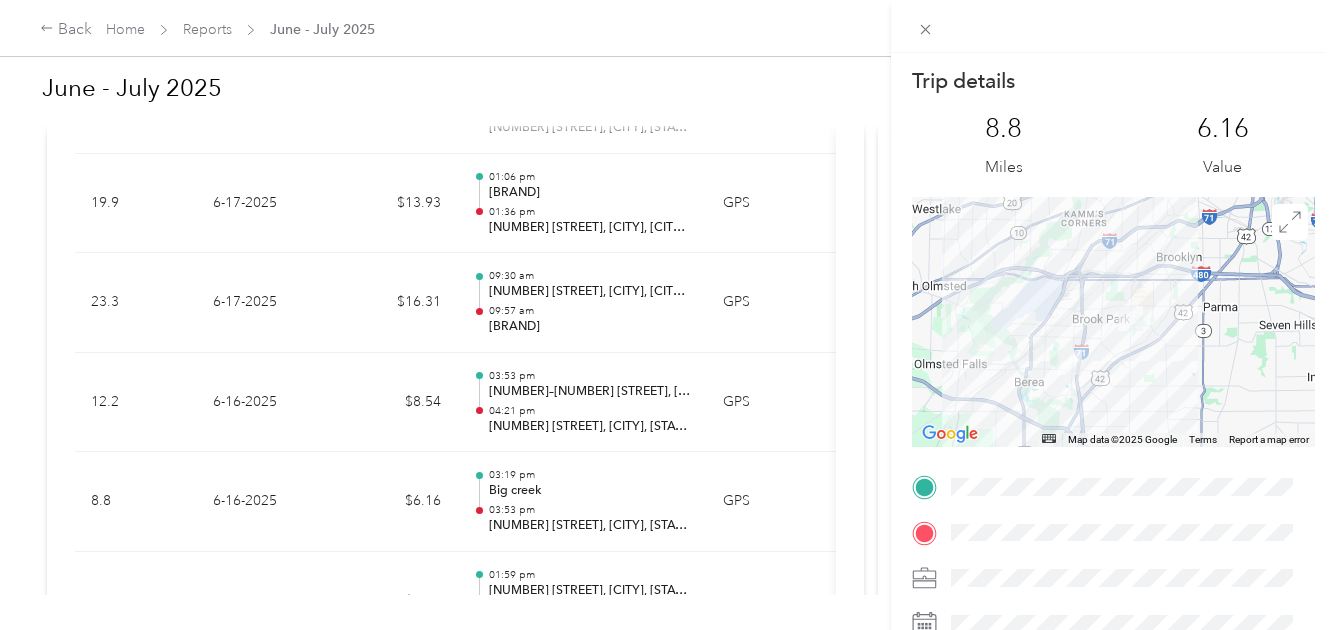 click on "Trip details This trip cannot be edited because it is either under review, approved, or paid. Contact your Team Manager to edit it. 8.8 Miles 6.16 Value  ← Move left → Move right ↑ Move up ↓ Move down + Zoom in - Zoom out Home Jump left by 75% End Jump right by 75% Page Up Jump up by 75% Page Down Jump down by 75% Map Data Map data ©2025 Google Map data ©2025 Google 2 km  Click to toggle between metric and imperial units Terms Report a map error TO" at bounding box center [668, 315] 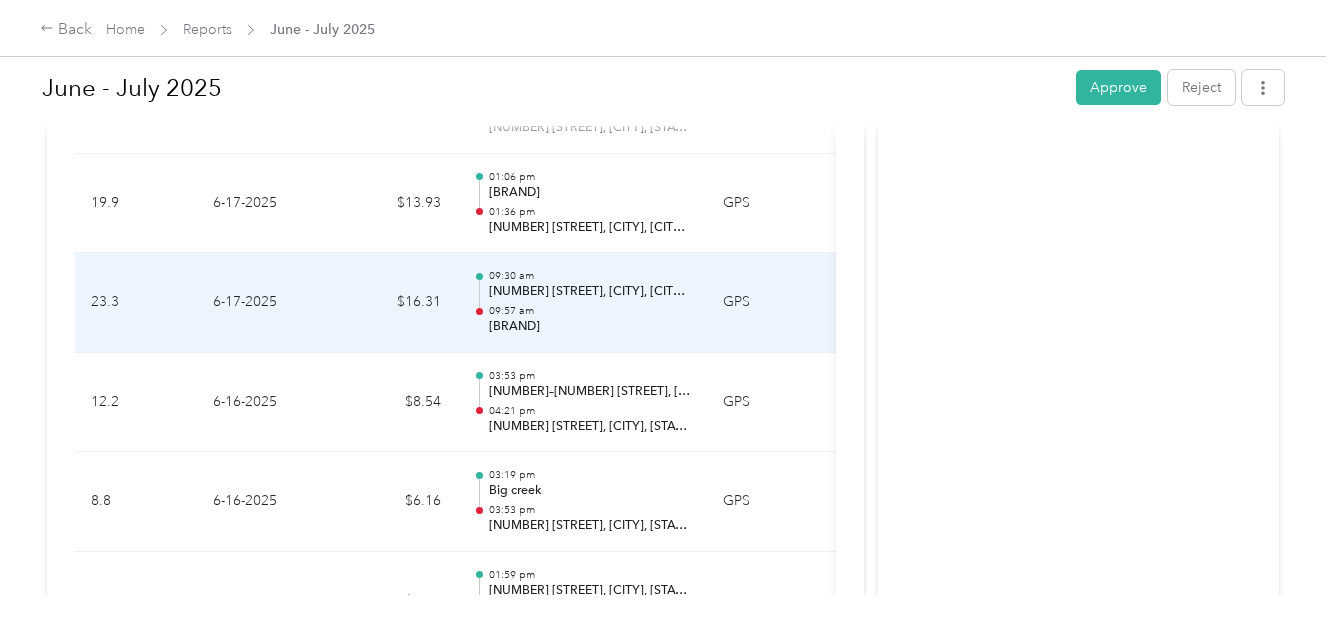 click on "[TIME] [NUMBER] [STREET], [CITY], [CITY], [STATE] [TIME] [NAME]" at bounding box center [590, 302] 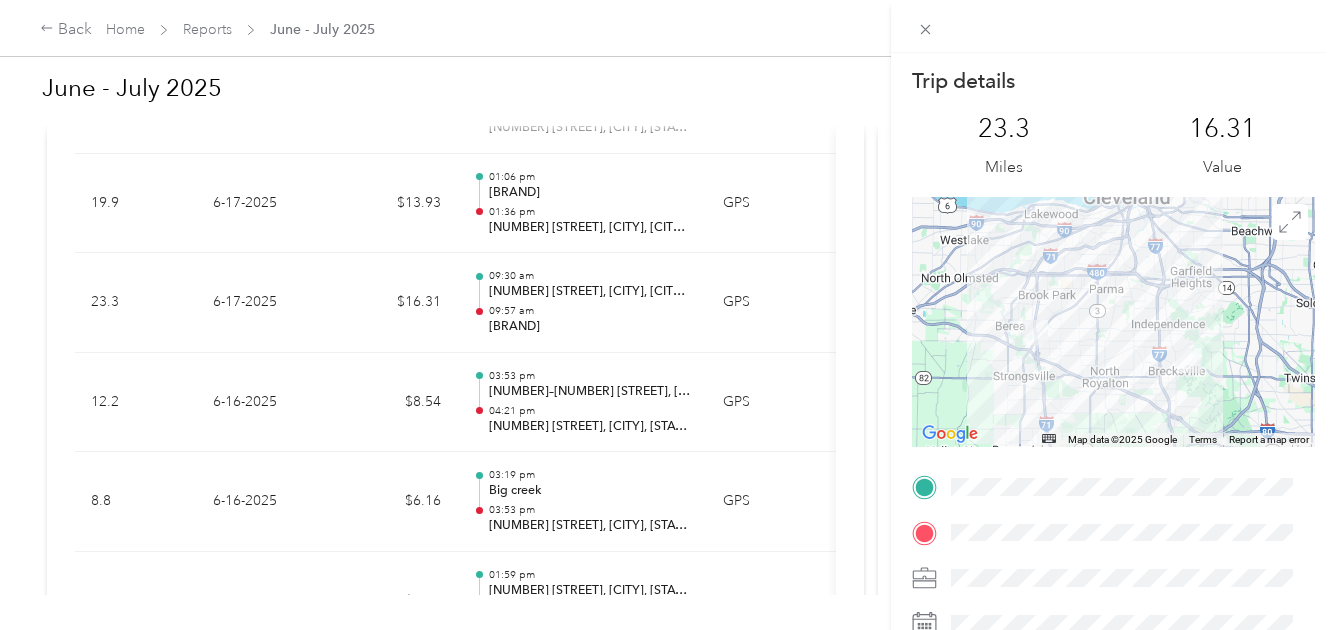 click on "Trip details This trip cannot be edited because it is either under review, approved, or paid. Contact your Team Manager to edit it. [NUMBER] Miles [PRICE] Value  ← Move left → Move right ↑ Move up ↓ Move down + Zoom in - Zoom out Home Jump left by 75% End Jump right by 75% Page Up Jump up by 75% Page Down Jump down by 75% Map Data Map data ©2025 Google Map data ©2025 Google [NUMBER] km  Click to toggle between metric and imperial units Terms Report a map error TO" at bounding box center [668, 315] 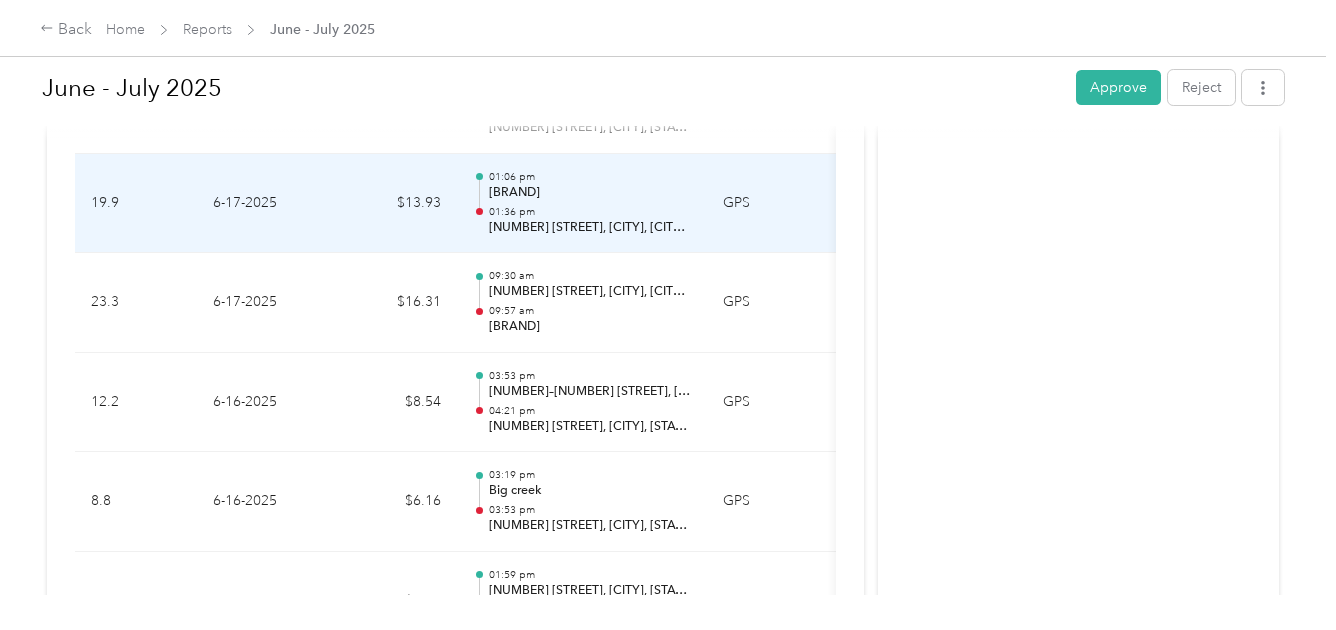 click on "01:36 pm" at bounding box center [590, 212] 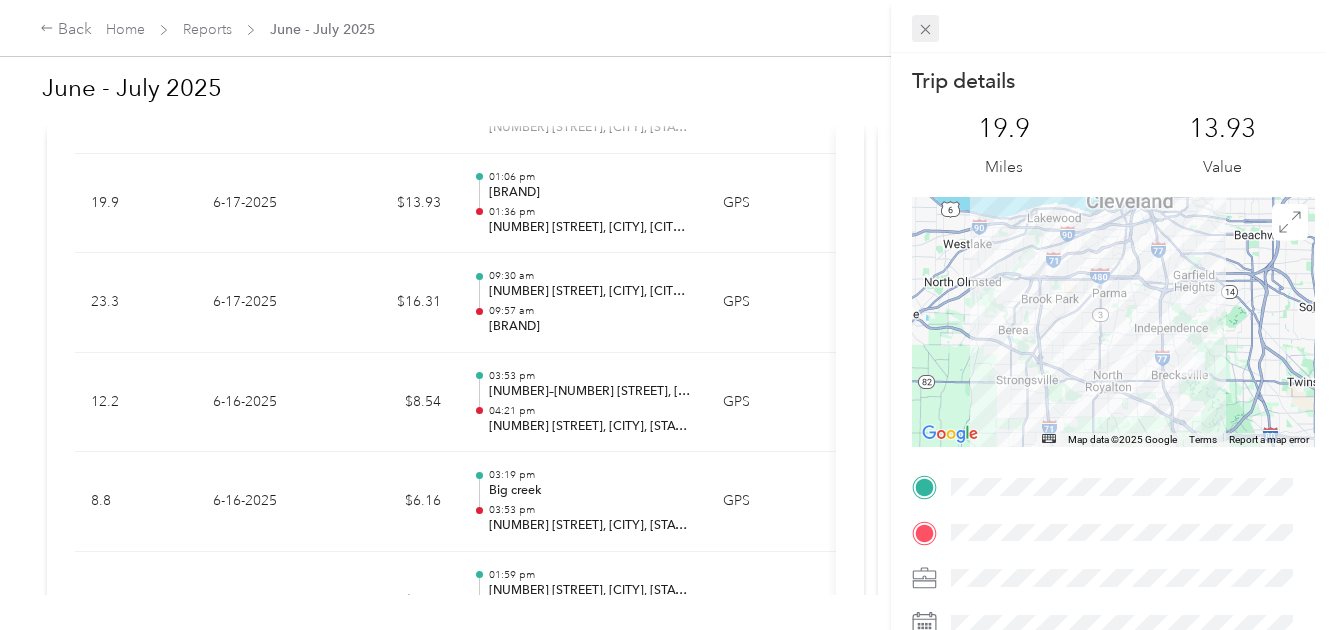 click 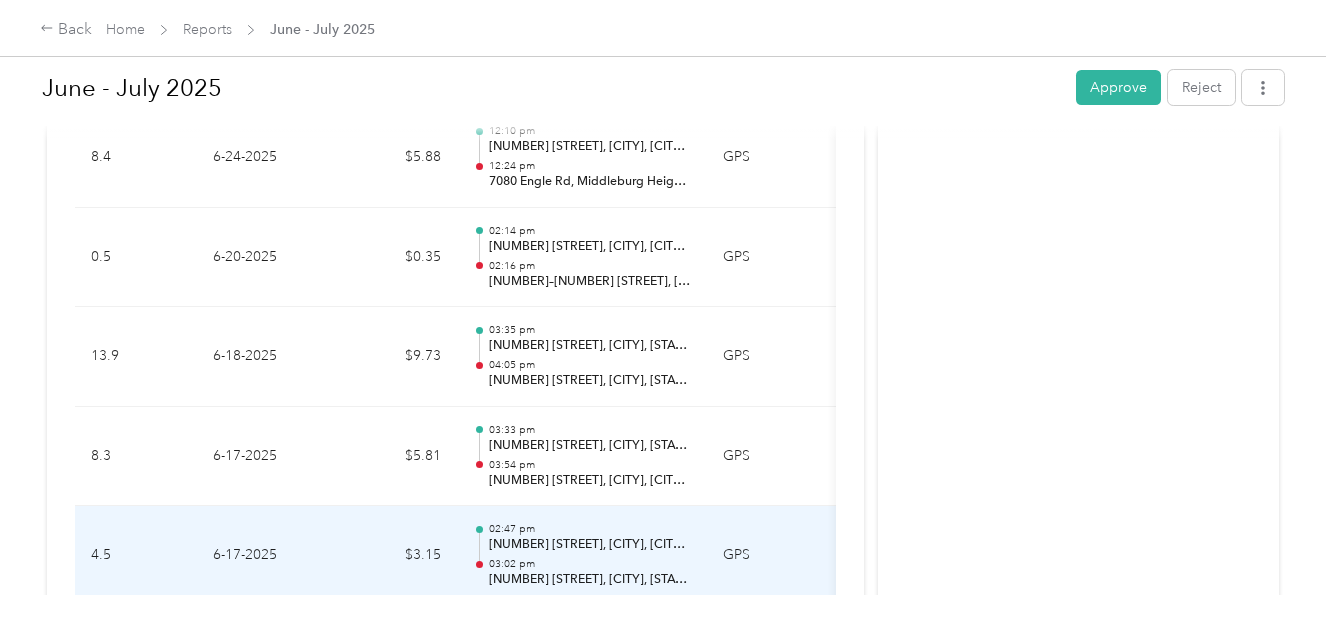 scroll, scrollTop: 4230, scrollLeft: 0, axis: vertical 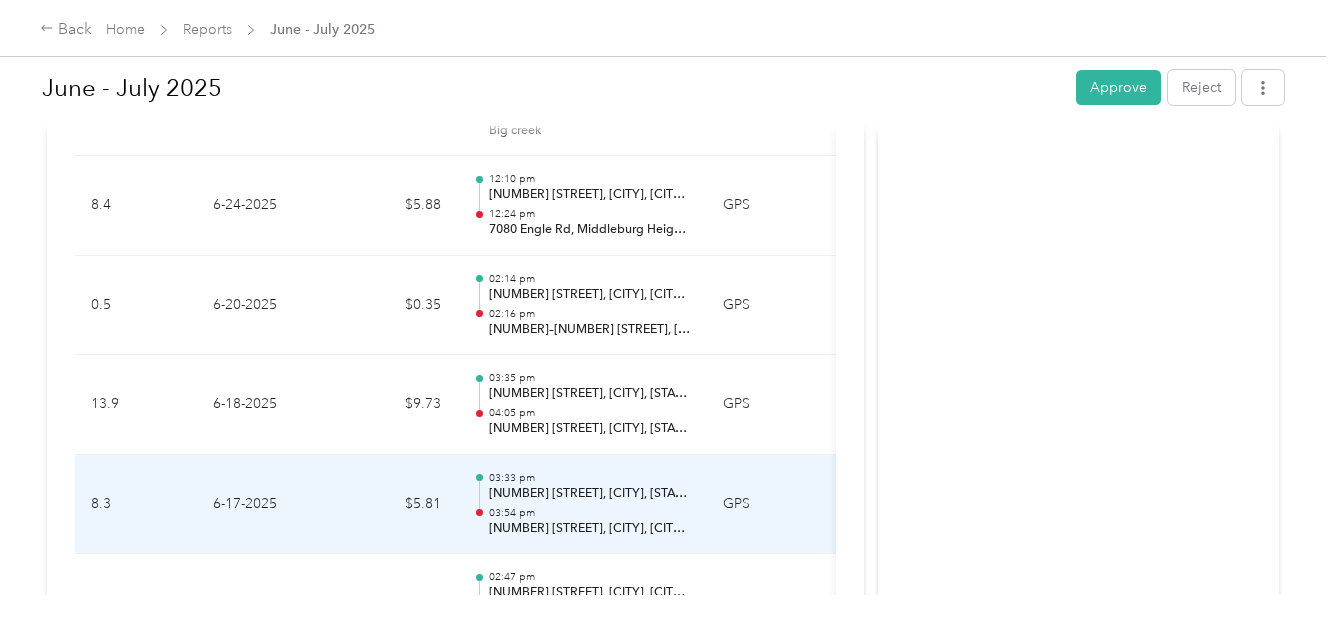 click on "[NUMBER] [STREET], [CITY], [STATE]" at bounding box center (590, 494) 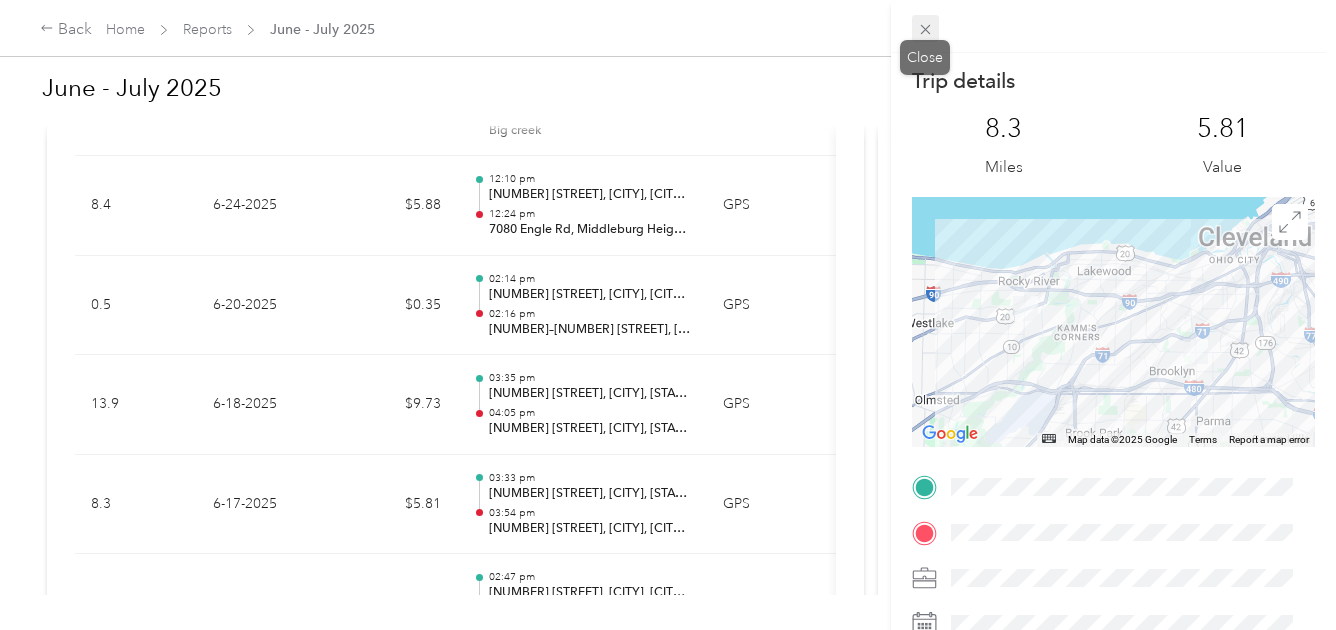 click 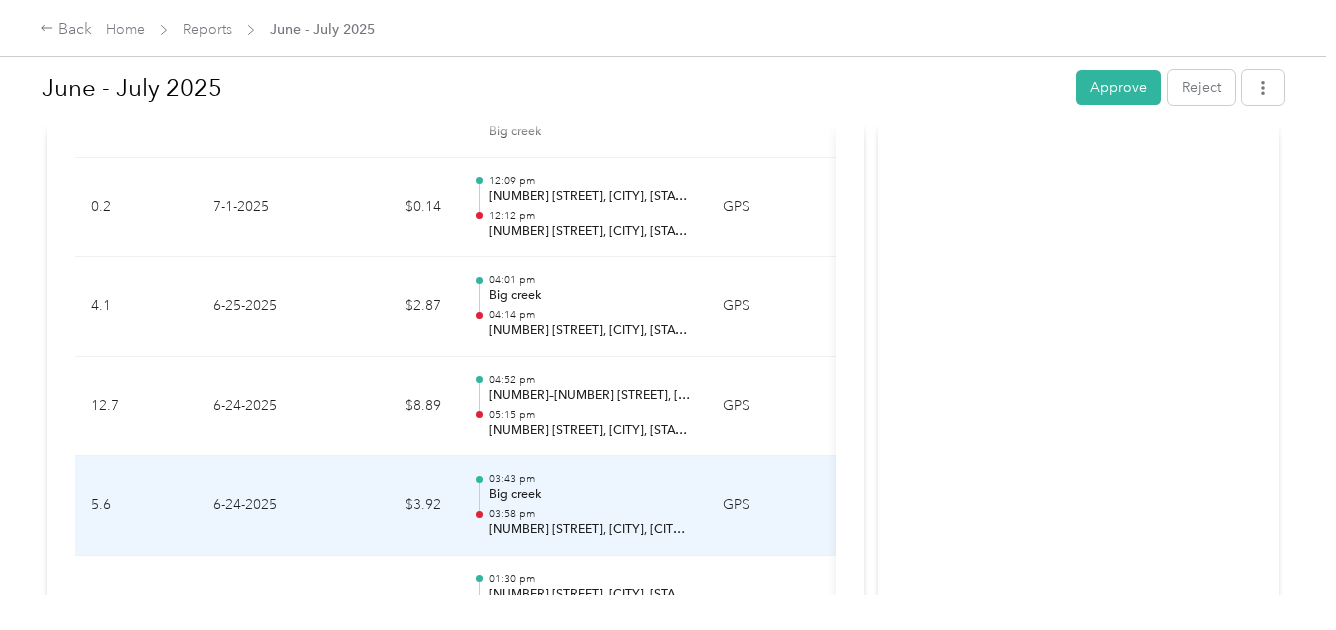 scroll, scrollTop: 3730, scrollLeft: 0, axis: vertical 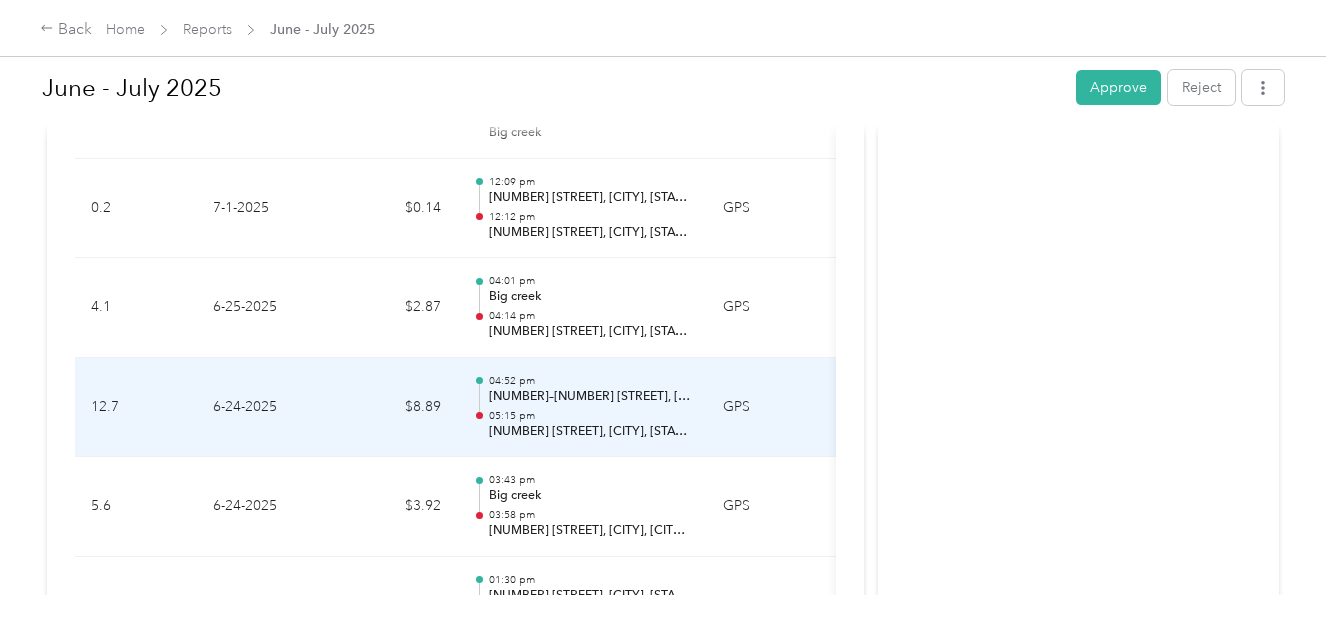 click on "[NUMBER]–[NUMBER] [STREET], [CITY], [CITY], [STATE]" at bounding box center [590, 397] 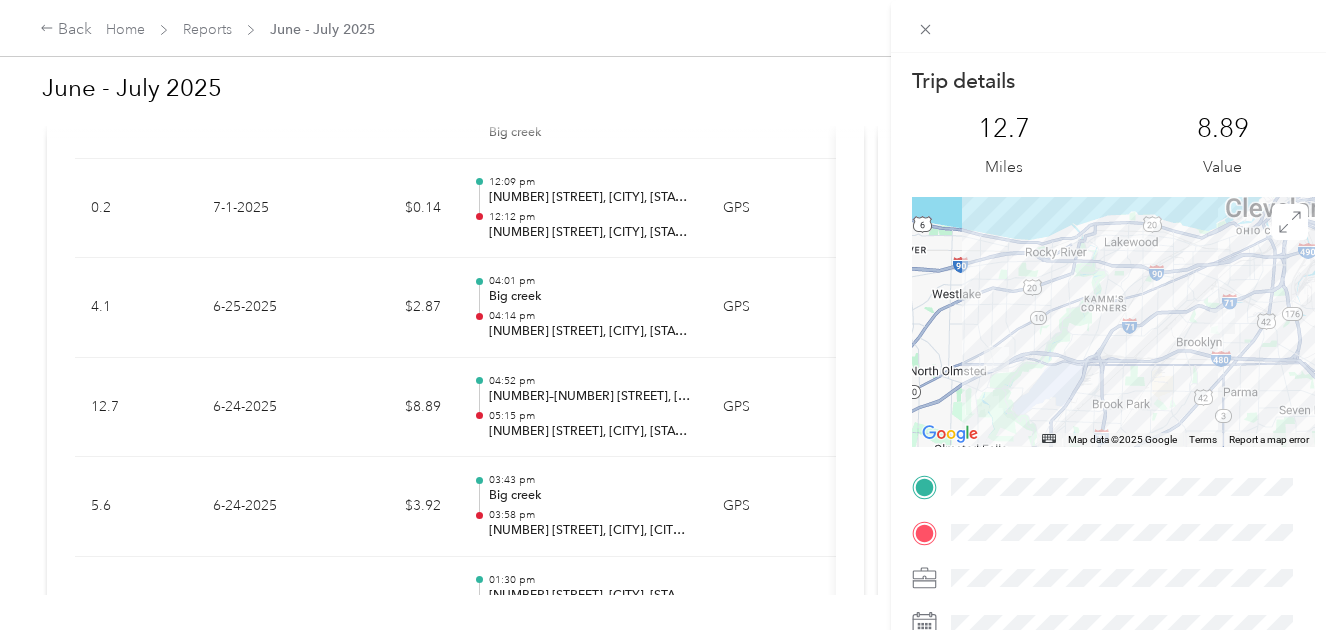 click on "Trip details This trip cannot be edited because it is either under review, approved, or paid. Contact your Team Manager to edit it. [MILES] Miles [VALUE] Value  ← Move left → Move right ↑ Move up ↓ Move down + Zoom in - Zoom out Home Jump left by 75% End Jump right by 75% Page Up Jump up by 75% Page Down Jump down by 75% Map Data Map data ©[YEAR] Google Map data ©[YEAR] Google [DISTANCE] Click to toggle between metric and imperial units Terms Report a map error TO" at bounding box center [668, 315] 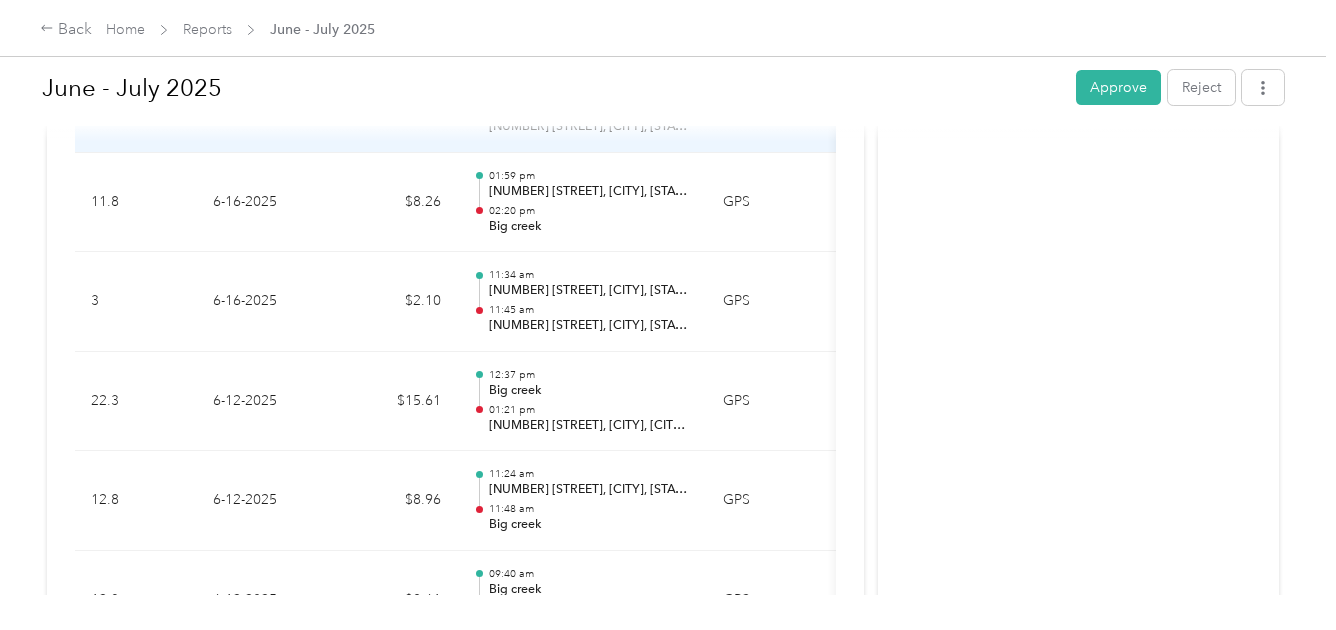scroll, scrollTop: 5130, scrollLeft: 0, axis: vertical 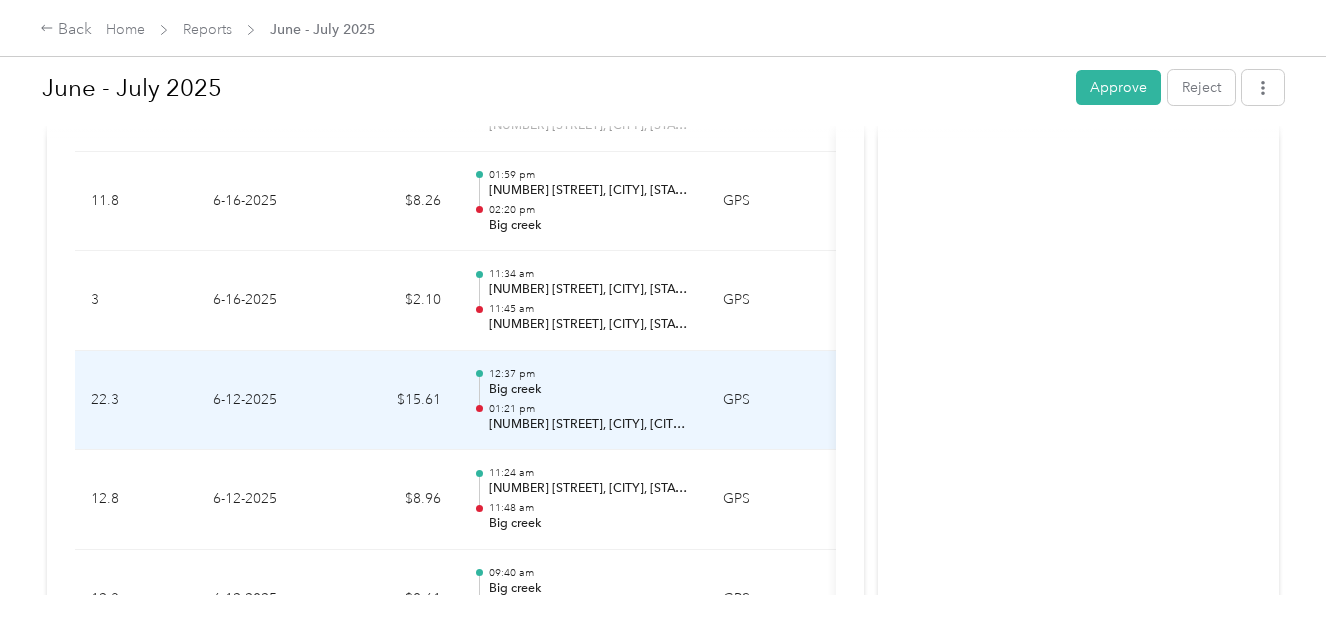 click on "Big creek" at bounding box center [590, 390] 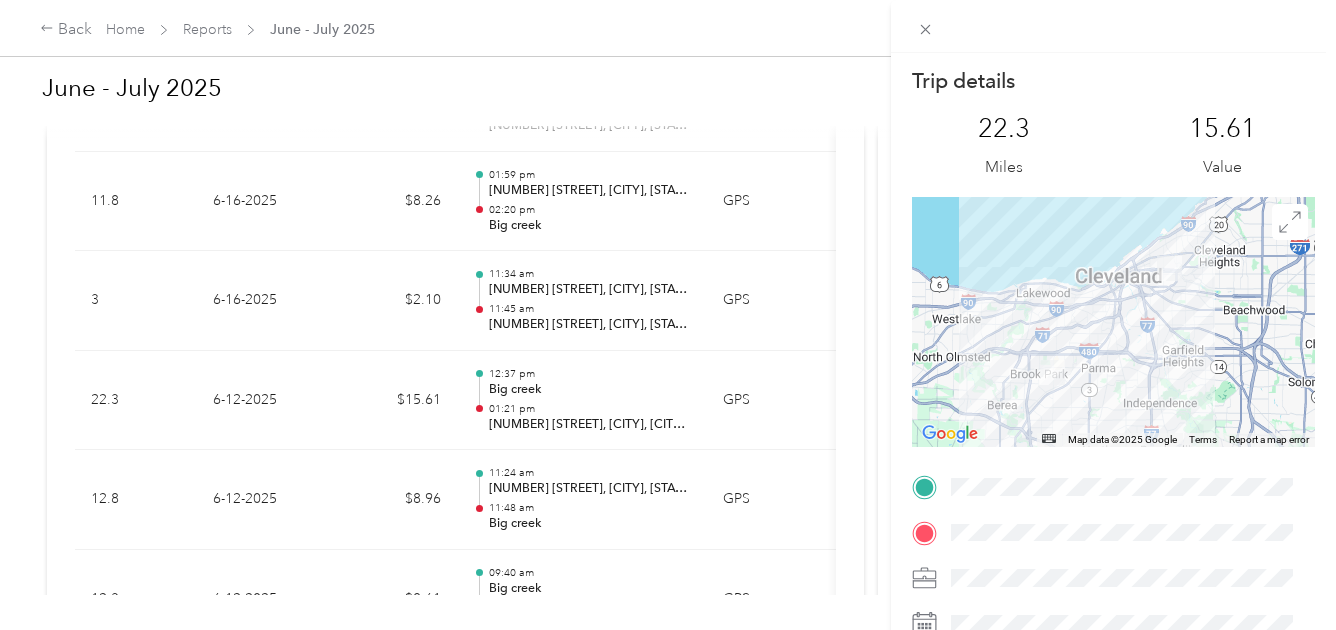 click on "Trip details This trip cannot be edited because it is either under review, approved, or paid. Contact your Team Manager to edit it. 22.3 Miles 15.61 Value  ← Move left → Move right ↑ Move up ↓ Move down + Zoom in - Zoom out Home Jump left by 75% End Jump right by 75% Page Up Jump up by 75% Page Down Jump down by 75% Map Data Map data ©2025 Google Map data ©2025 Google 5 km  Click to toggle between metric and imperial units Terms Report a map error TO" at bounding box center (668, 315) 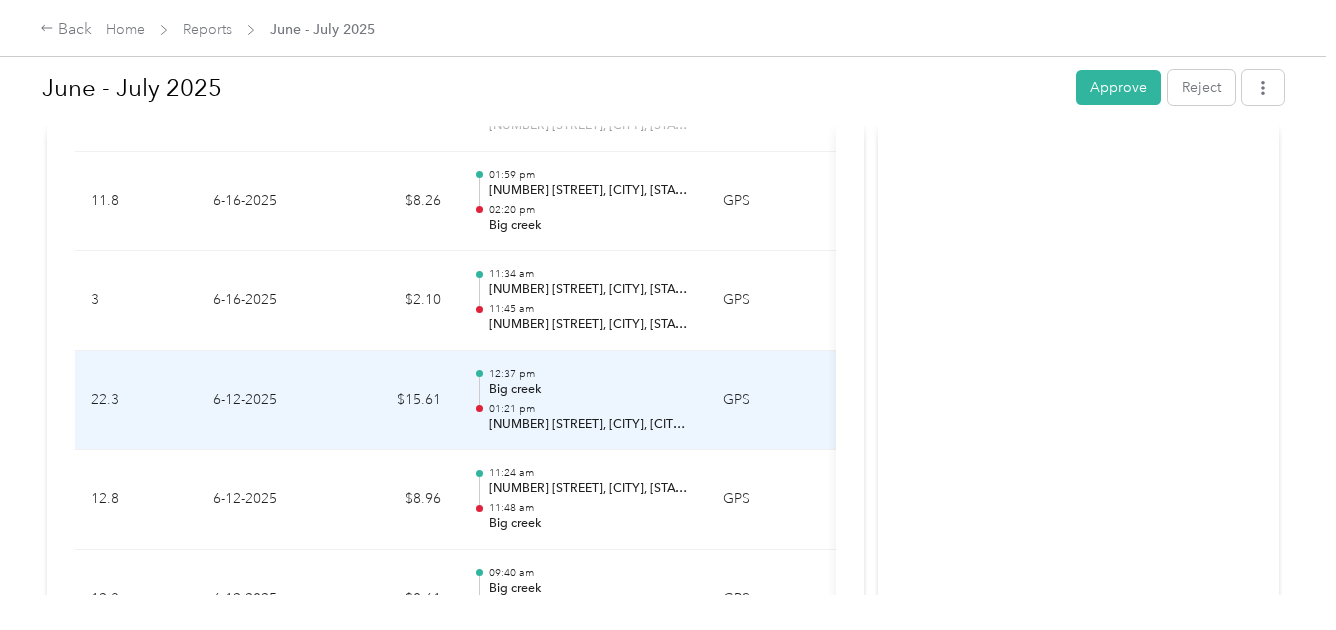 click on "Big creek" at bounding box center [590, 390] 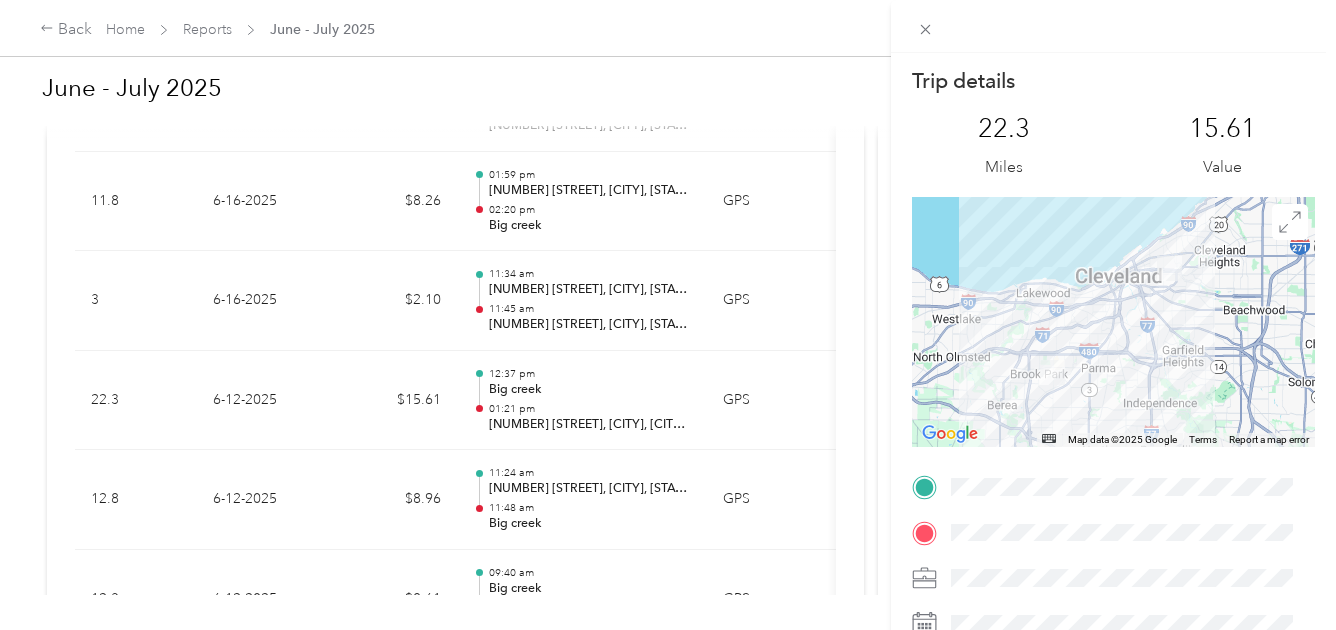 click on "Trip details This trip cannot be edited because it is either under review, approved, or paid. Contact your Team Manager to edit it. 22.3 Miles 15.61 Value  ← Move left → Move right ↑ Move up ↓ Move down + Zoom in - Zoom out Home Jump left by 75% End Jump right by 75% Page Up Jump up by 75% Page Down Jump down by 75% Map Data Map data ©2025 Google Map data ©2025 Google 5 km  Click to toggle between metric and imperial units Terms Report a map error TO" at bounding box center (668, 315) 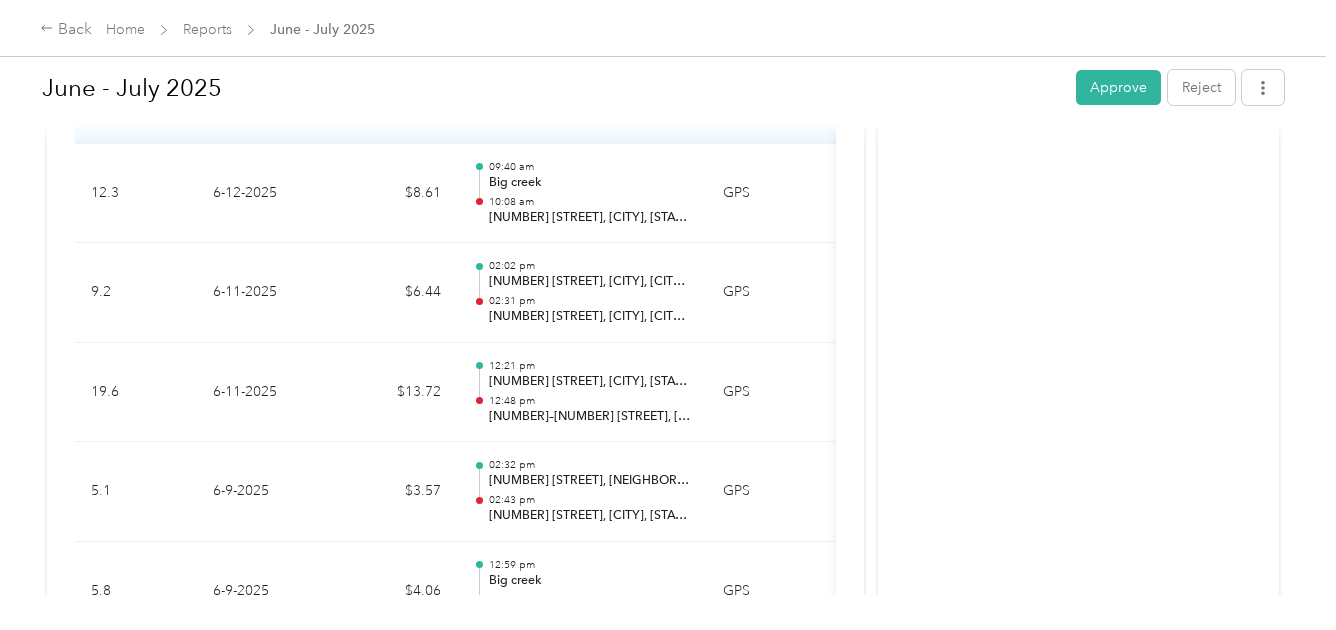 scroll, scrollTop: 5630, scrollLeft: 0, axis: vertical 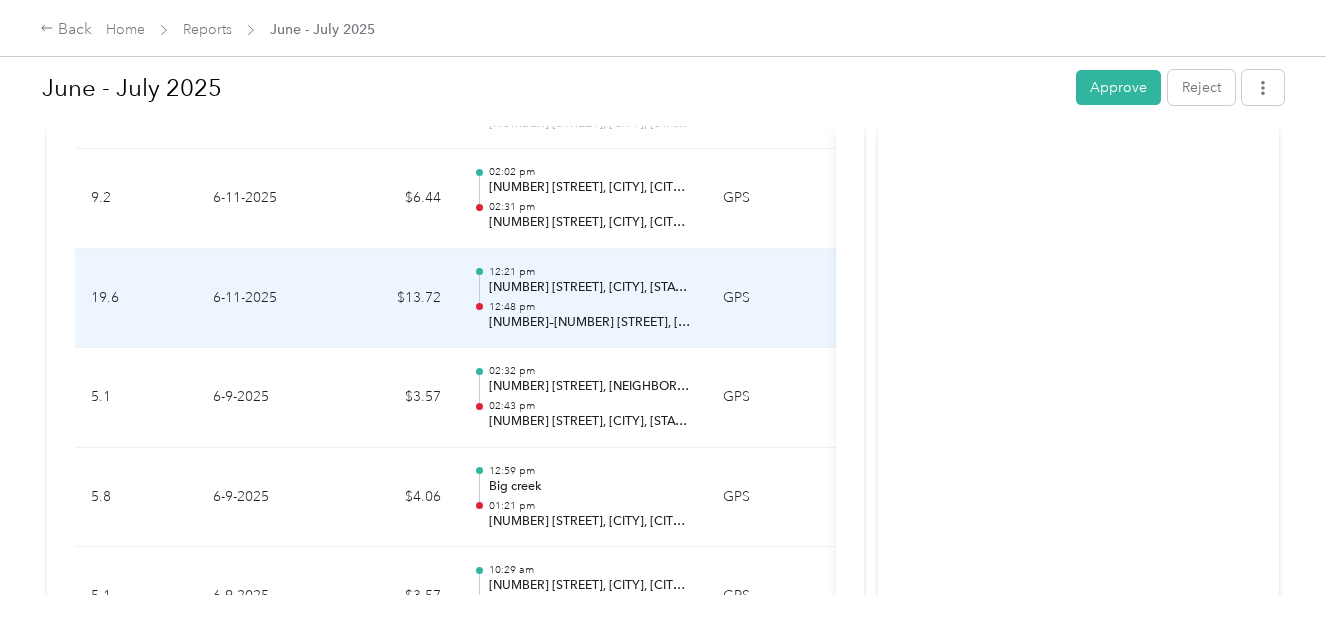 click on "12:48 pm" at bounding box center (590, 307) 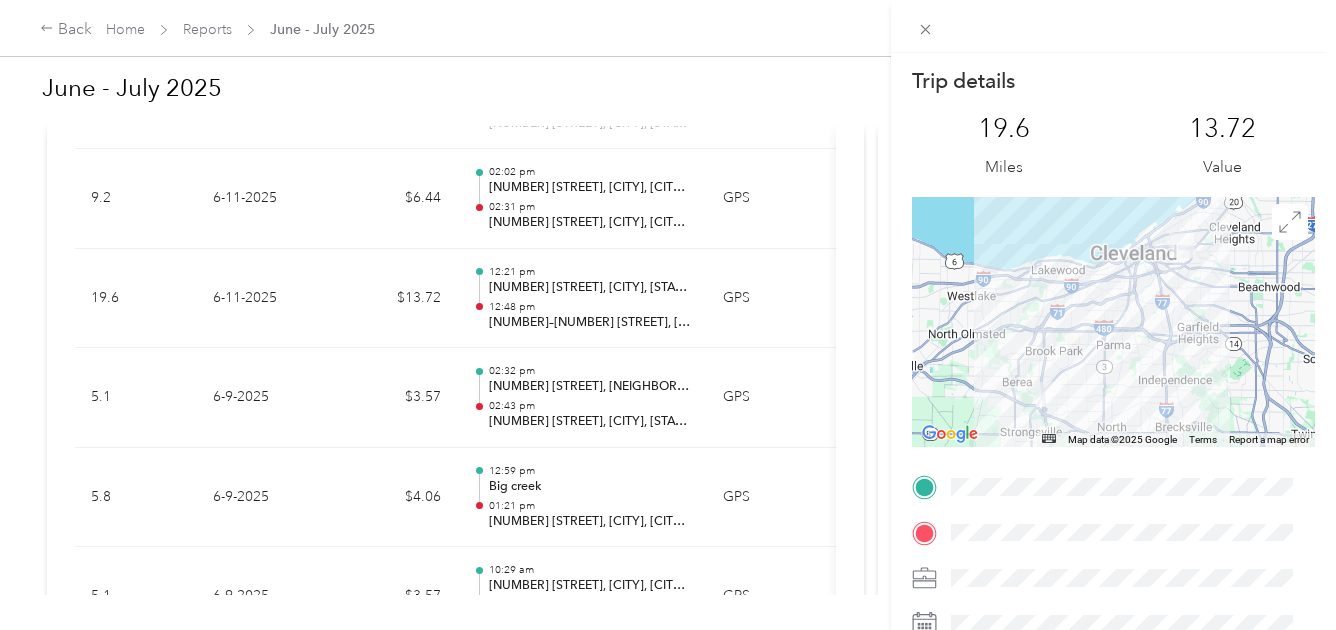 click on "Trip details This trip cannot be edited because it is either under review, approved, or paid. Contact your Team Manager to edit it. [NUMBER] Miles [PRICE] Value  ← Move left → Move right ↑ Move up ↓ Move down + Zoom in - Zoom out Home Jump left by 75% End Jump right by 75% Page Up Jump up by 75% Page Down Jump down by 75% Map Data Map data ©2025 Google Map data ©2025 Google [NUMBER] km  Click to toggle between metric and imperial units Terms Report a map error TO" at bounding box center [668, 315] 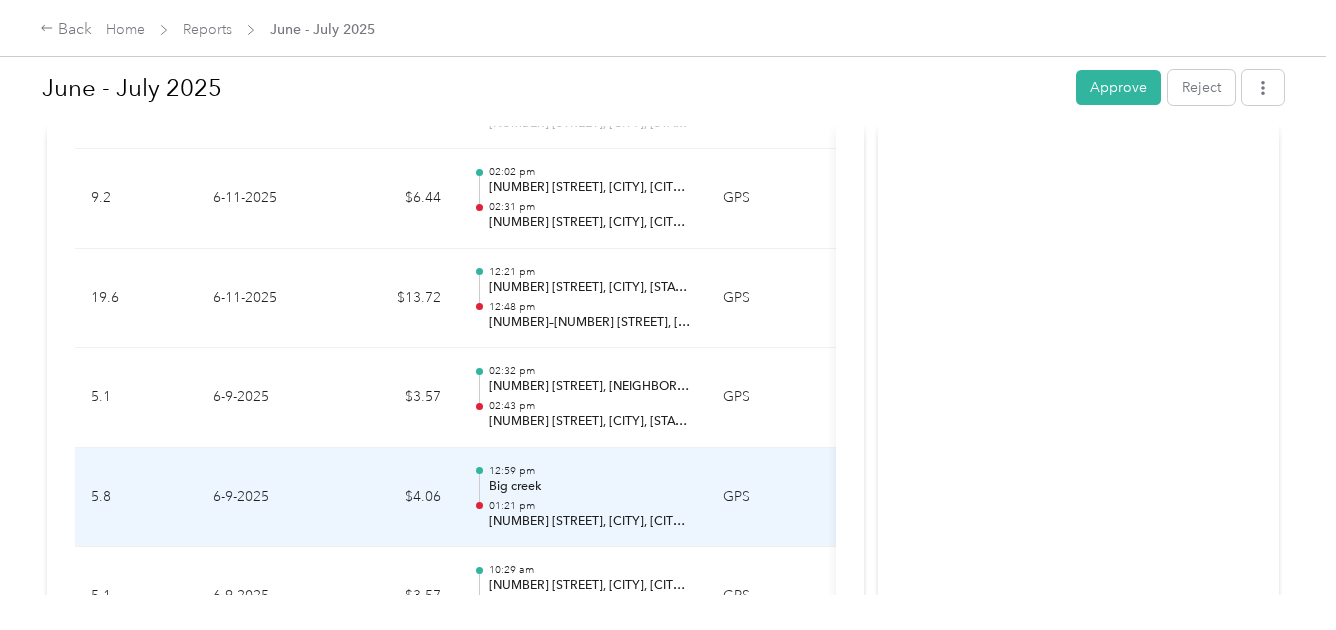 click on "01:21 pm" at bounding box center (590, 506) 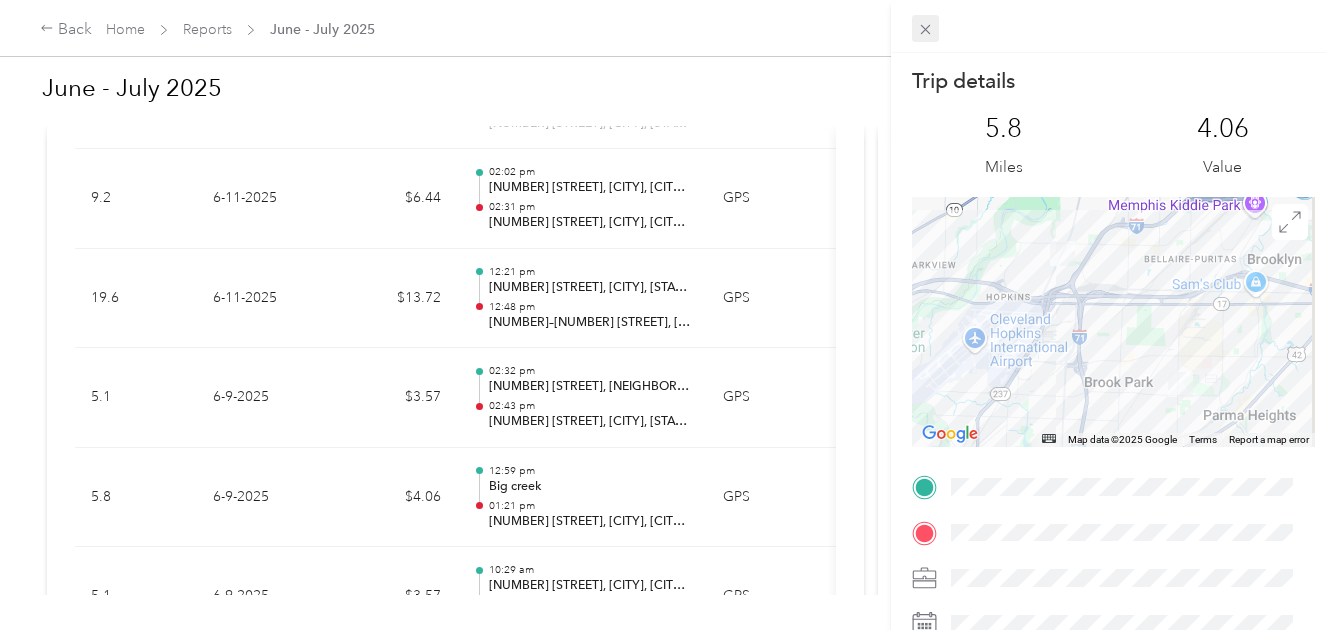 click 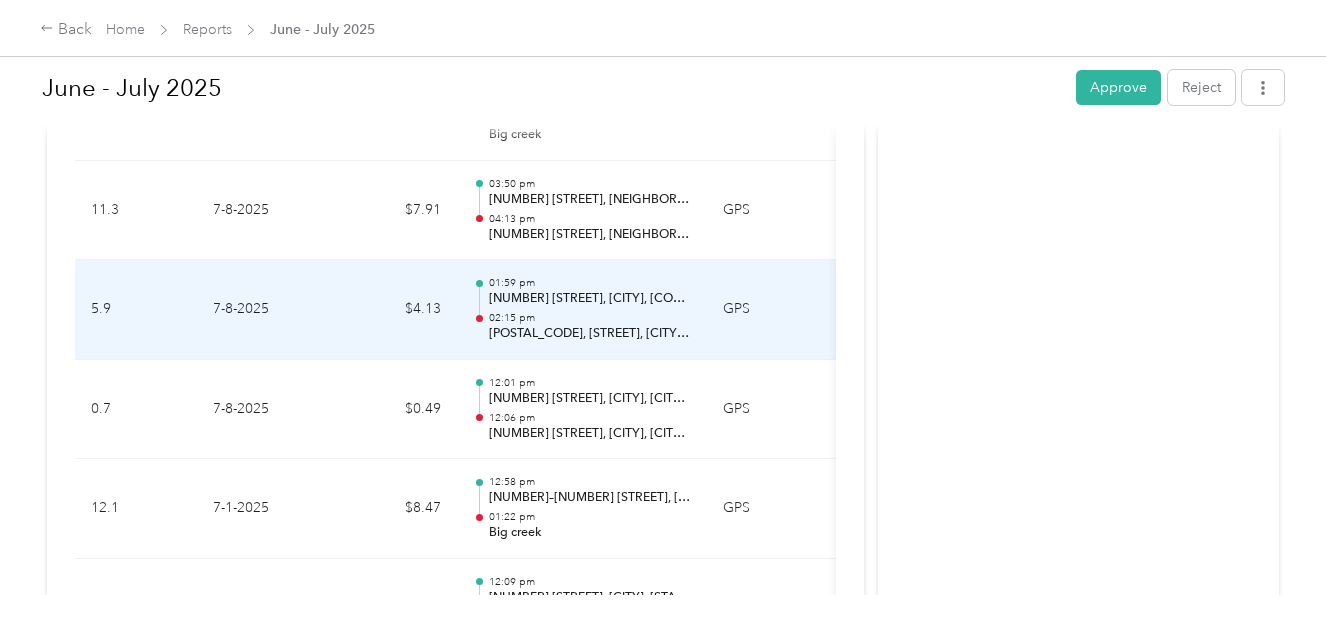 scroll, scrollTop: 3230, scrollLeft: 0, axis: vertical 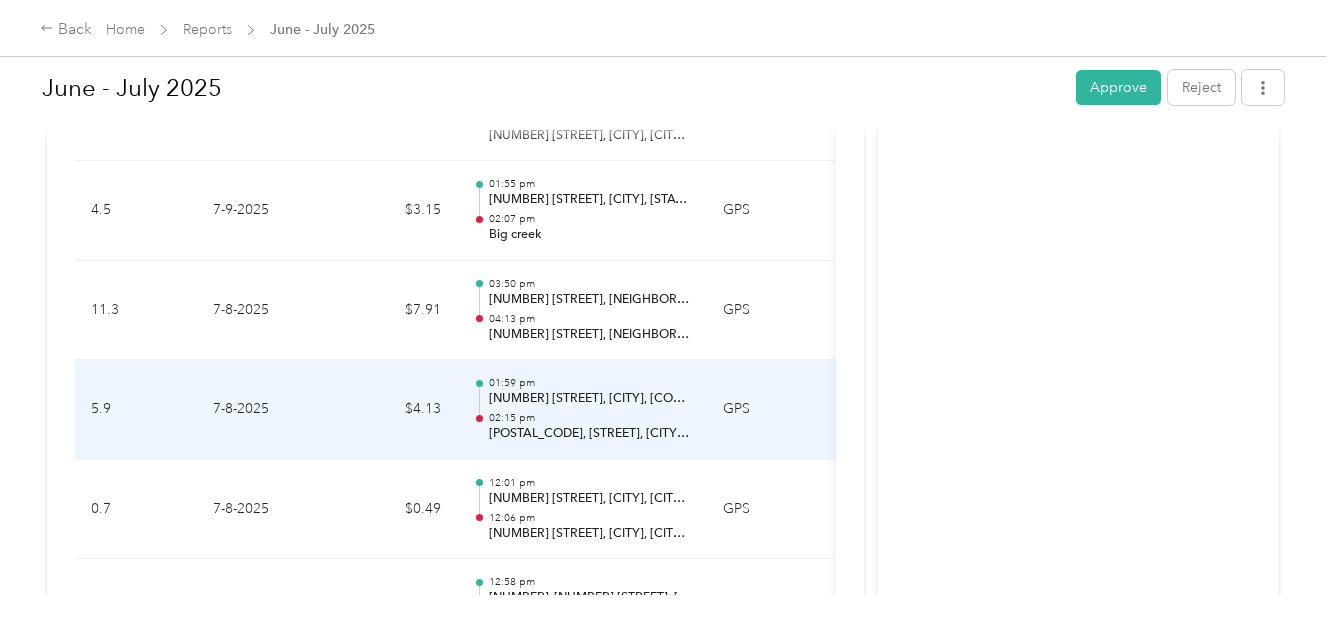 click on "$4.13" at bounding box center (397, 410) 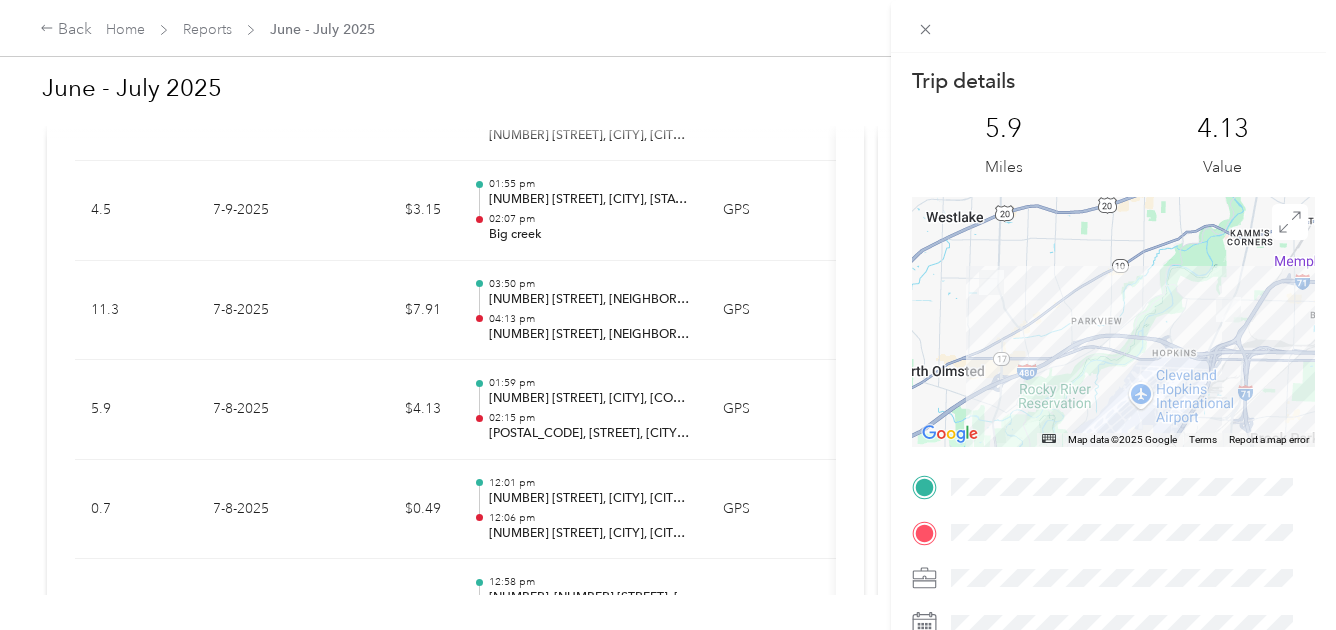 click on "Trip details This trip cannot be edited because it is either under review, approved, or paid. Contact your Team Manager to edit it. [MILES] Miles [VALUE] Value  ← Move left → Move right ↑ Move up ↓ Move down + Zoom in - Zoom out Home Jump left by 75% End Jump right by 75% Page Up Jump up by 75% Page Down Jump down by 75% Map Data Map data ©[YEAR] Google Map data ©[YEAR] Google [DISTANCE] Click to toggle between metric and imperial units Terms Report a map error TO" at bounding box center [668, 315] 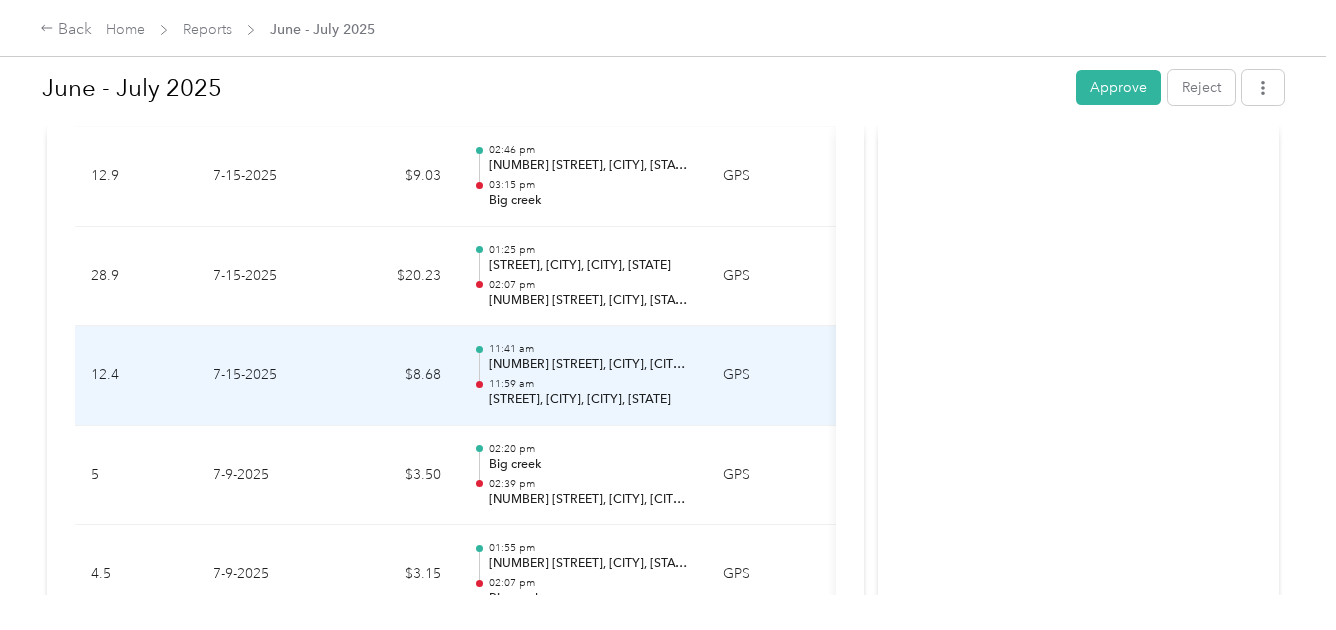 scroll, scrollTop: 2830, scrollLeft: 0, axis: vertical 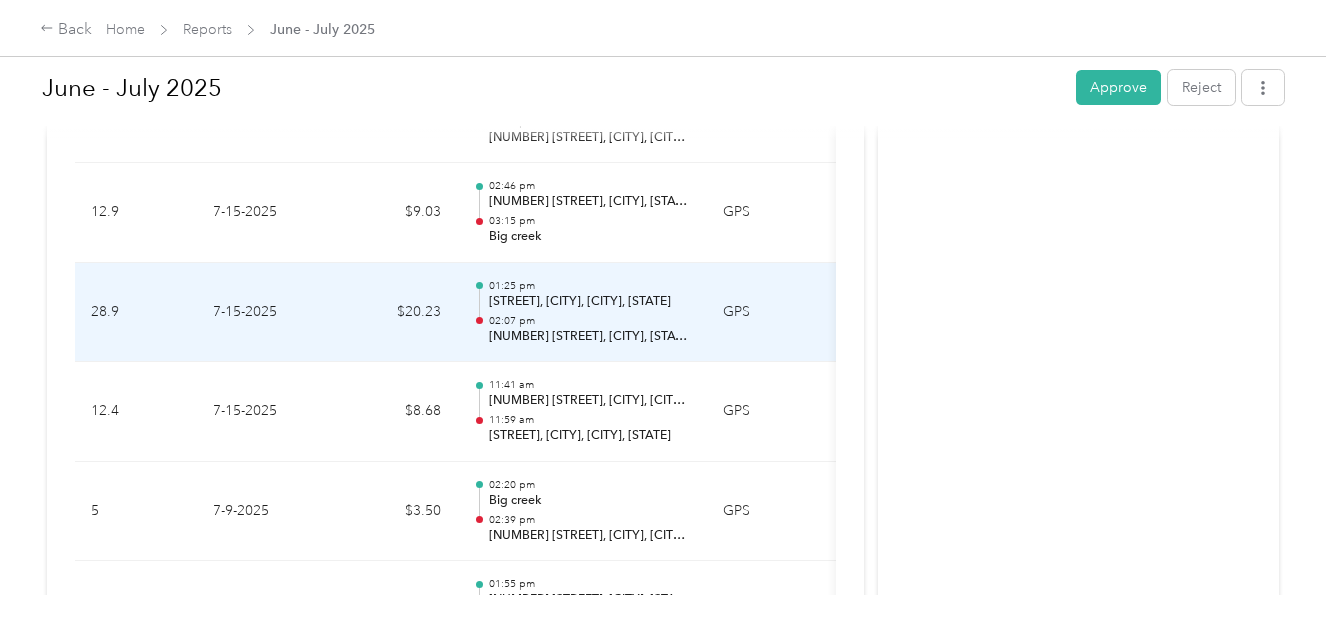 click on "02:07 pm" at bounding box center [590, 321] 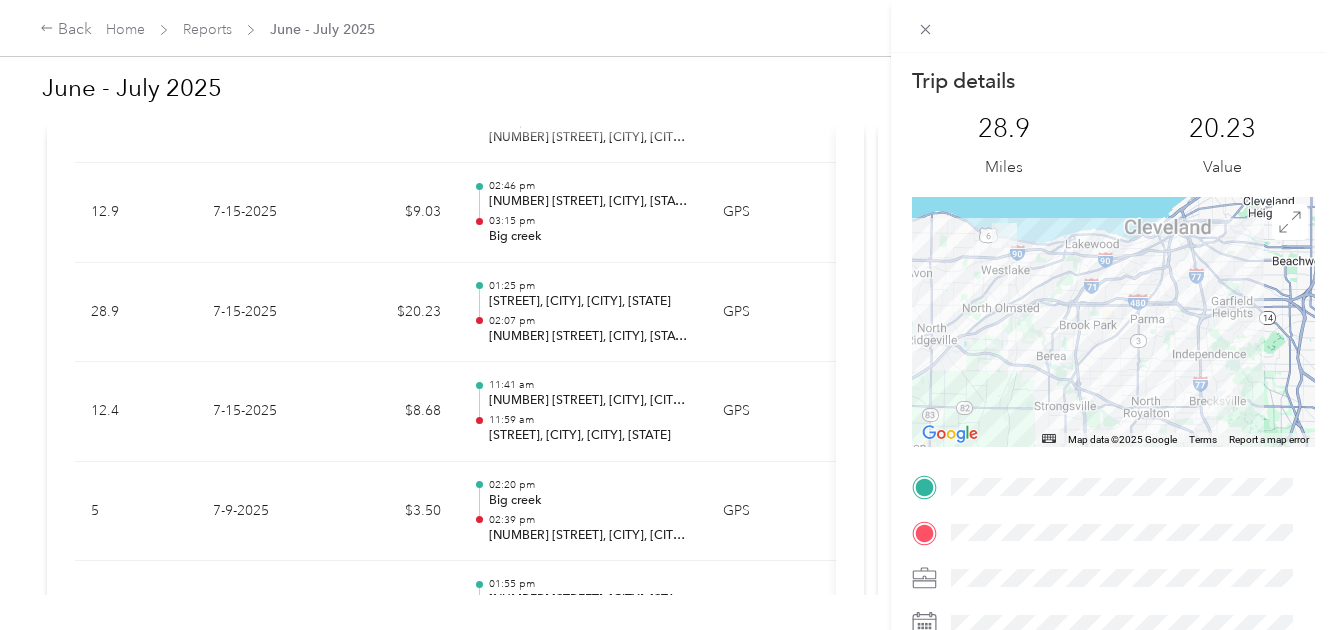 click on "Trip details This trip cannot be edited because it is either under review, approved, or paid. Contact your Team Manager to edit it. [NUMBER] Miles [PRICE] Value  ← Move left → Move right ↑ Move up ↓ Move down + Zoom in - Zoom out Home Jump left by 75% End Jump right by 75% Page Up Jump up by 75% Page Down Jump down by 75% Map Data Map data ©2025 Google Map data ©2025 Google [NUMBER] km  Click to toggle between metric and imperial units Terms Report a map error TO" at bounding box center [668, 315] 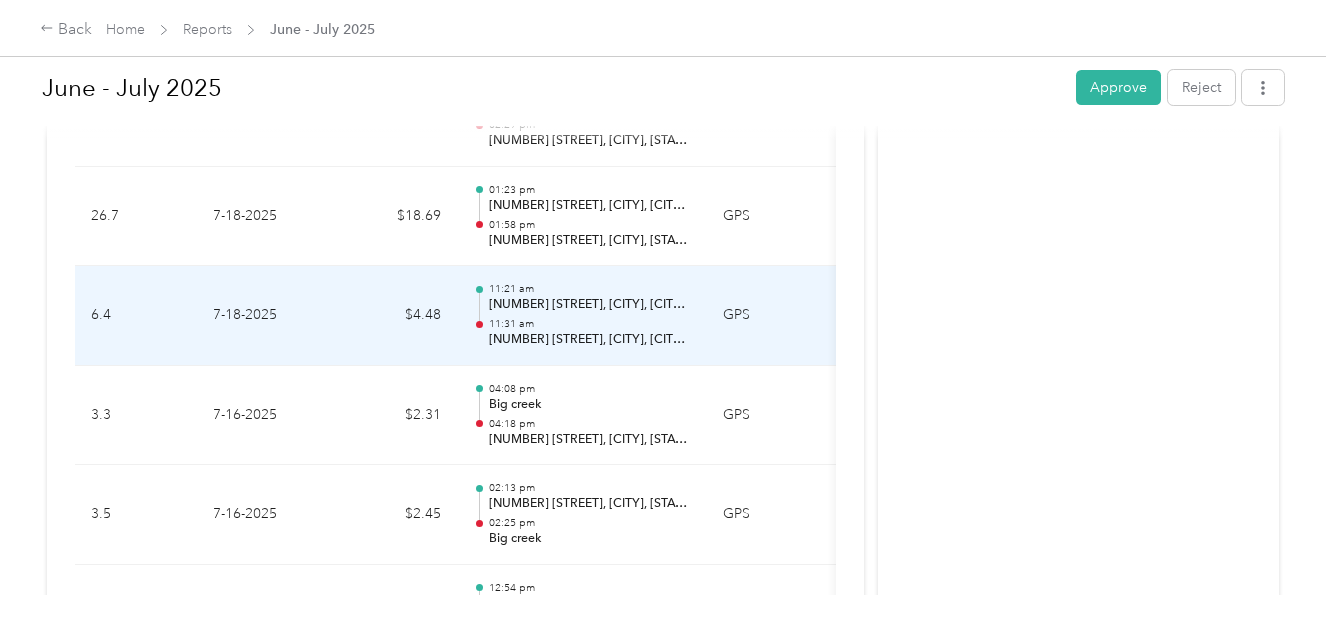 scroll, scrollTop: 2030, scrollLeft: 0, axis: vertical 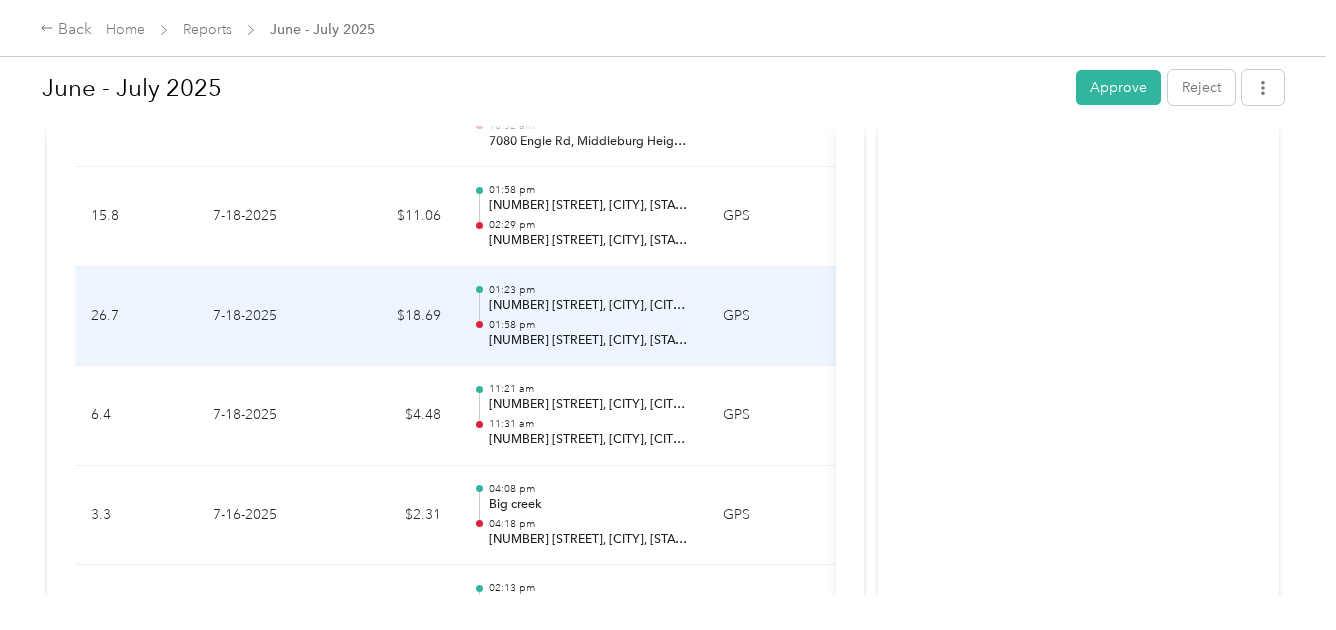 click on "[NUMBER] [STREET], [CITY], [CITY], [STATE]" at bounding box center (590, 306) 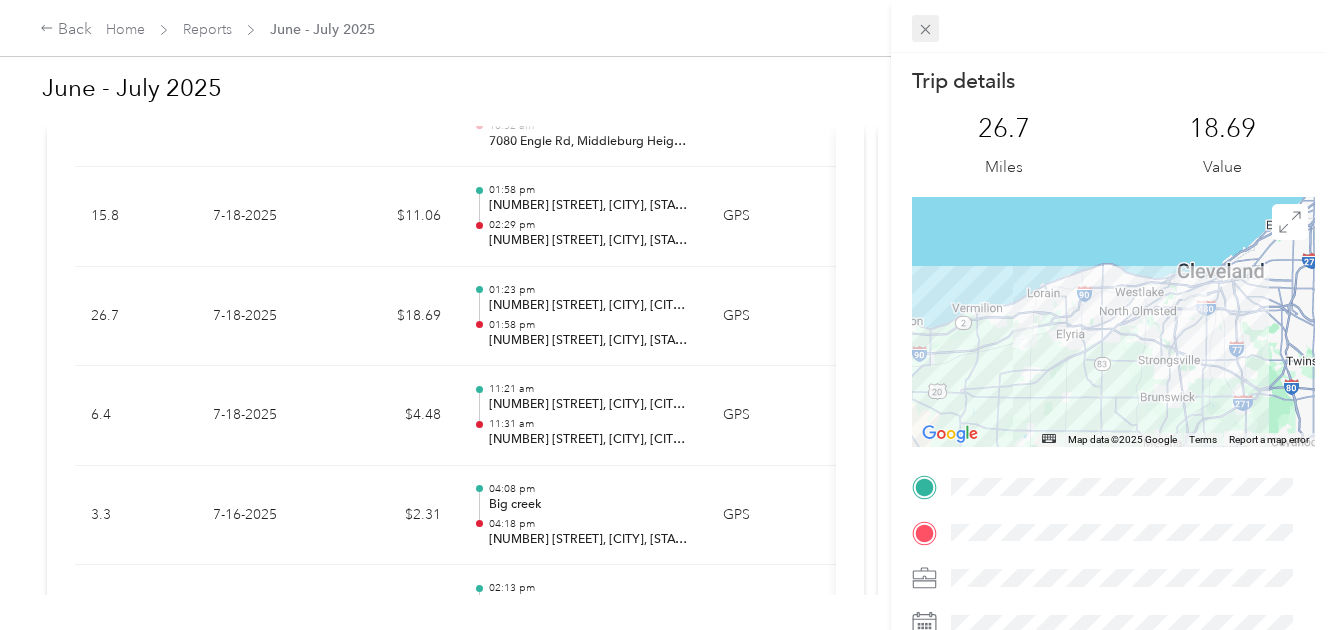 click 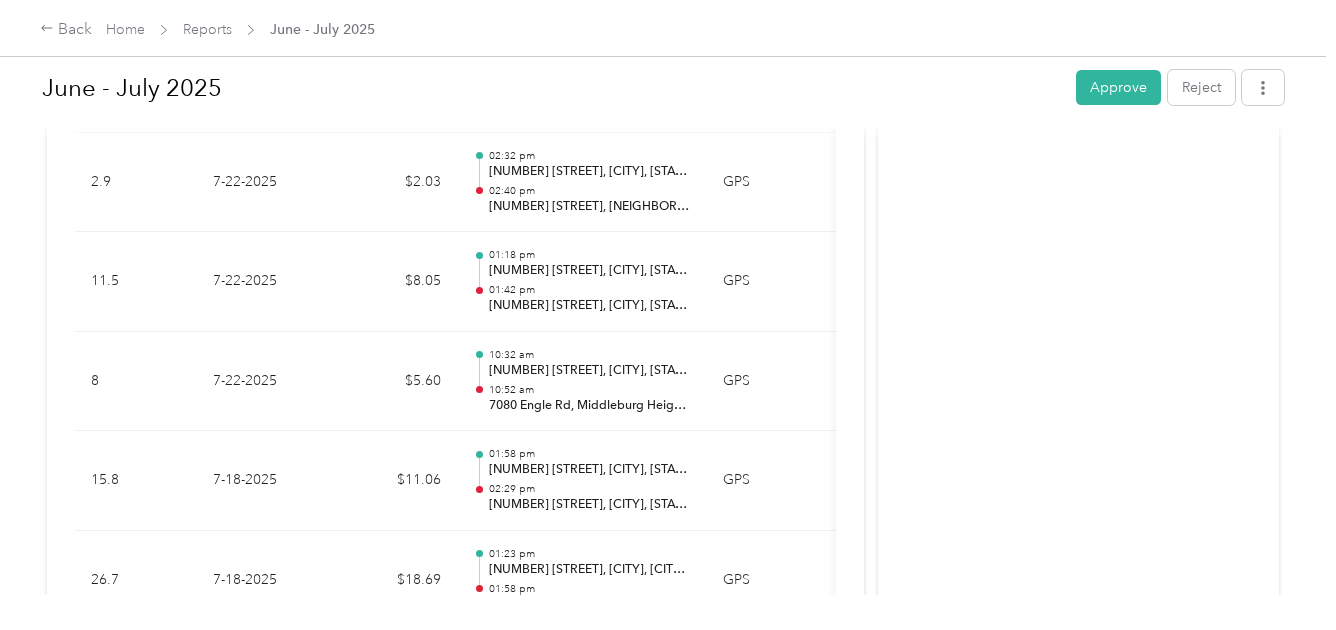 scroll, scrollTop: 1730, scrollLeft: 0, axis: vertical 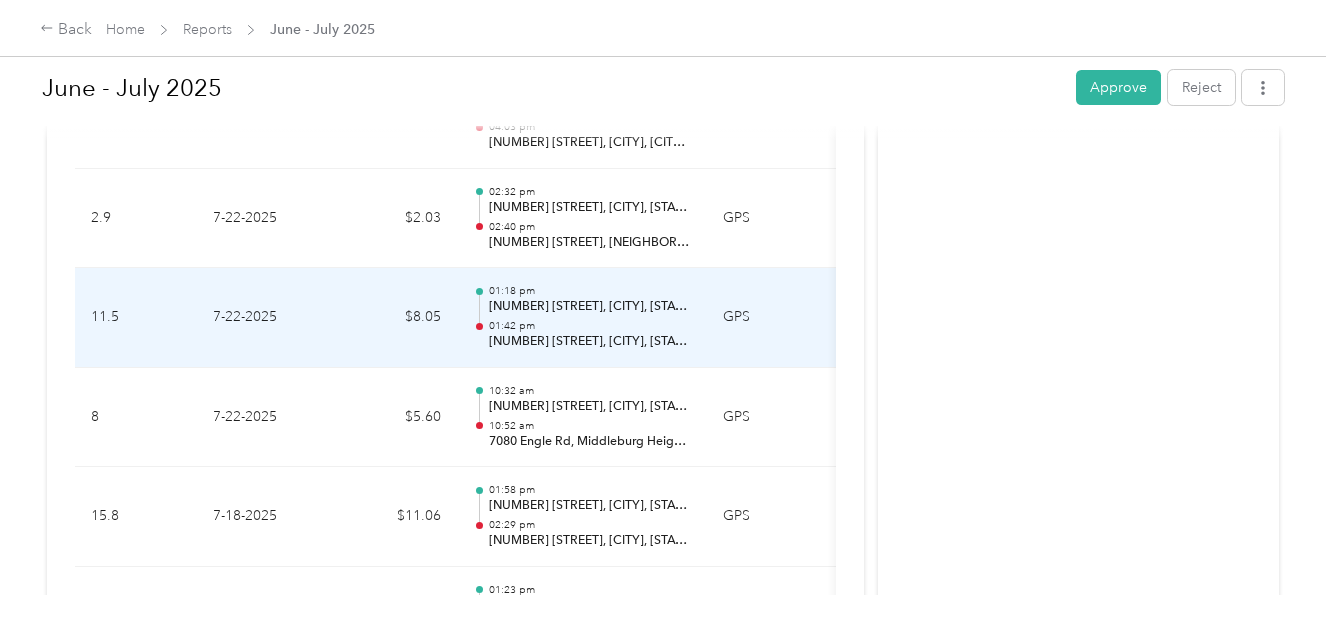 click on "01:42 pm" at bounding box center (590, 326) 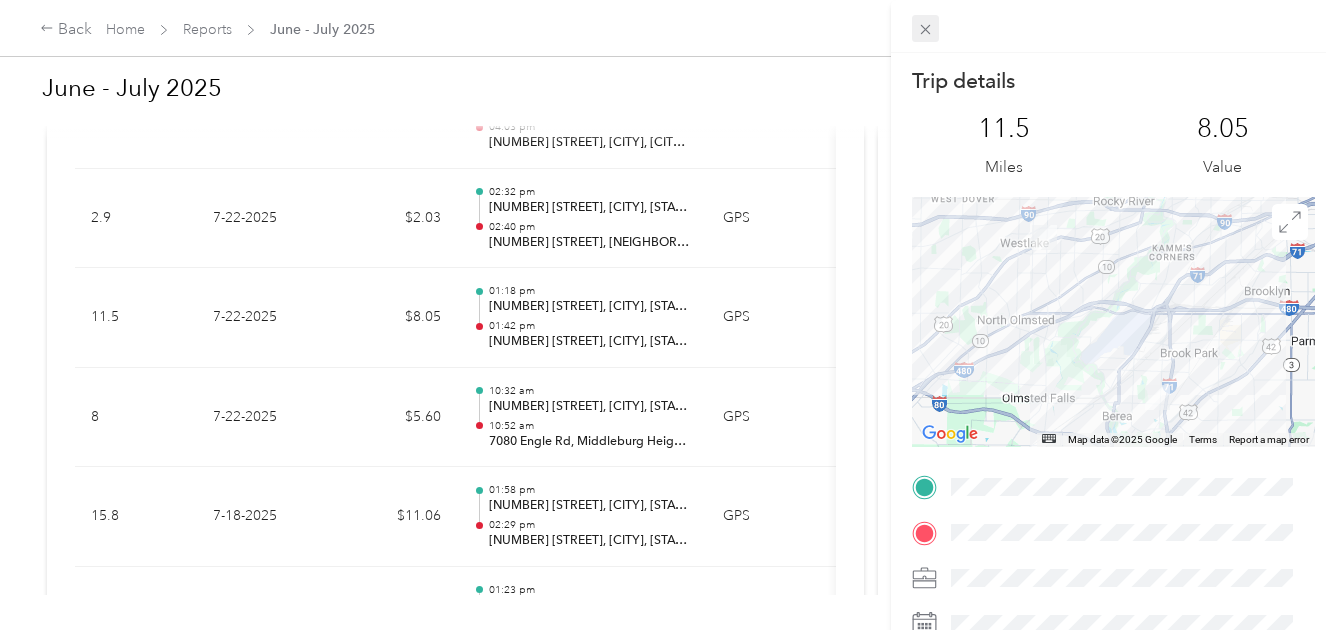 click 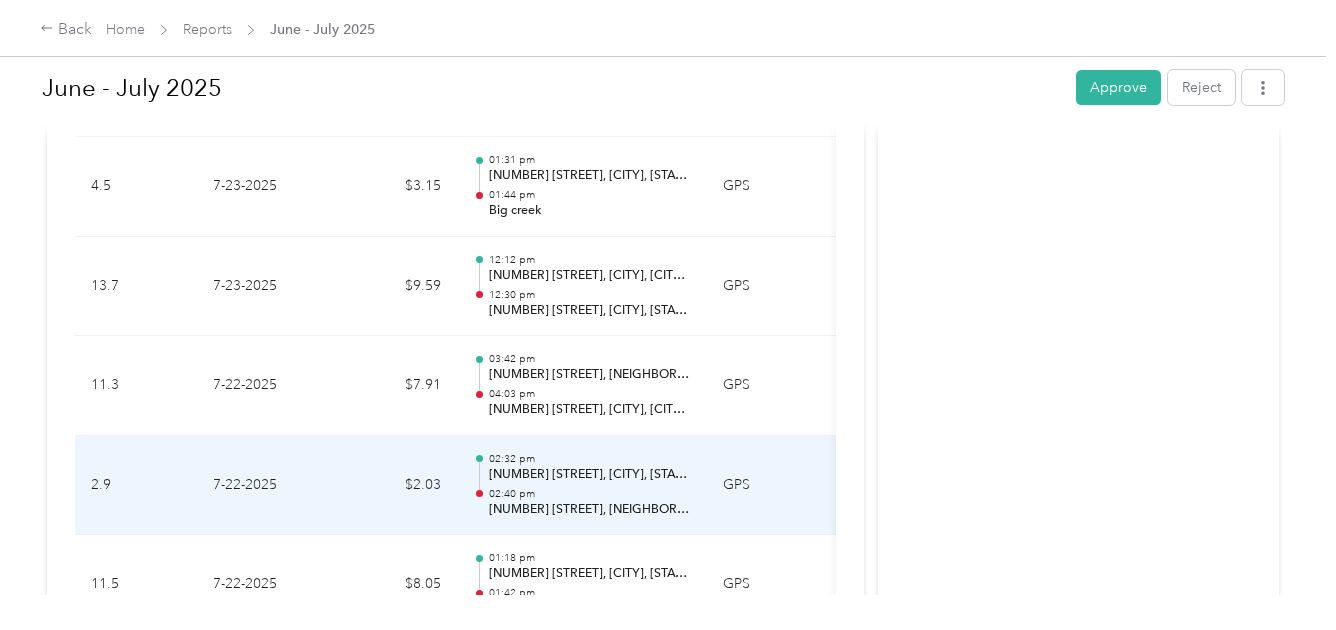 scroll, scrollTop: 1430, scrollLeft: 0, axis: vertical 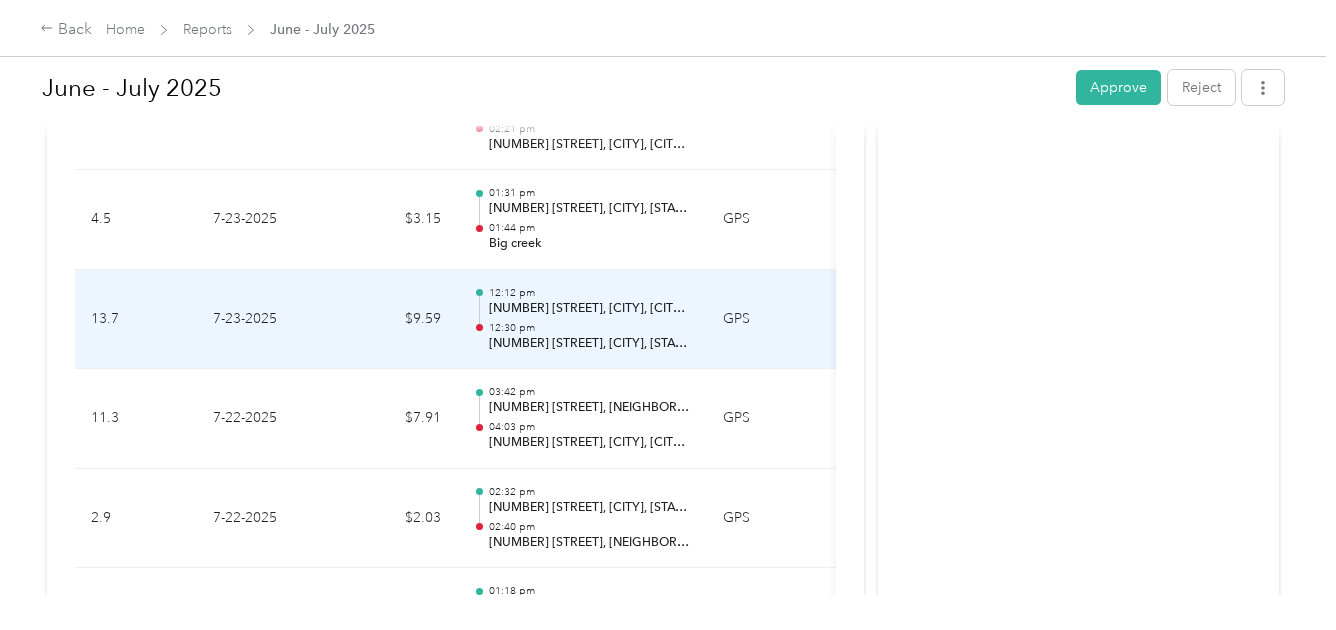 click on "12:30 pm" at bounding box center [590, 328] 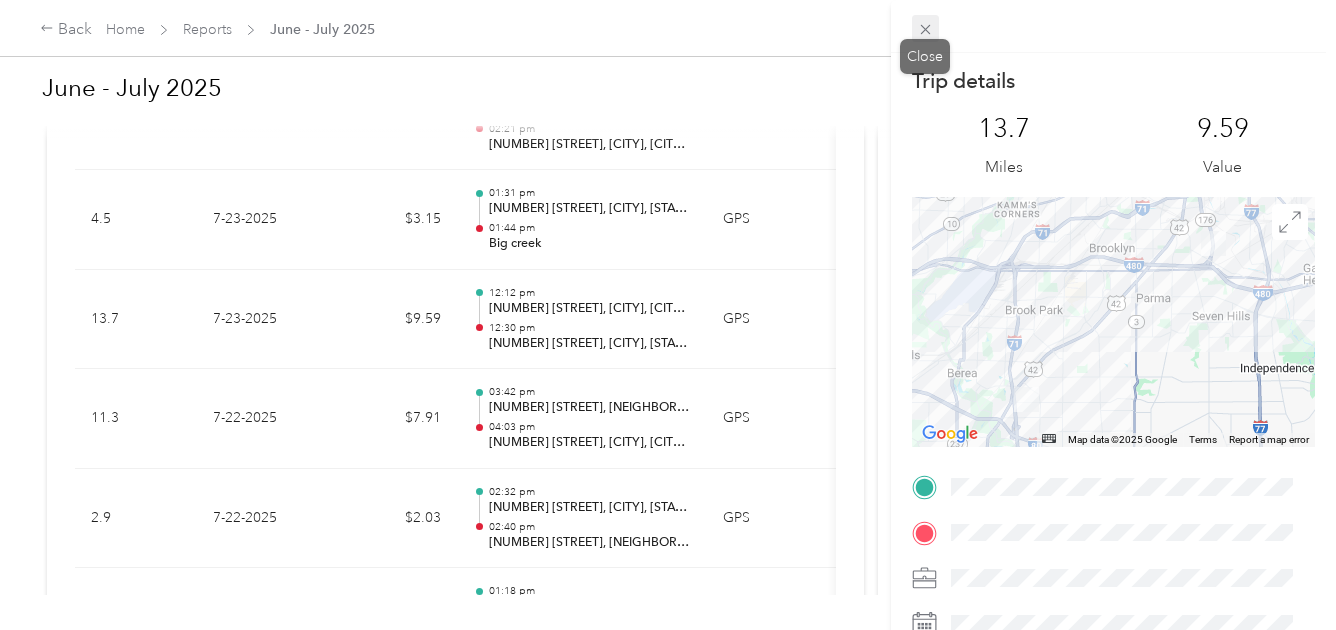 click 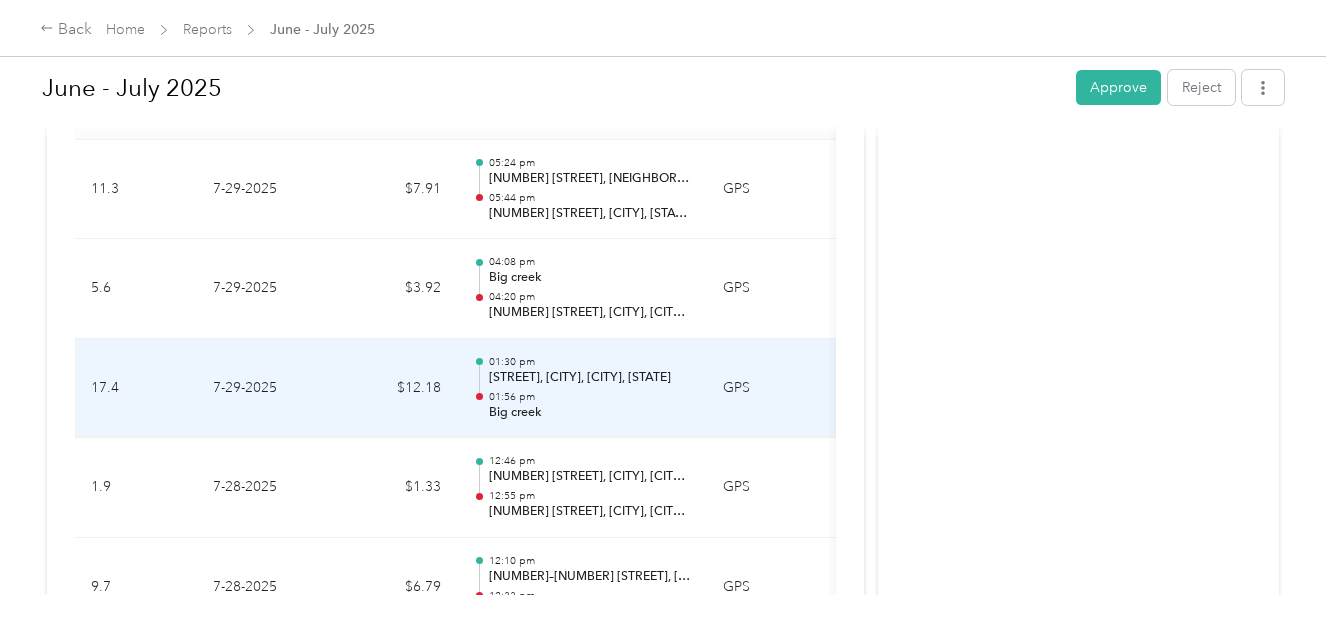 scroll, scrollTop: 530, scrollLeft: 0, axis: vertical 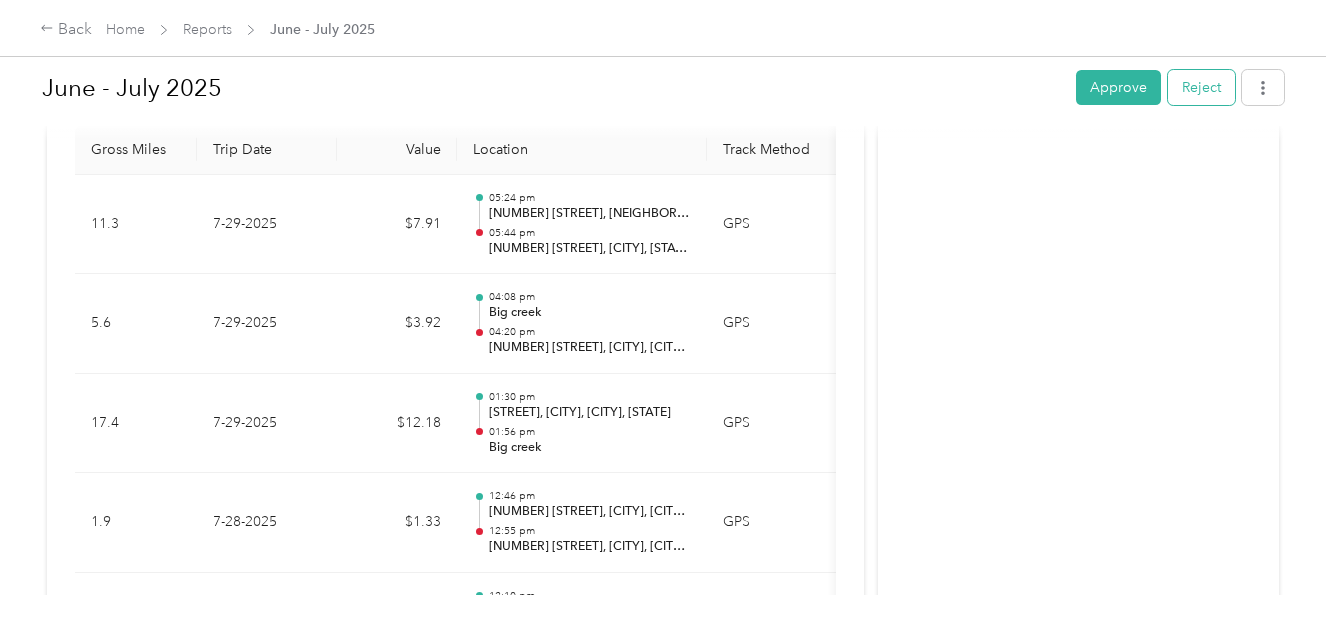 click on "Reject" at bounding box center (1201, 87) 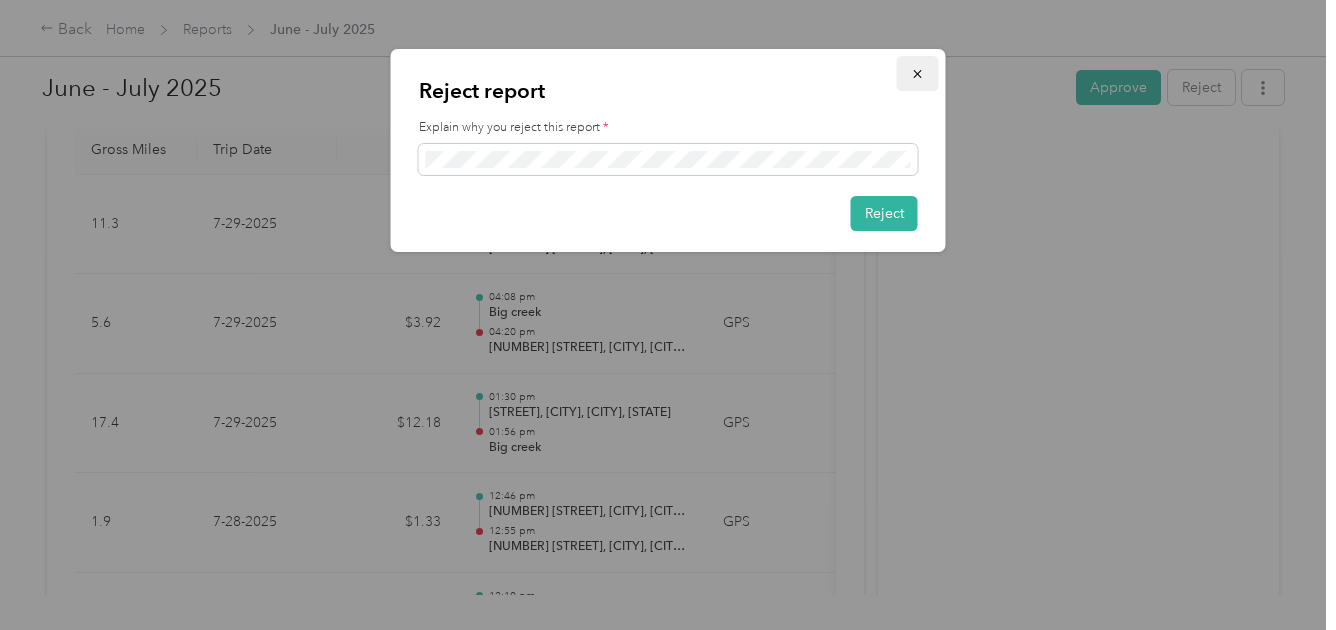 click 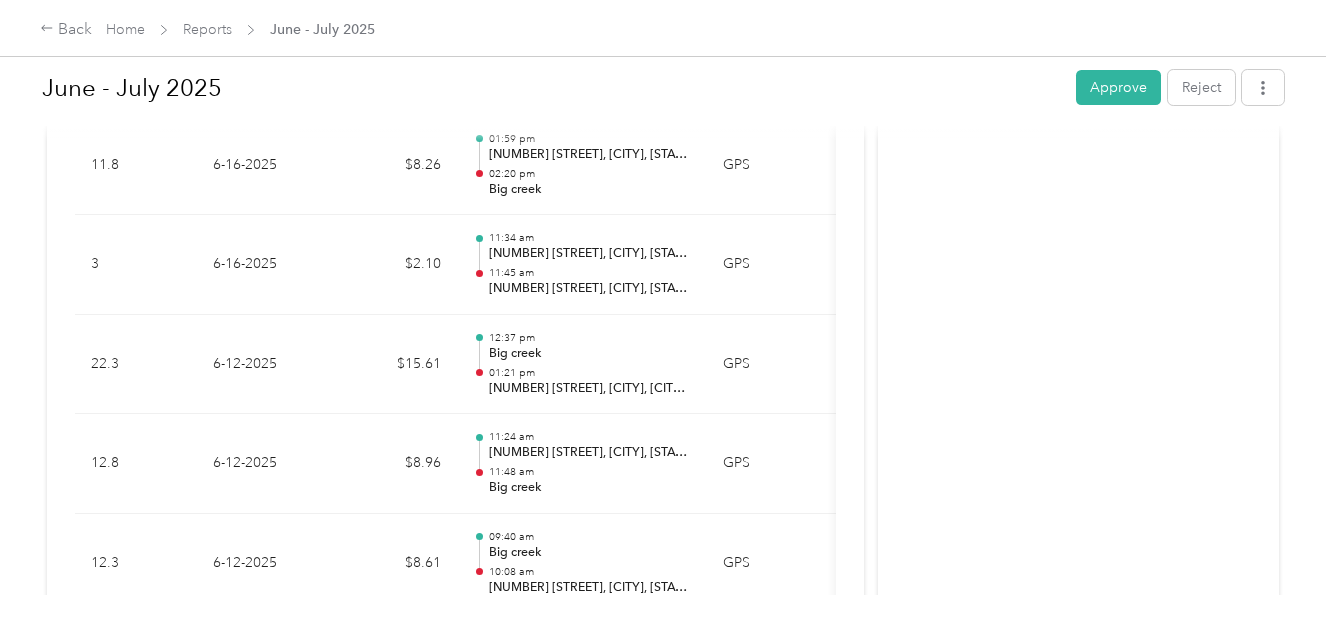 scroll, scrollTop: 5130, scrollLeft: 0, axis: vertical 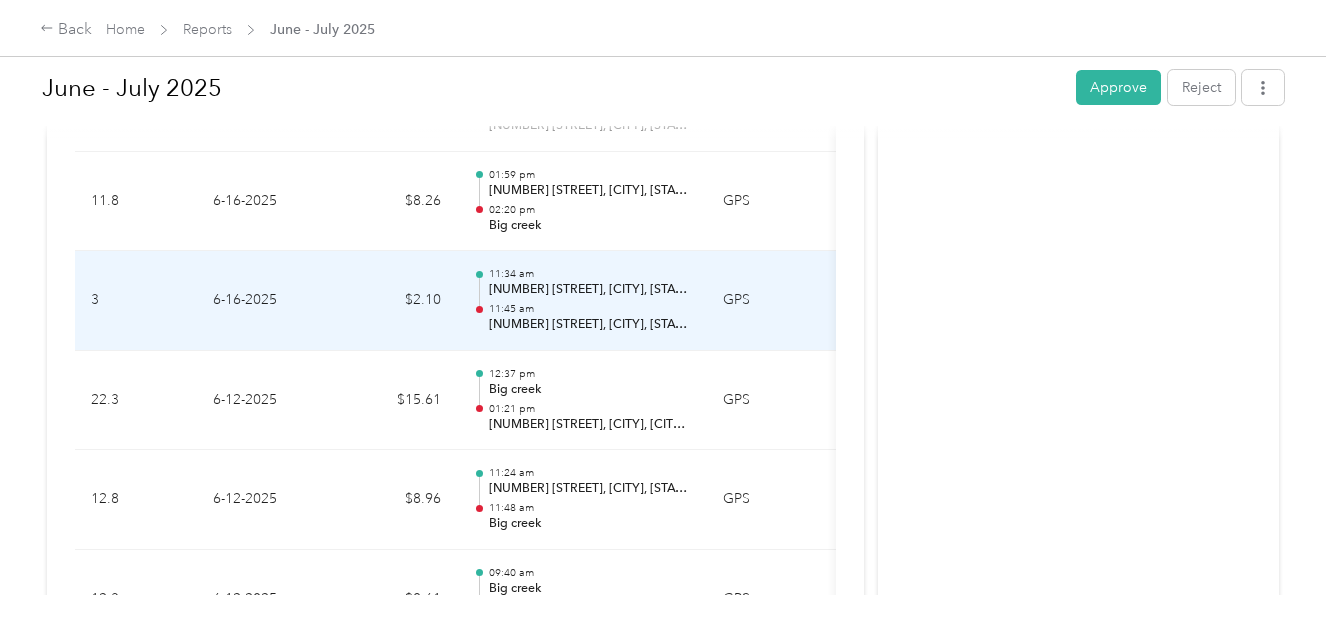click on "11:45 am" at bounding box center (590, 309) 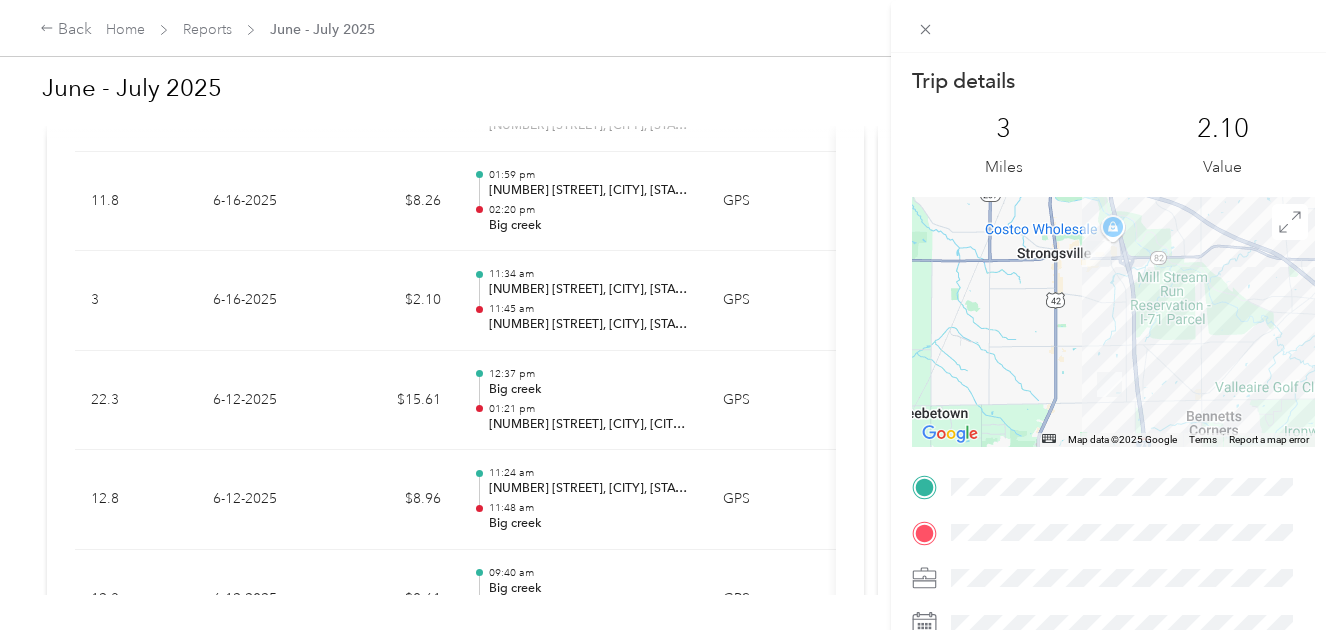 click on "Trip details This trip cannot be edited because it is either under review, approved, or paid. Contact your Team Manager to edit it. 3 Miles 2.10 Value  ← Move left → Move right ↑ Move up ↓ Move down + Zoom in - Zoom out Home Jump left by 75% End Jump right by 75% Page Up Jump up by 75% Page Down Jump down by 75% Map Data Map data ©2025 Google Map data ©2025 Google 2 km  Click to toggle between metric and imperial units Terms Report a map error TO" at bounding box center [668, 315] 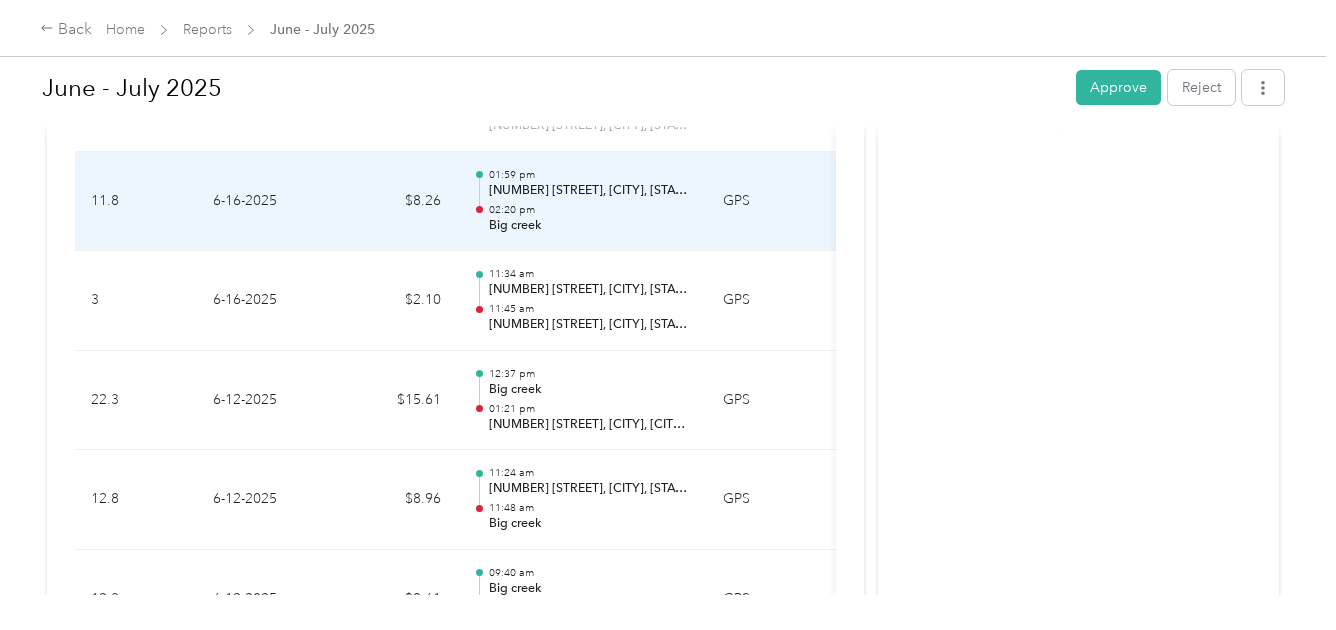 click on "02:20 pm" at bounding box center (590, 210) 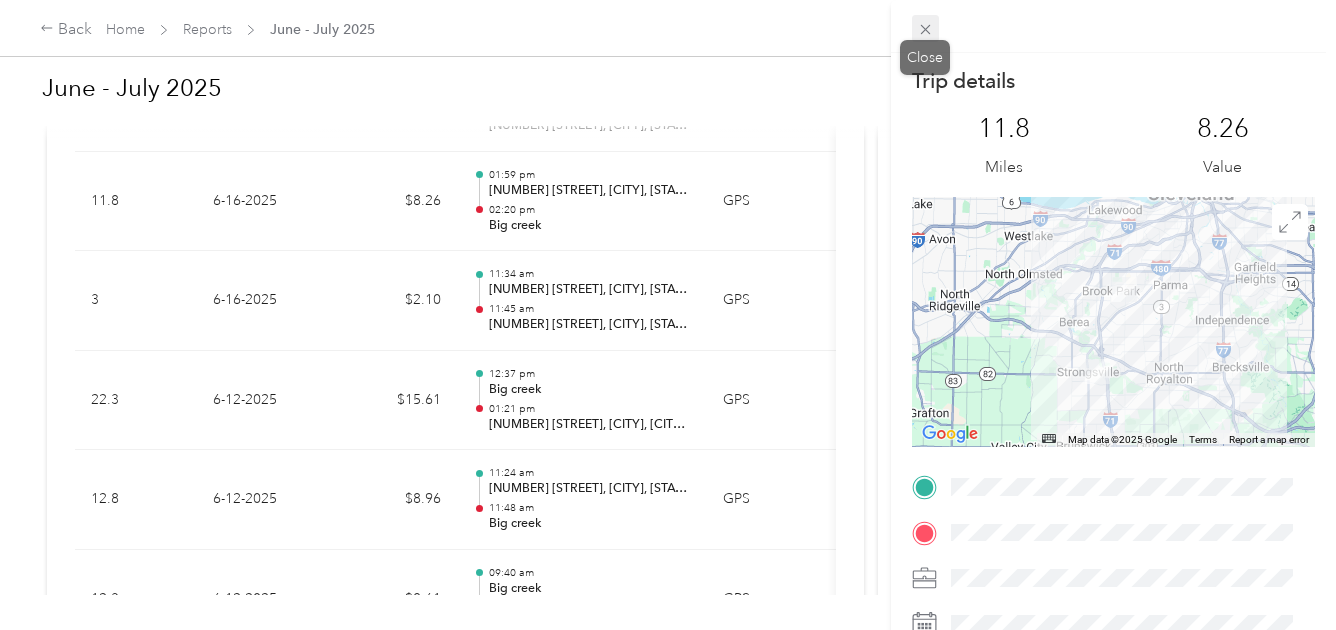 click 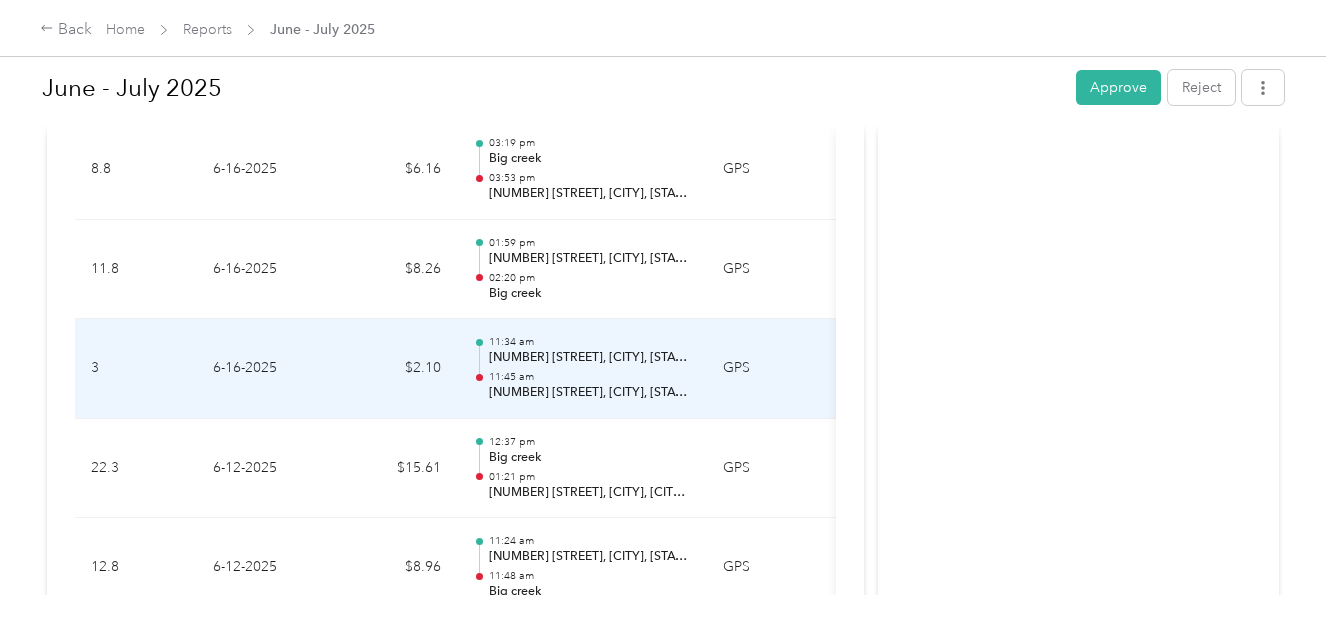 scroll, scrollTop: 4930, scrollLeft: 0, axis: vertical 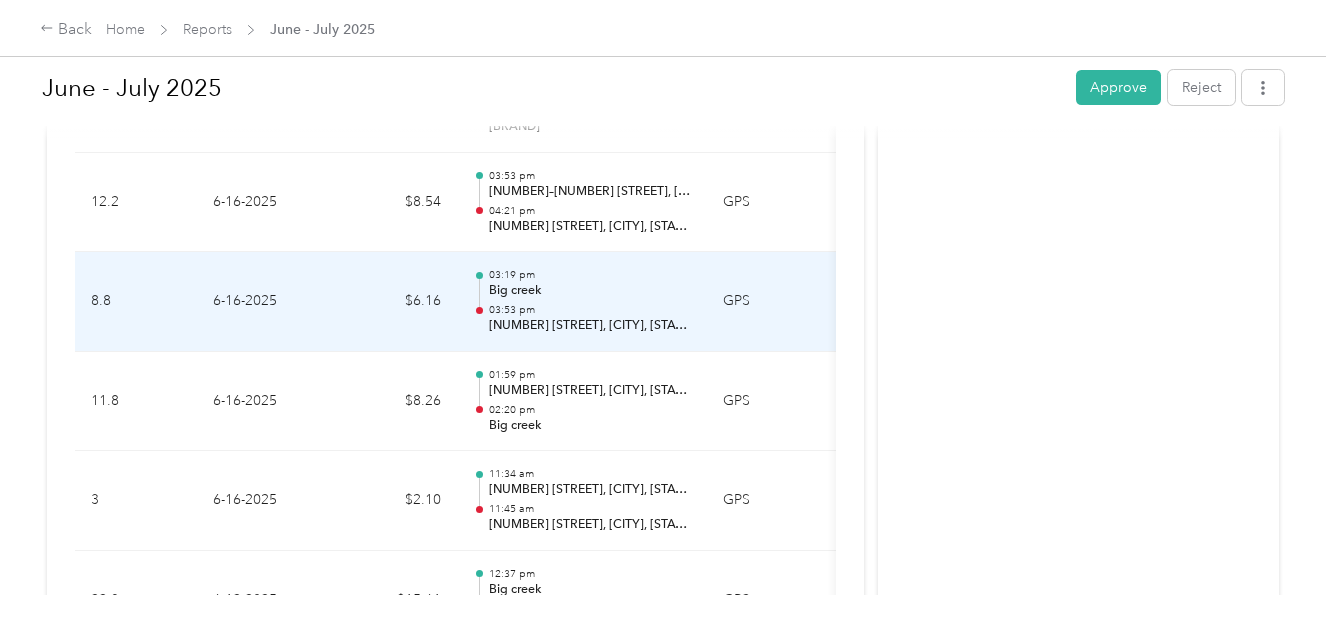 click on "[TIME] [LOCATION] [TIME] [NUMBER] [STREET], [CITY], [STATE]" at bounding box center (590, 301) 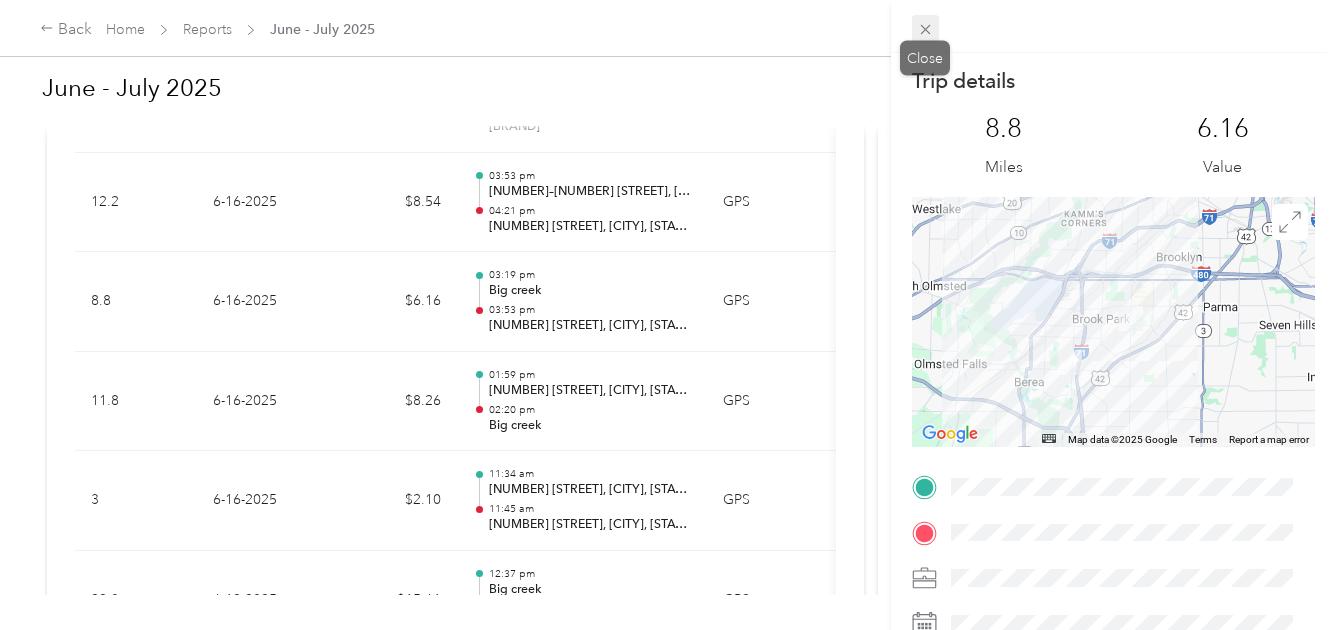 click 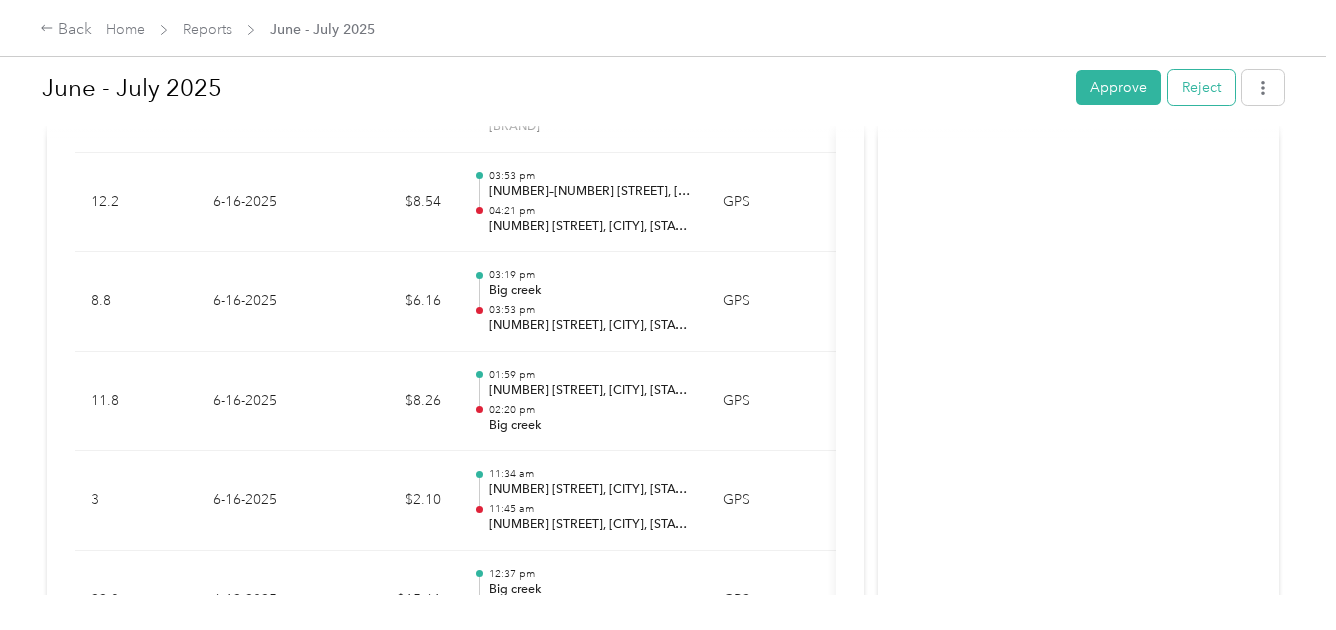 click on "Reject" at bounding box center [1201, 87] 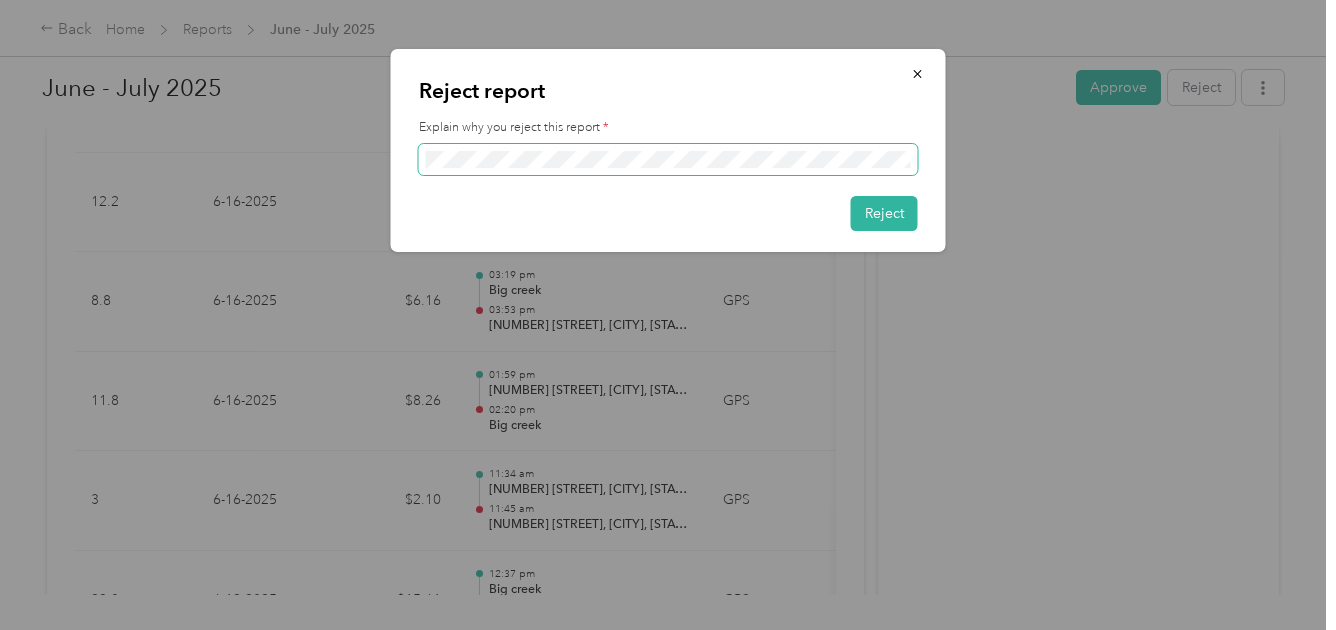 scroll, scrollTop: 0, scrollLeft: 0, axis: both 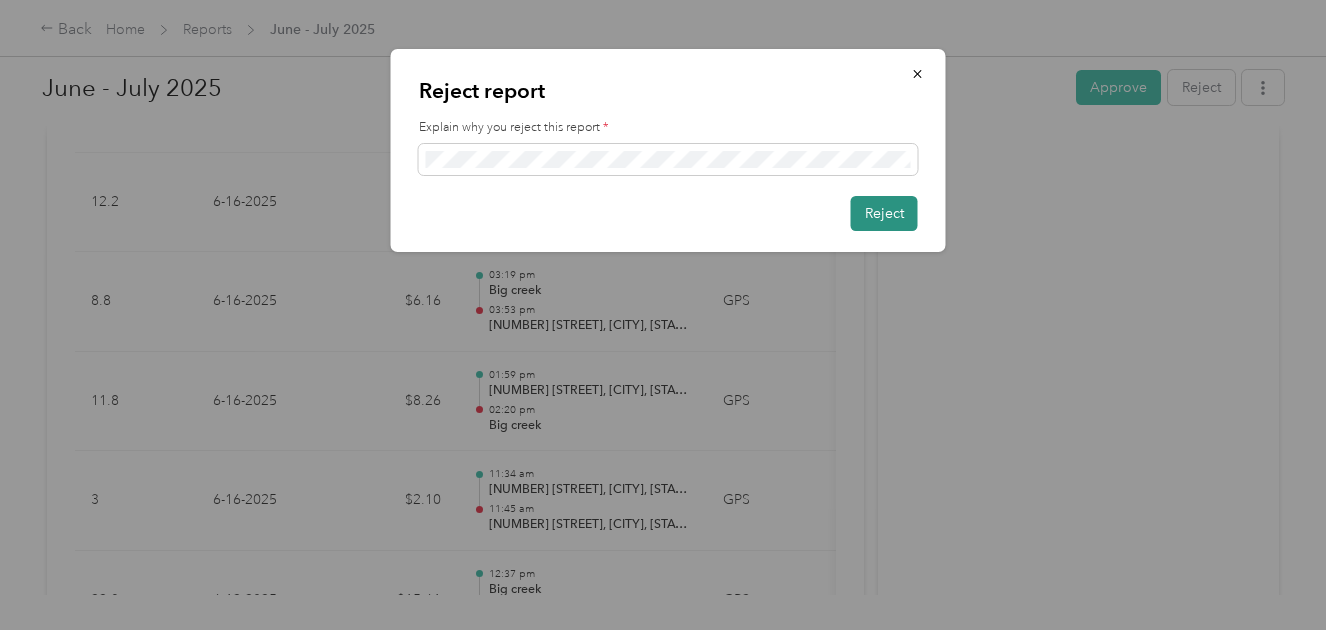 click on "Reject" at bounding box center [884, 213] 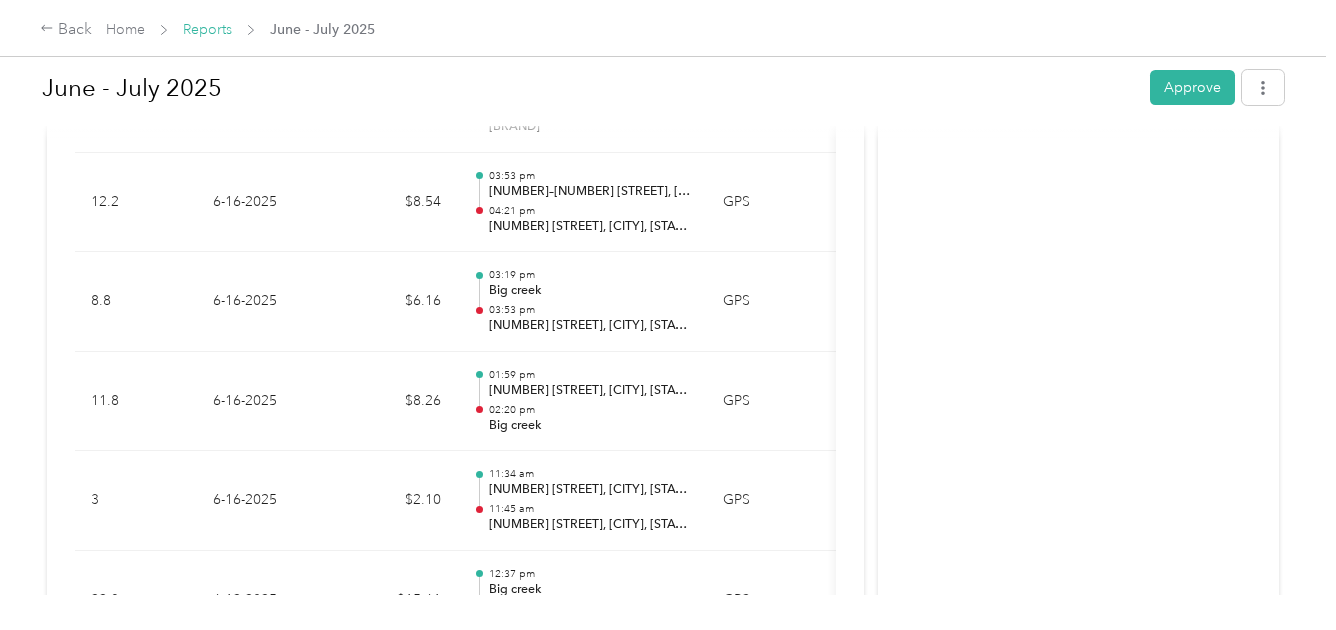 click on "Reports" at bounding box center [207, 29] 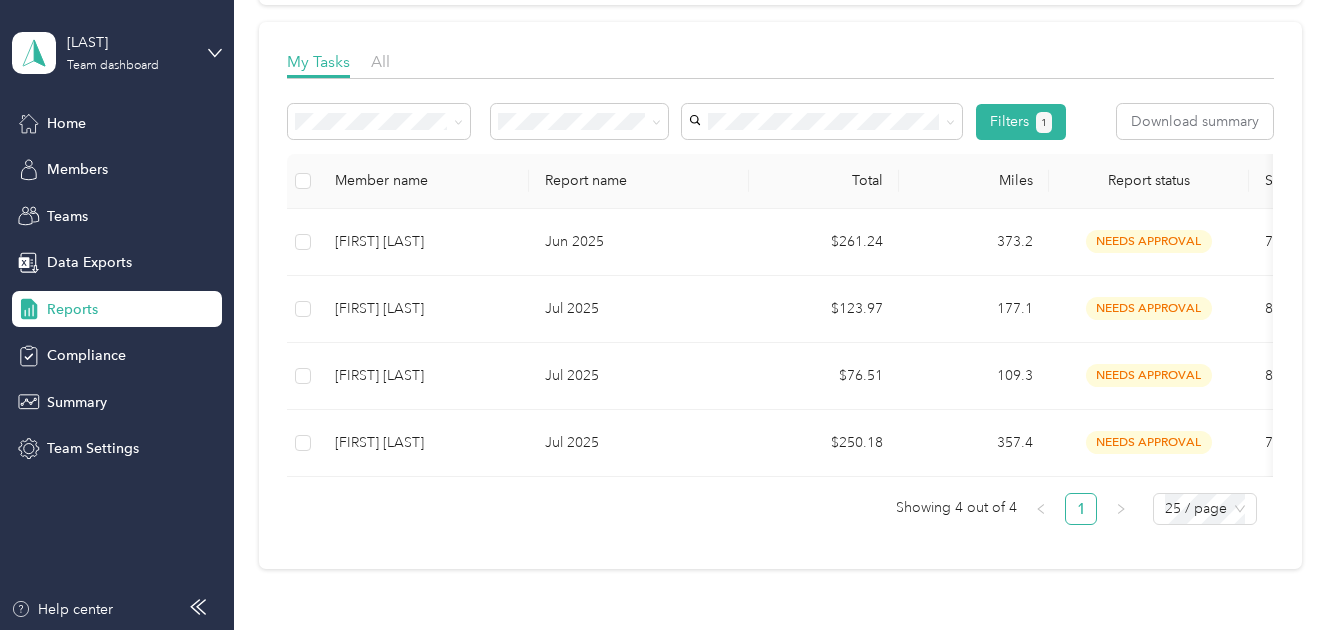 scroll, scrollTop: 300, scrollLeft: 0, axis: vertical 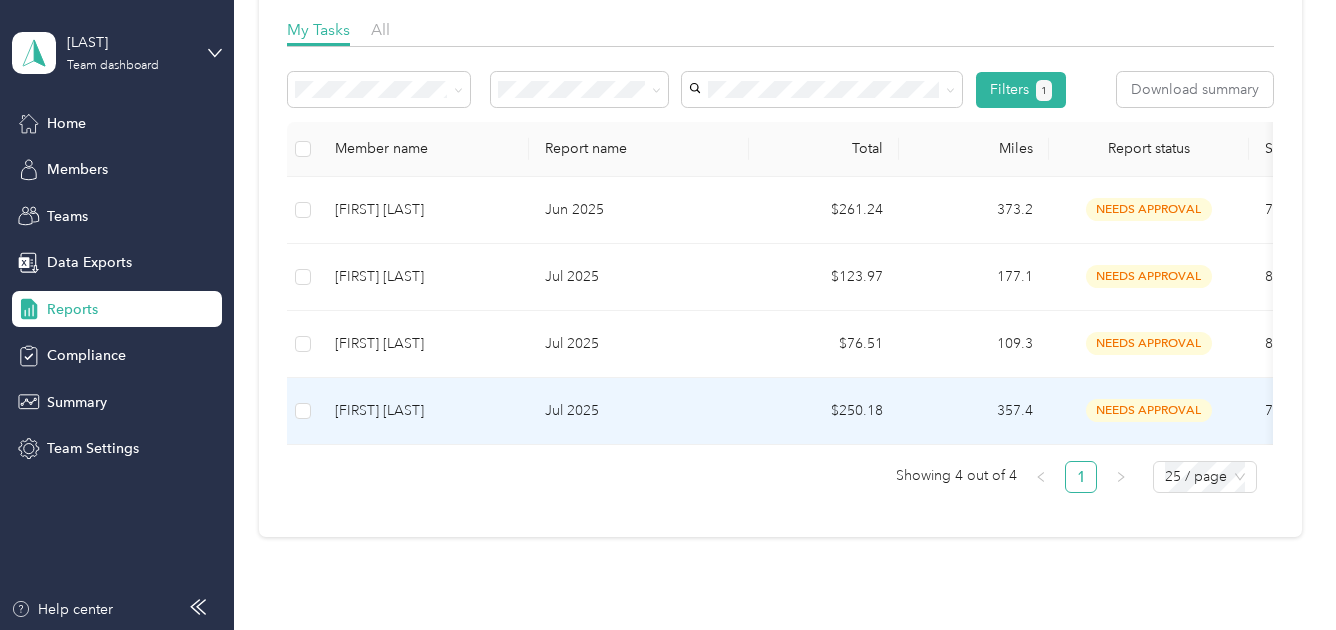 click on "$250.18" at bounding box center (824, 411) 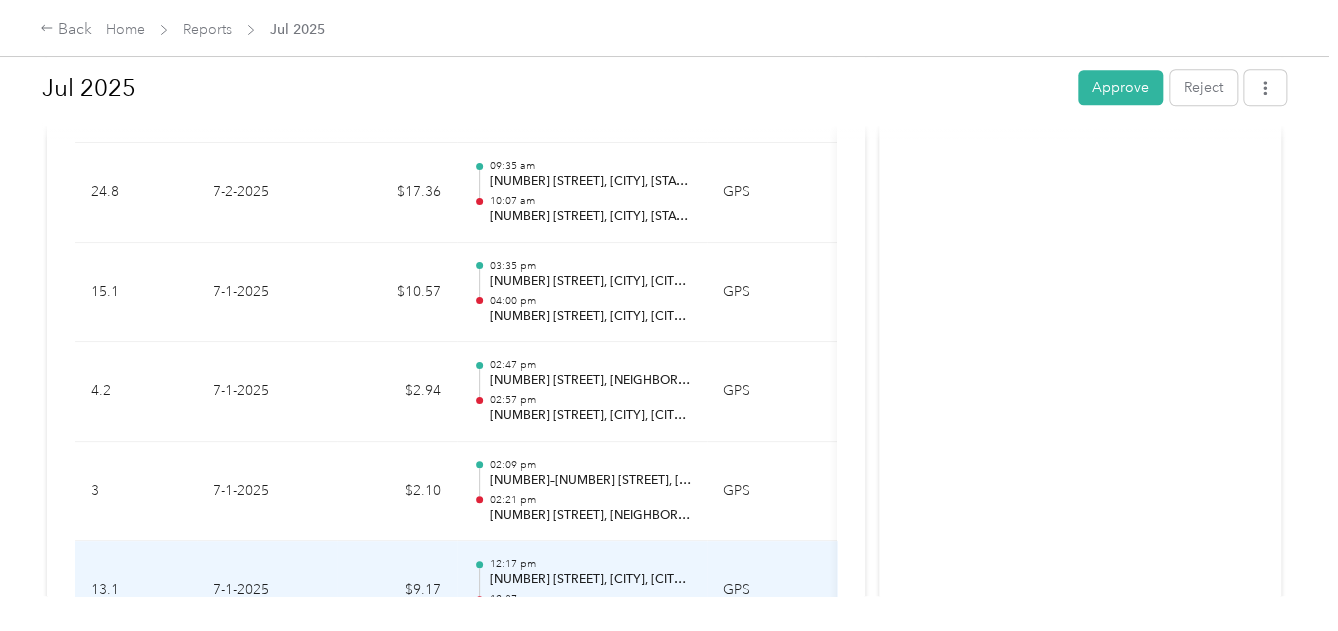 scroll, scrollTop: 3944, scrollLeft: 0, axis: vertical 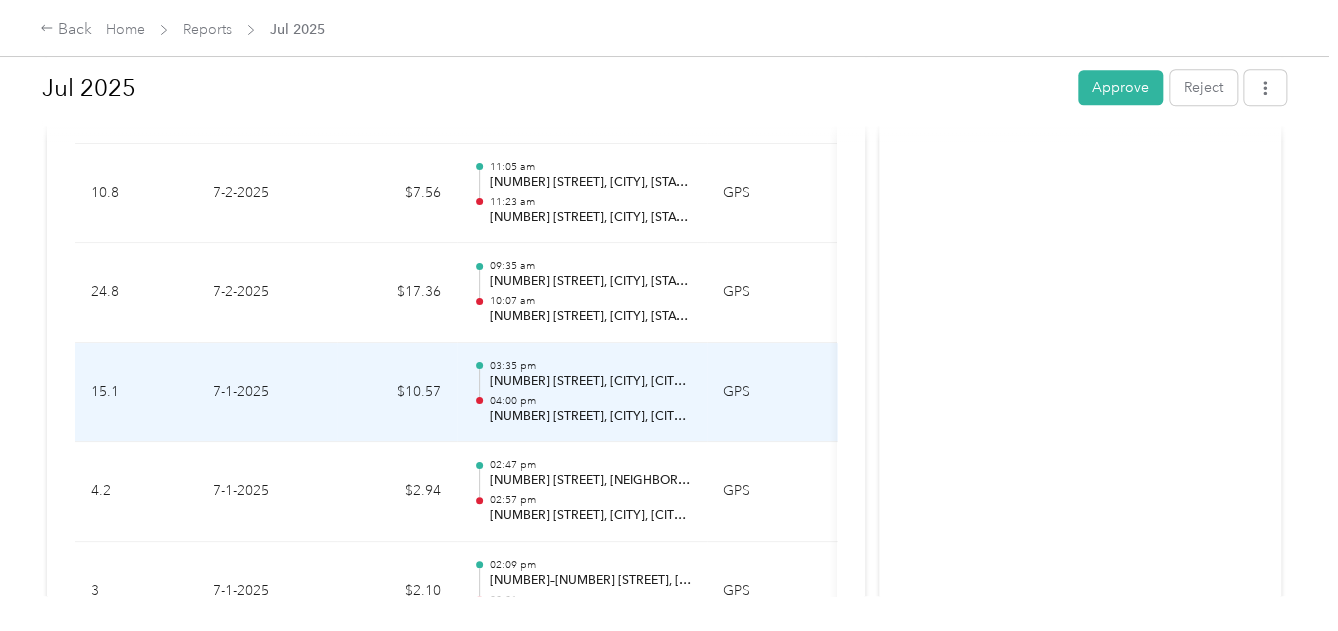 click on "04:00 pm" at bounding box center (590, 401) 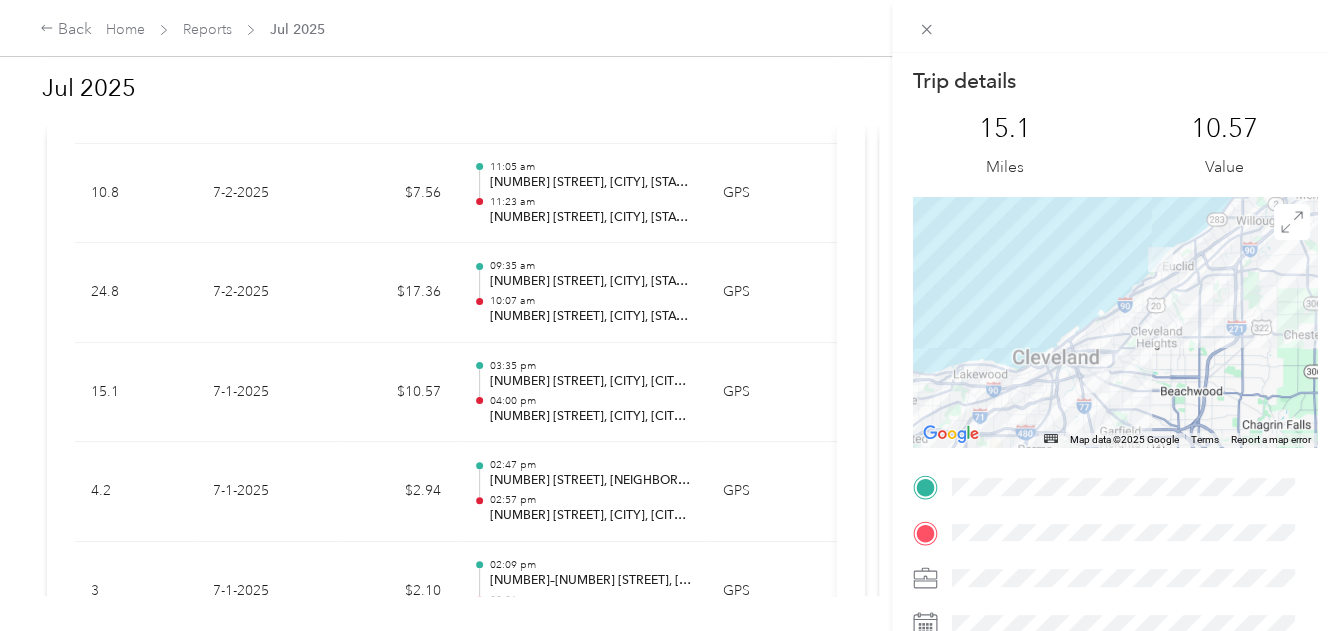 click on "Trip details This trip cannot be edited because it is either under review, approved, or paid. Contact your Team Manager to edit it. 15.1 Miles 10.57 Value  ← Move left → Move right ↑ Move up ↓ Move down + Zoom in - Zoom out Home Jump left by 75% End Jump right by 75% Page Up Jump up by 75% Page Down Jump down by 75% Map Data Map data ©2025 Google Map data ©2025 Google 5 km  Click to toggle between metric and imperial units Terms Report a map error TO" at bounding box center (669, 315) 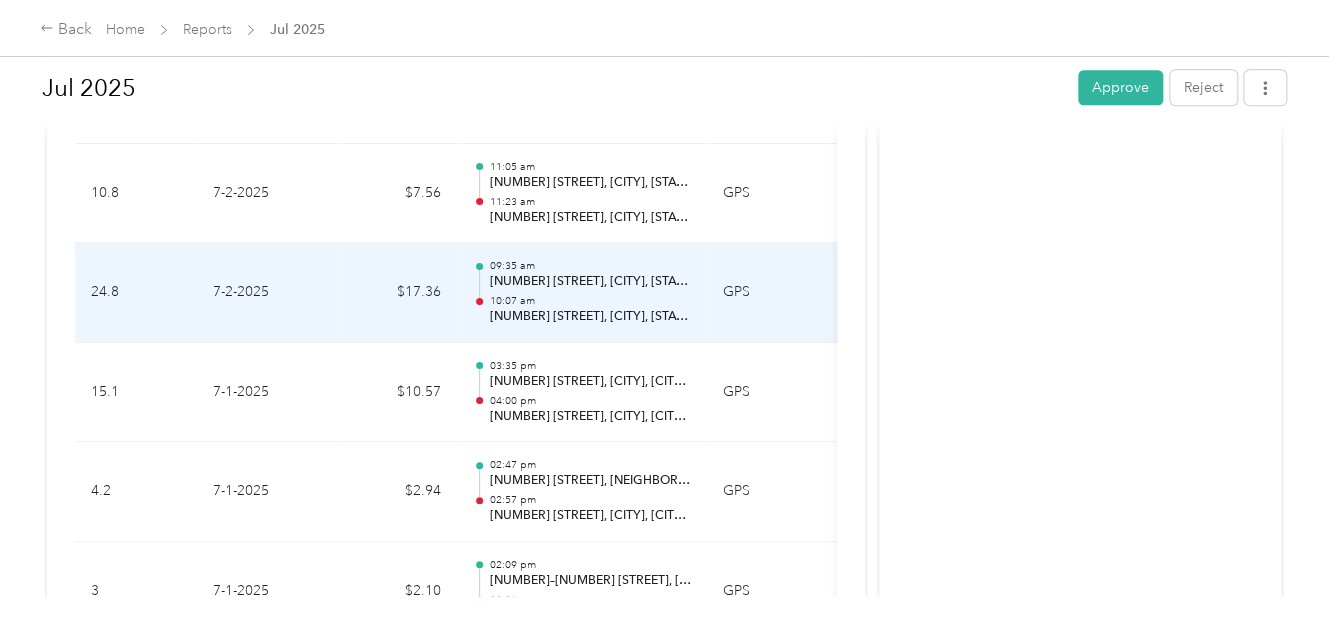 click on "7-2-2025" at bounding box center (267, 293) 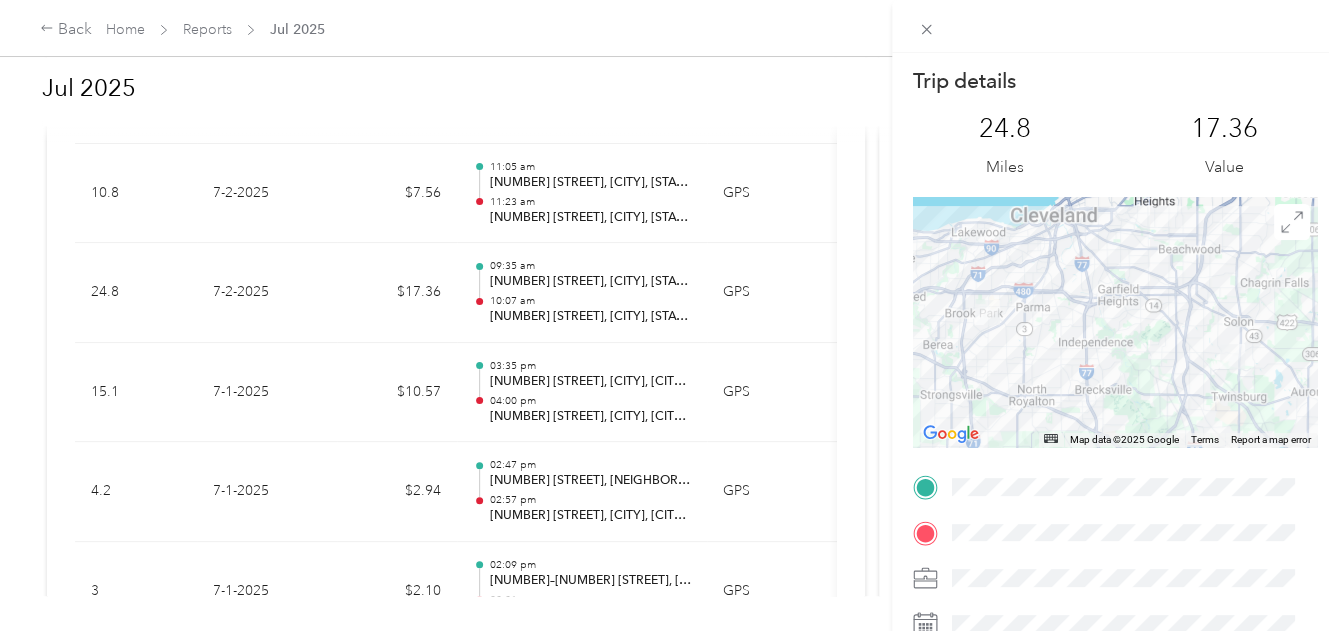 click on "Trip details This trip cannot be edited because it is either under review, approved, or paid. Contact your Team Manager to edit it. 24.8 Miles 17.36 Value  ← Move left → Move right ↑ Move up ↓ Move down + Zoom in - Zoom out Home Jump left by 75% End Jump right by 75% Page Up Jump up by 75% Page Down Jump down by 75% Map Data Map data ©2025 Google Map data ©2025 Google 5 km  Click to toggle between metric and imperial units Terms Report a map error TO" at bounding box center (669, 315) 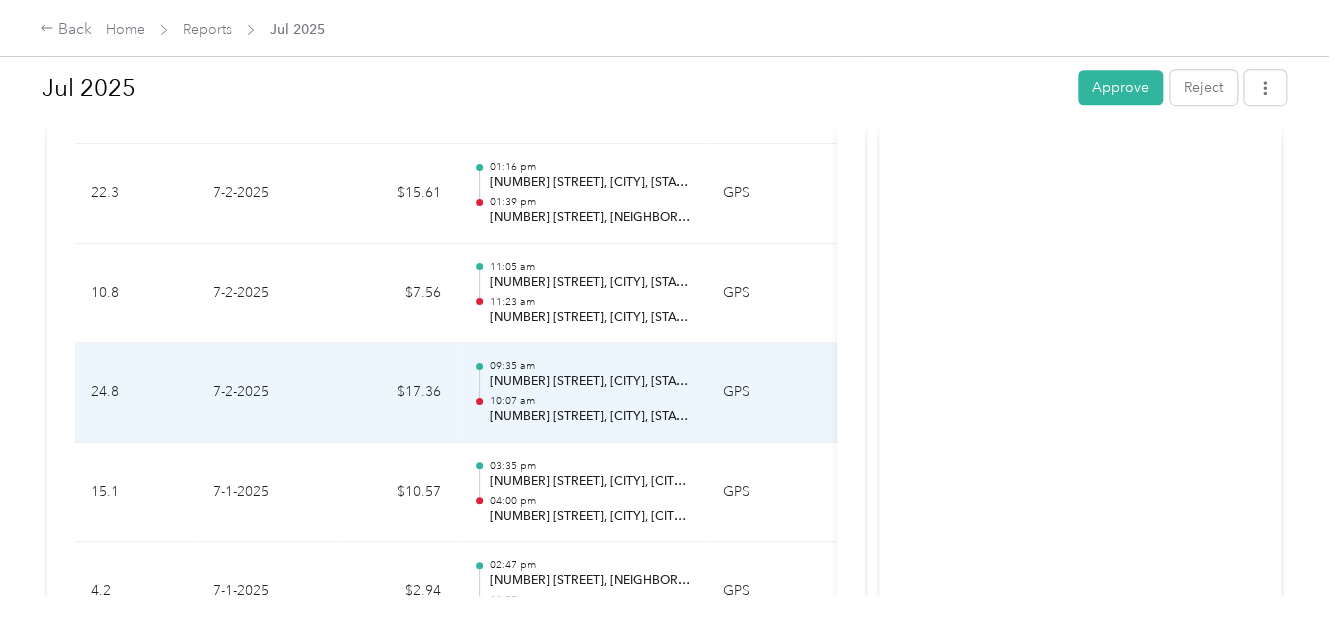 scroll, scrollTop: 3744, scrollLeft: 0, axis: vertical 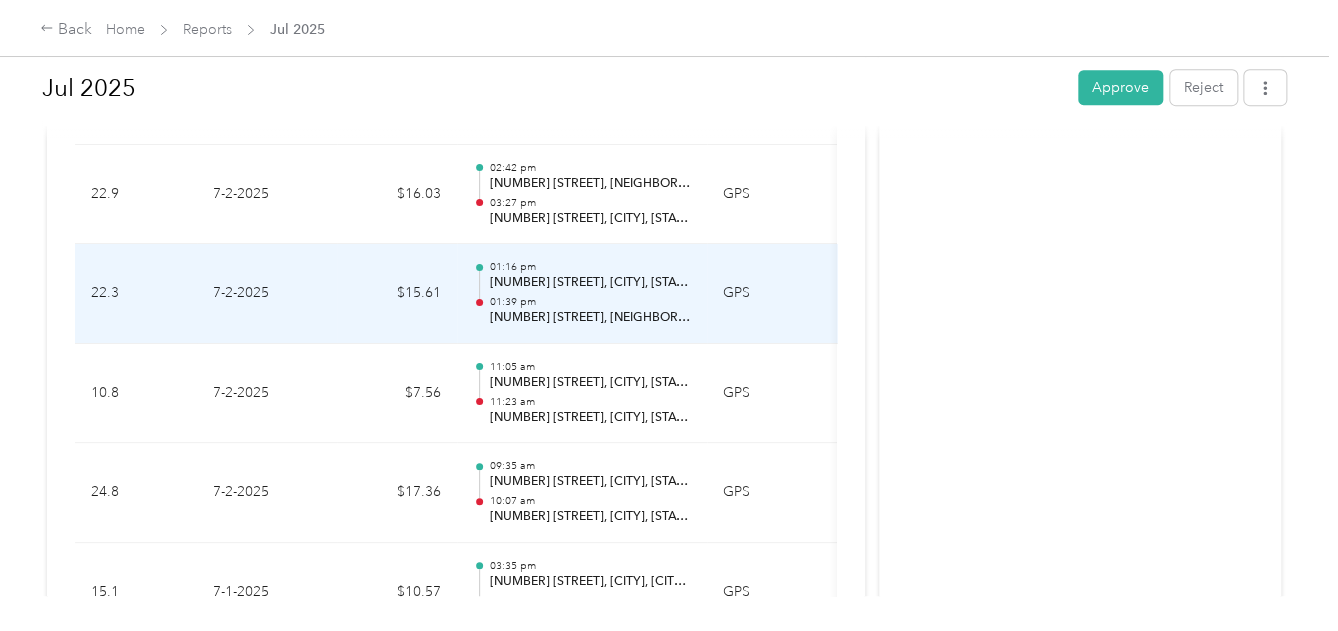 click on "[NUMBER] [STREET], [CITY], [STATE]" at bounding box center (590, 283) 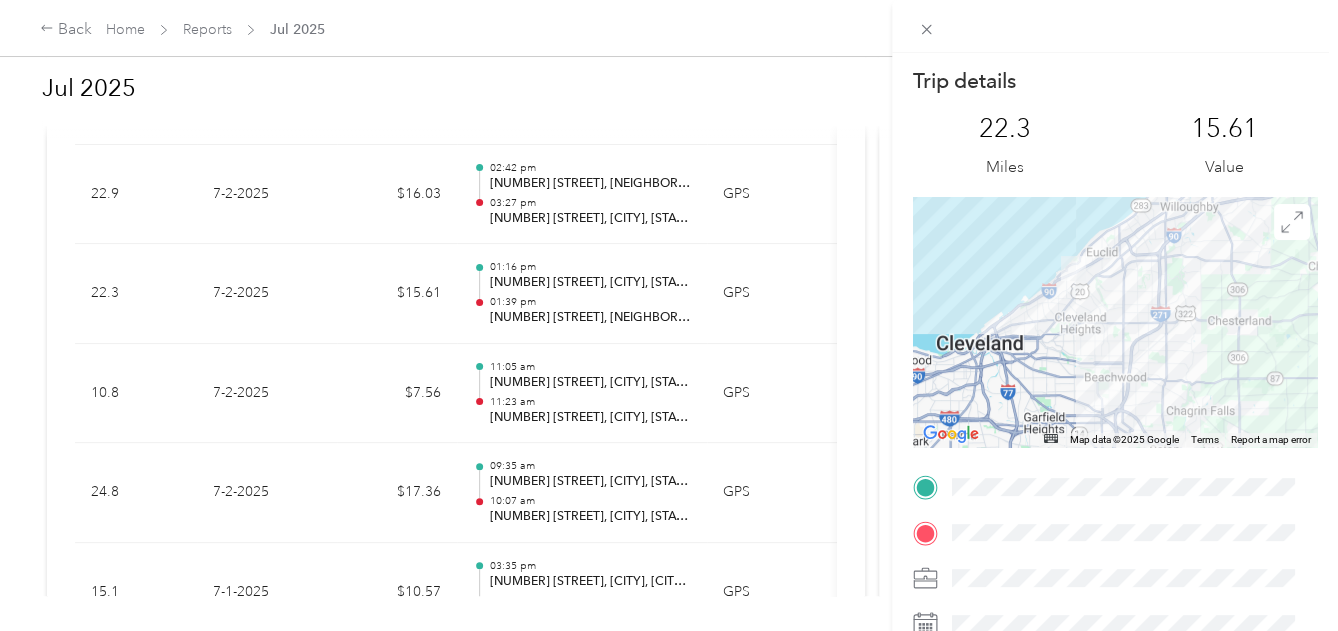 click on "Trip details This trip cannot be edited because it is either under review, approved, or paid. Contact your Team Manager to edit it. 22.3 Miles 15.61 Value  ← Move left → Move right ↑ Move up ↓ Move down + Zoom in - Zoom out Home Jump left by 75% End Jump right by 75% Page Up Jump up by 75% Page Down Jump down by 75% Map Data Map data ©2025 Google Map data ©2025 Google 5 km  Click to toggle between metric and imperial units Terms Report a map error TO" at bounding box center (669, 315) 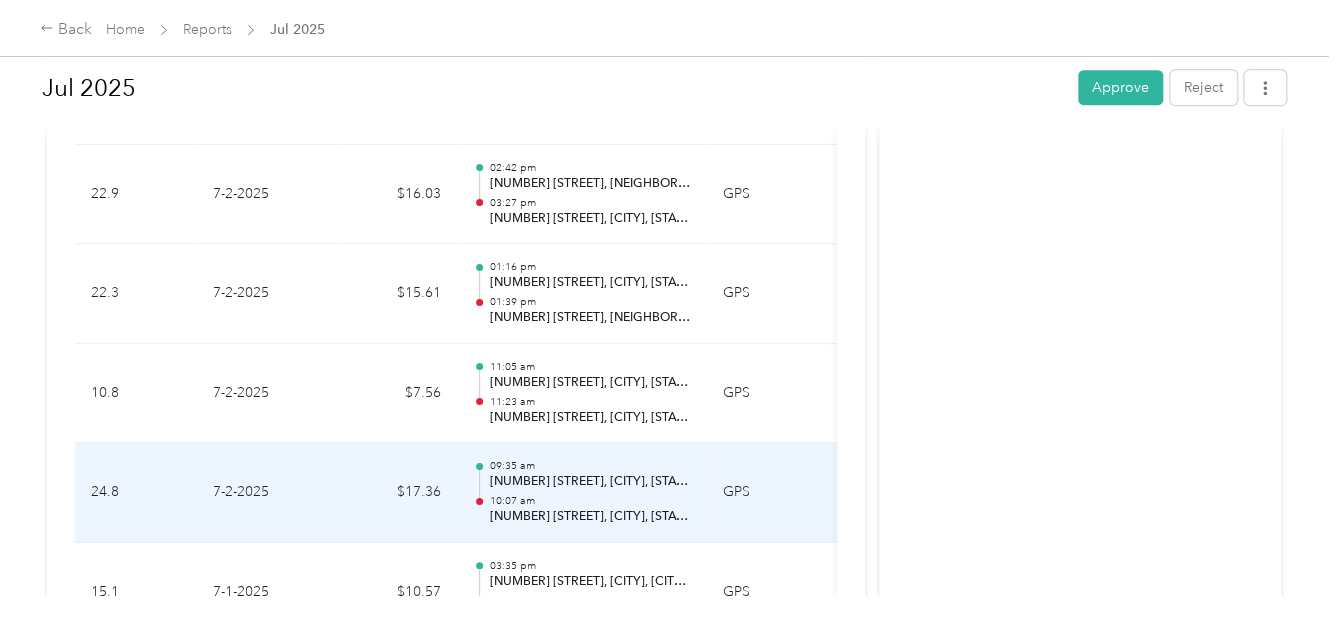 click on "[TIME] [NUMBER] [STREET], [CITY], [STATE] [TIME] [NUMBER] [STREET], [CITY], [STATE]" at bounding box center [582, 493] 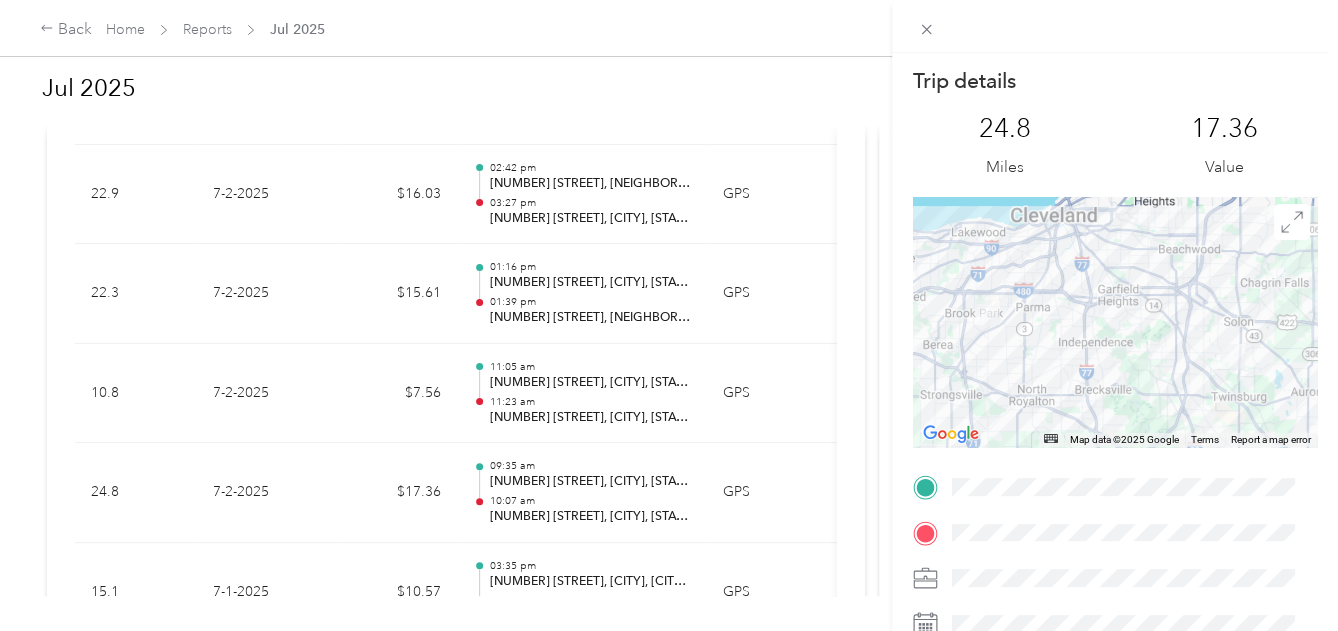 click on "Trip details This trip cannot be edited because it is either under review, approved, or paid. Contact your Team Manager to edit it. 24.8 Miles 17.36 Value  ← Move left → Move right ↑ Move up ↓ Move down + Zoom in - Zoom out Home Jump left by 75% End Jump right by 75% Page Up Jump up by 75% Page Down Jump down by 75% Map Data Map data ©2025 Google Map data ©2025 Google 5 km  Click to toggle between metric and imperial units Terms Report a map error TO" at bounding box center (669, 315) 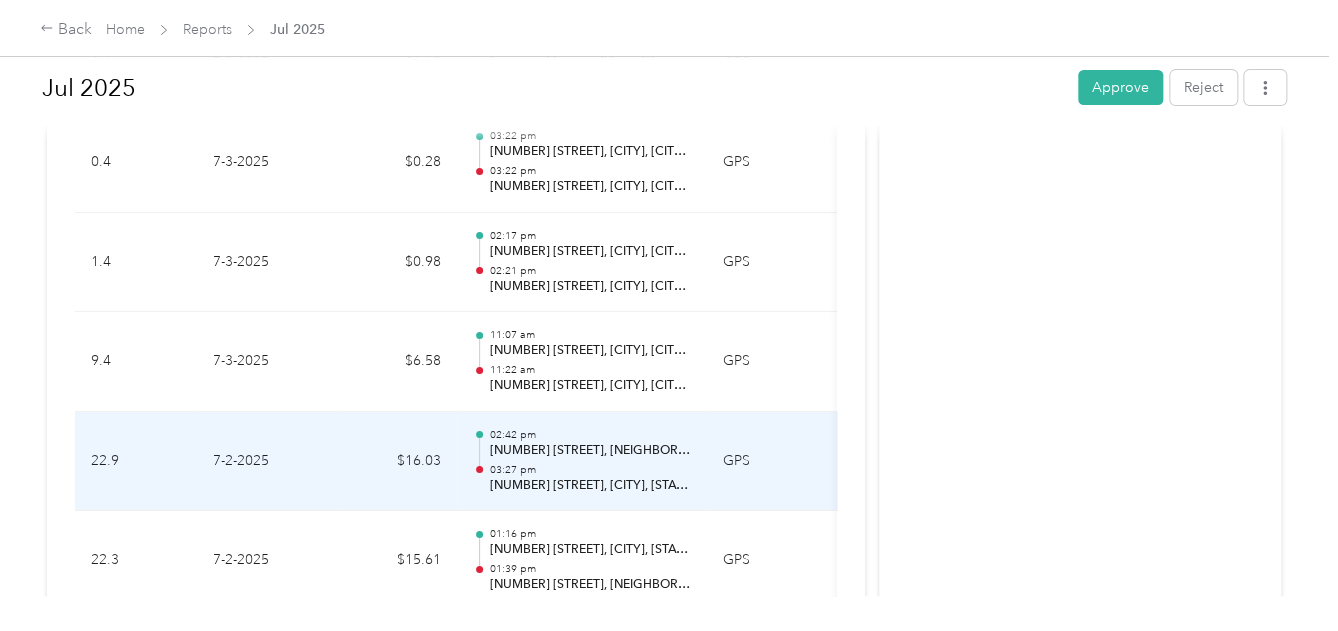 scroll, scrollTop: 3444, scrollLeft: 0, axis: vertical 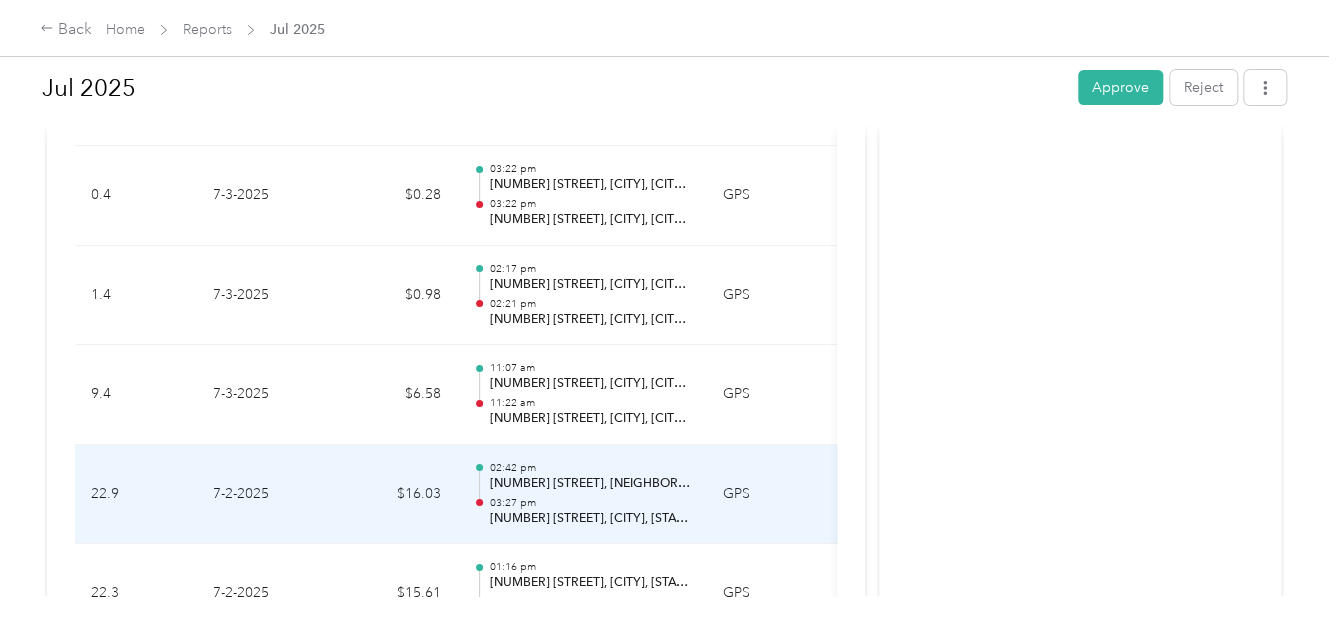 click on "03:27 pm" at bounding box center (590, 503) 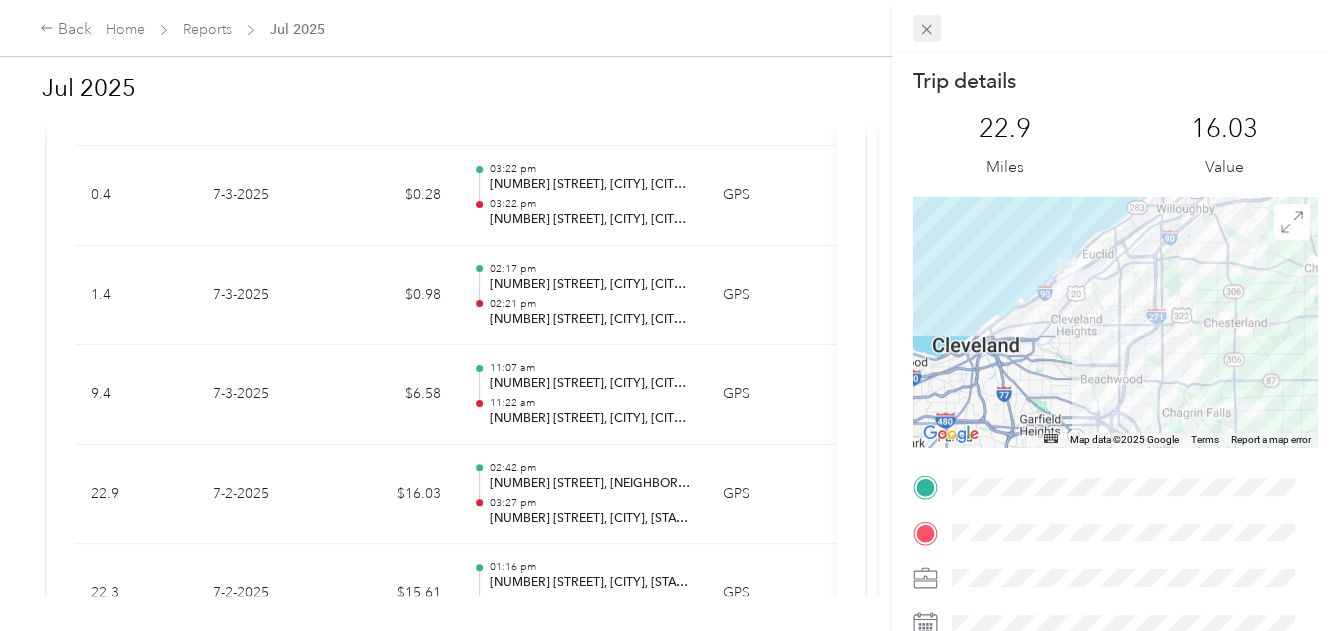 click 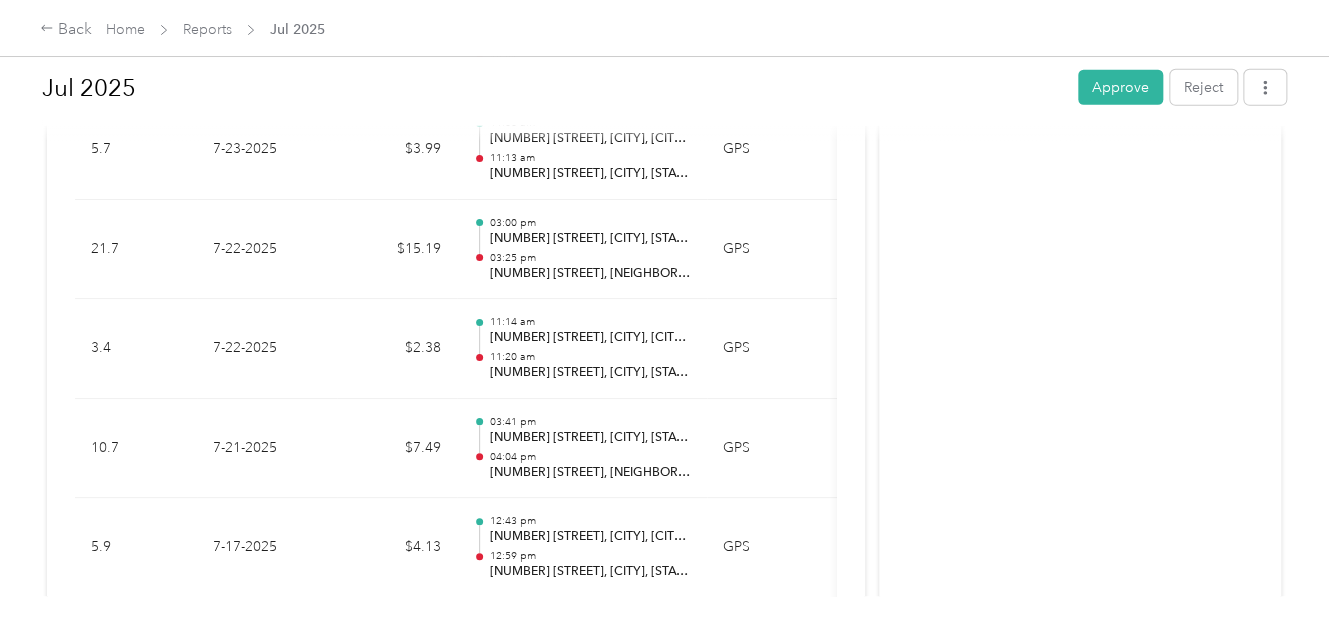 scroll, scrollTop: 2344, scrollLeft: 0, axis: vertical 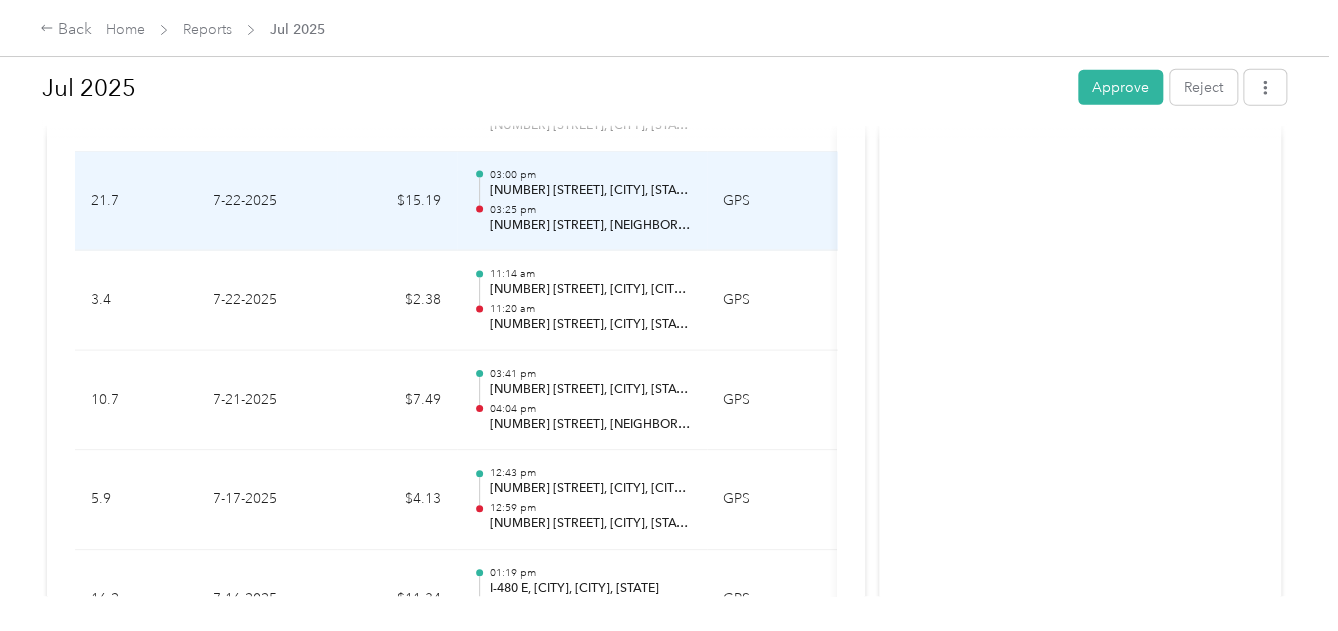 click on "[NUMBER] [STREET], [NEIGHBORHOOD], [CITY], [STATE]" at bounding box center [590, 226] 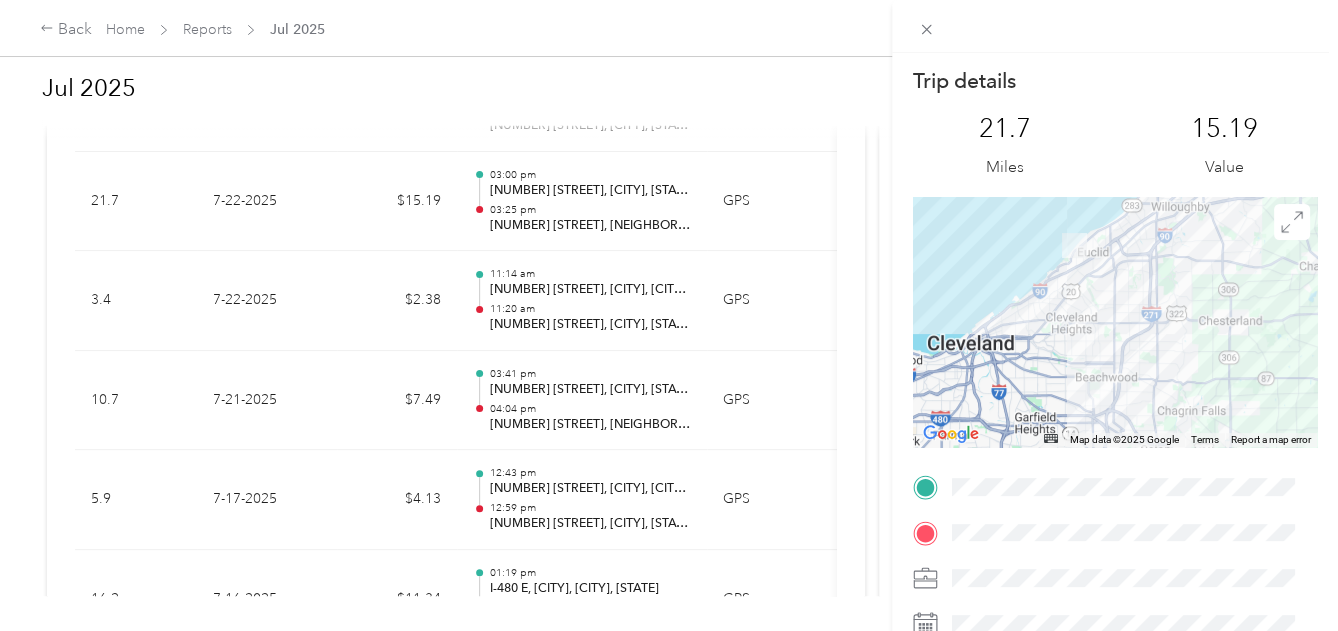 click on "Trip details This trip cannot be edited because it is either under review, approved, or paid. Contact your Team Manager to edit it. 21.7 Miles 15.19 Value  ← Move left → Move right ↑ Move up ↓ Move down + Zoom in - Zoom out Home Jump left by 75% End Jump right by 75% Page Up Jump up by 75% Page Down Jump down by 75% Map Data Map data ©2025 Google Map data ©2025 Google 5 km  Click to toggle between metric and imperial units Terms Report a map error TO" at bounding box center (669, 315) 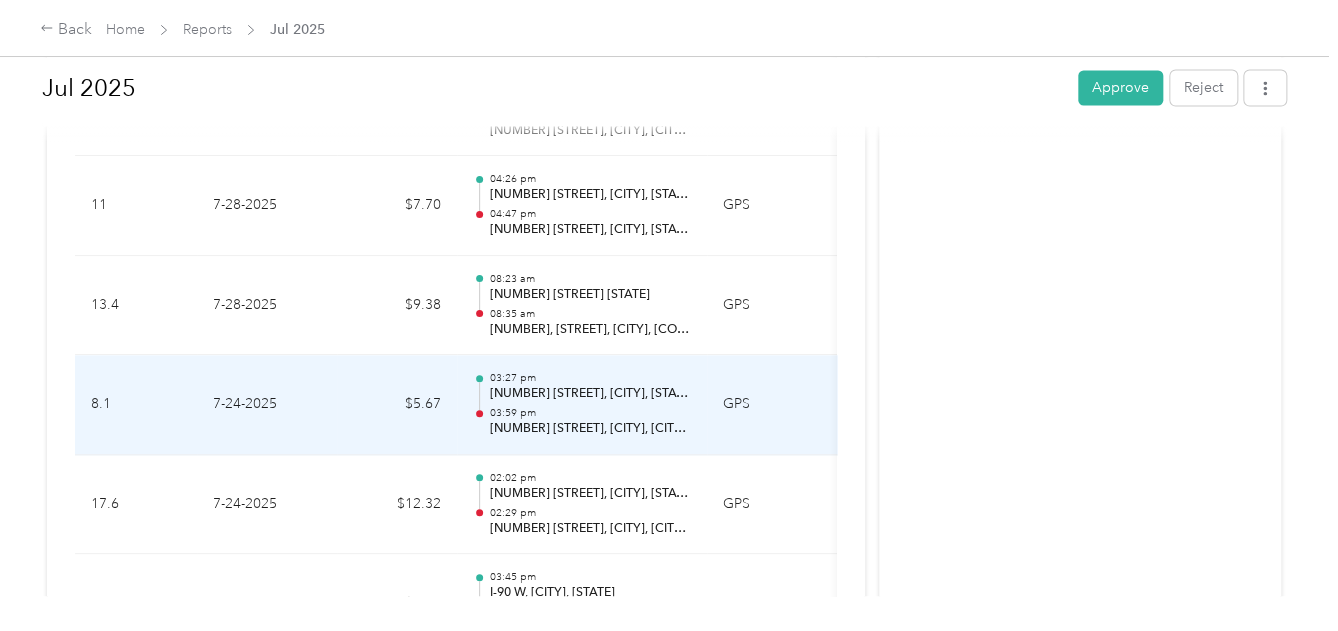scroll, scrollTop: 1344, scrollLeft: 0, axis: vertical 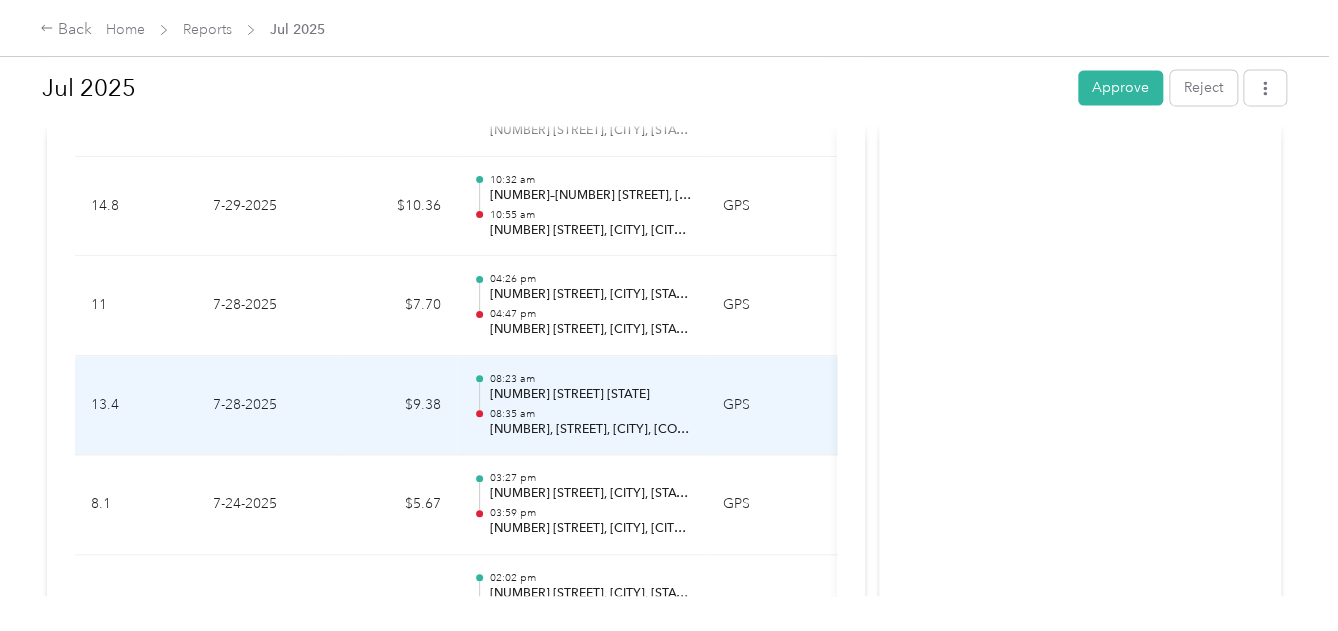 click on "$9.38" at bounding box center [397, 406] 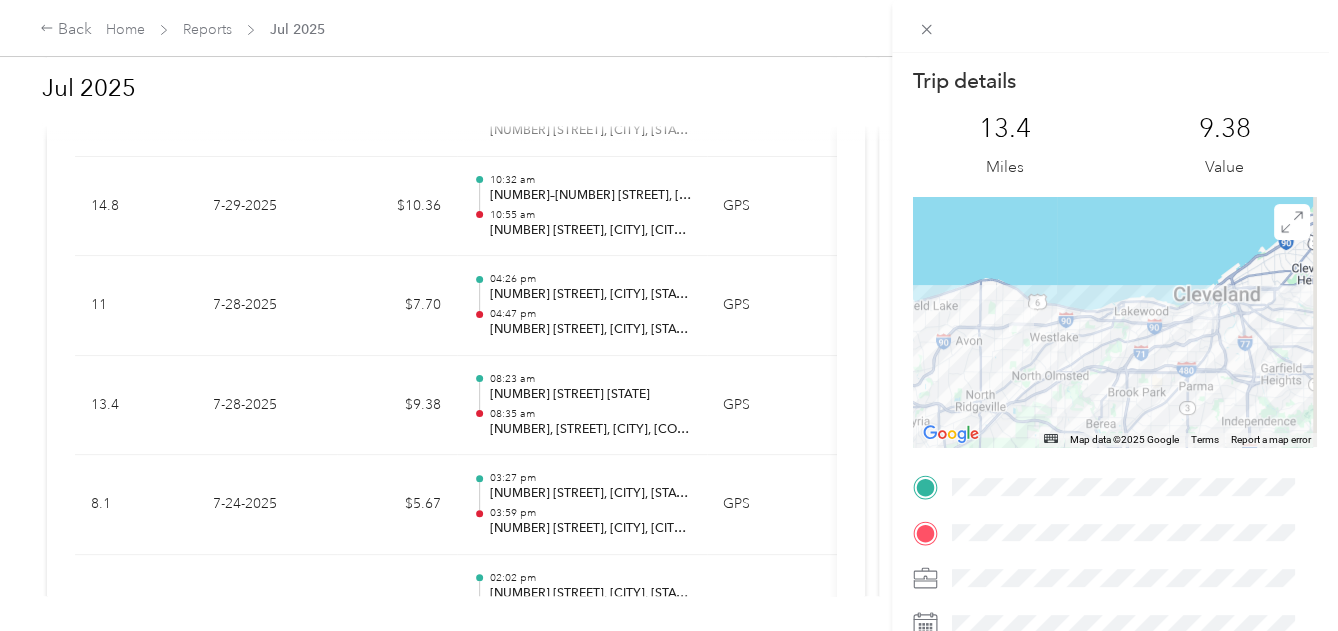 click on "Trip details This trip cannot be edited because it is either under review, approved, or paid. Contact your Team Manager to edit it. 13.4 Miles 9.38 Value  ← Move left → Move right ↑ Move up ↓ Move down + Zoom in - Zoom out Home Jump left by 75% End Jump right by 75% Page Up Jump up by 75% Page Down Jump down by 75% Map Data Map data ©2025 Google Map data ©2025 Google 5 km  Click to toggle between metric and imperial units Terms Report a map error TO" at bounding box center [669, 315] 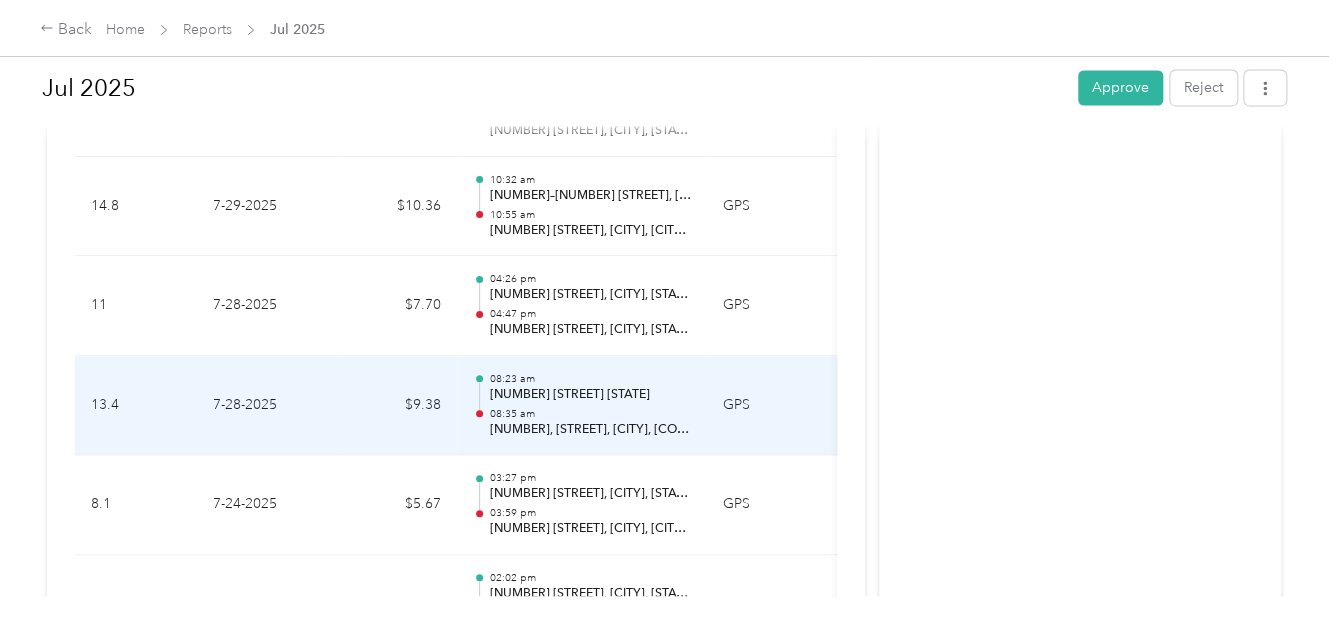 click on "7-28-2025" at bounding box center [267, 406] 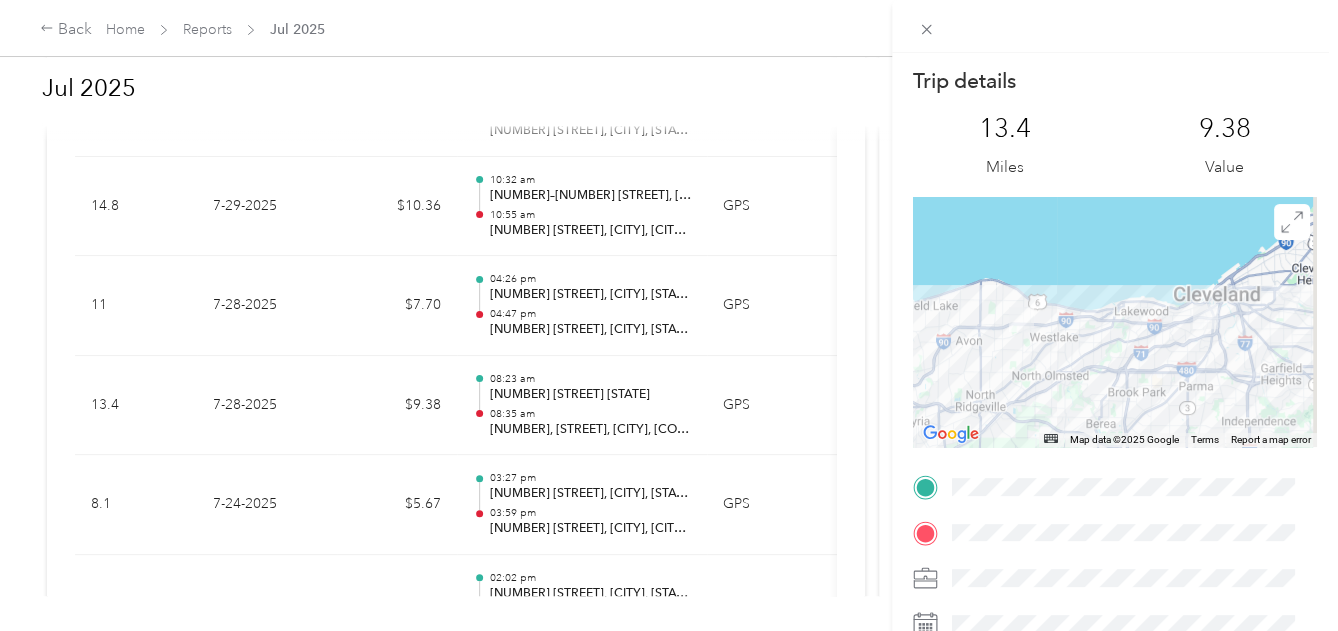 scroll, scrollTop: 1344, scrollLeft: 0, axis: vertical 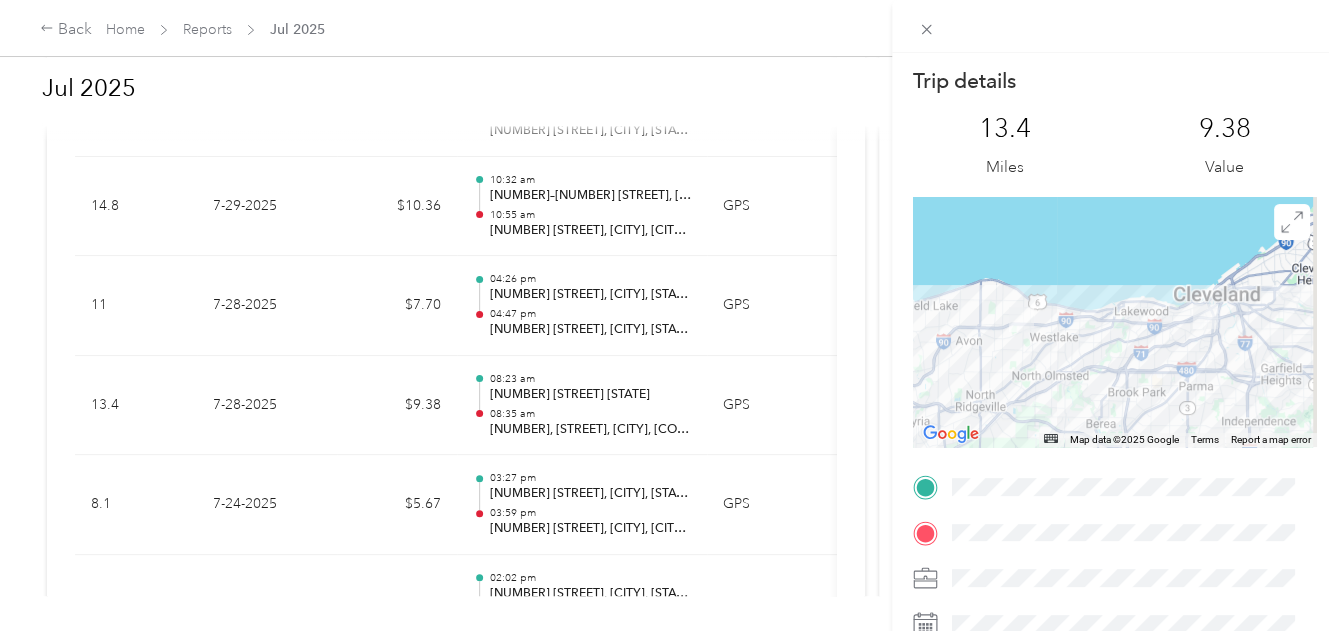 click on "Trip details This trip cannot be edited because it is either under review, approved, or paid. Contact your Team Manager to edit it. 13.4 Miles 9.38 Value  ← Move left → Move right ↑ Move up ↓ Move down + Zoom in - Zoom out Home Jump left by 75% End Jump right by 75% Page Up Jump up by 75% Page Down Jump down by 75% Map Data Map data ©2025 Google Map data ©2025 Google 5 km  Click to toggle between metric and imperial units Terms Report a map error TO" at bounding box center (669, 315) 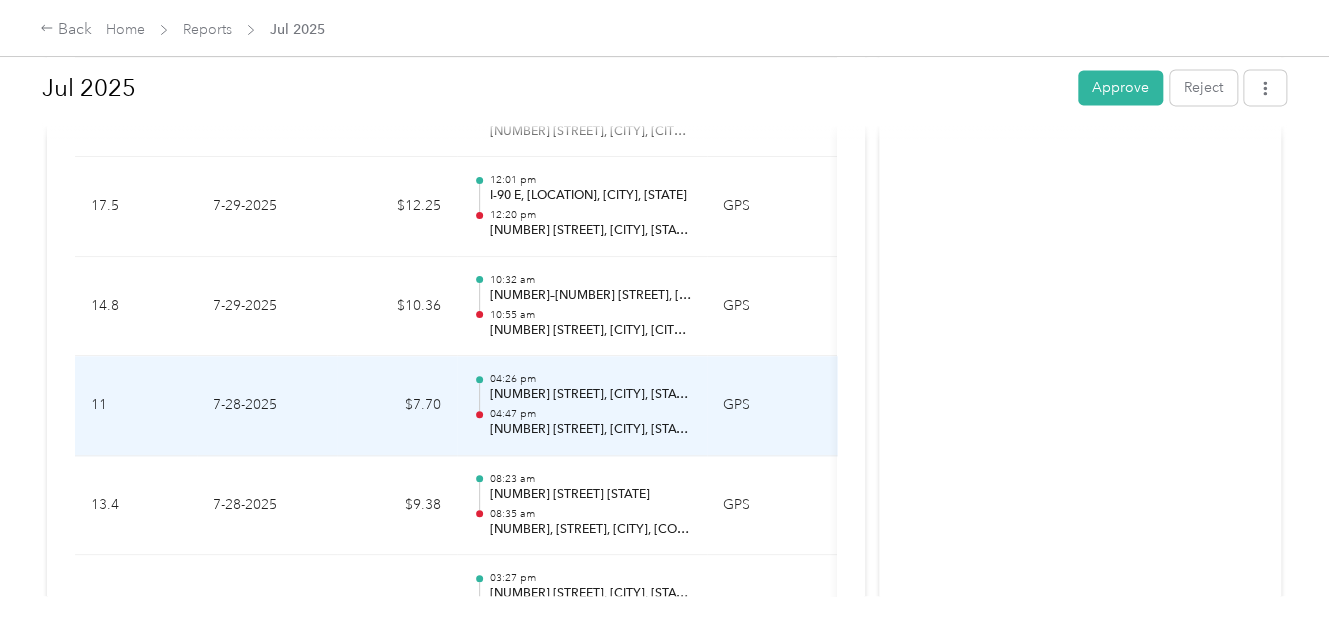 scroll, scrollTop: 1144, scrollLeft: 0, axis: vertical 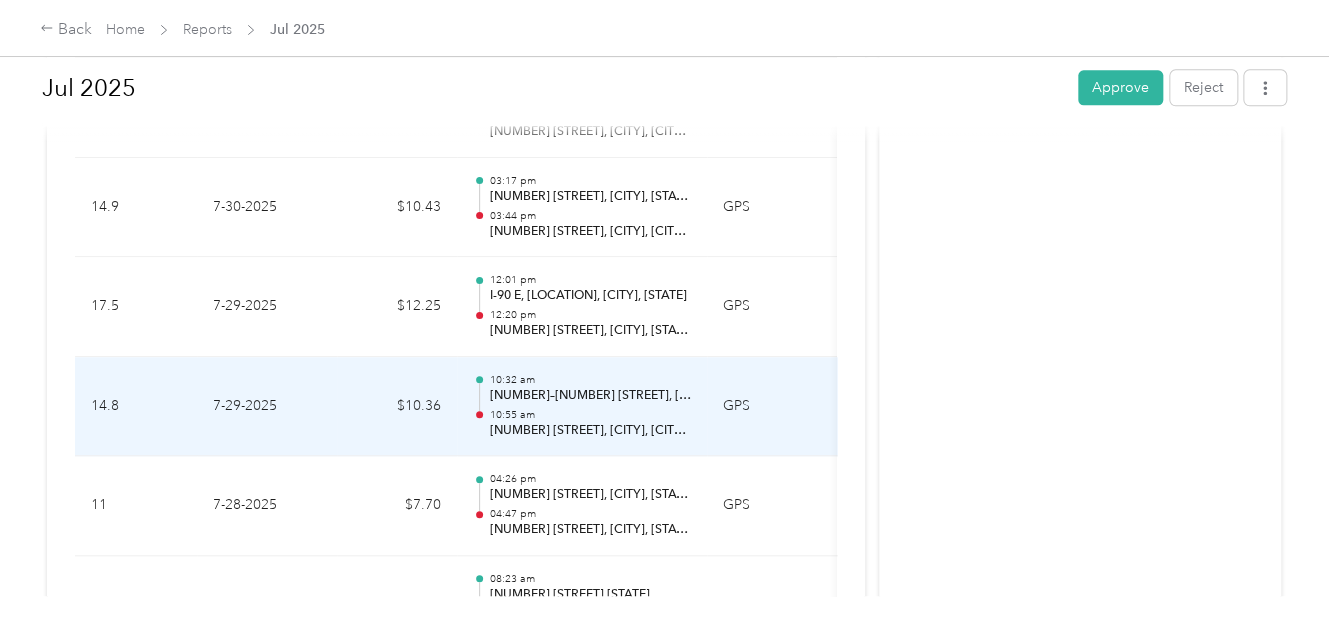 click on "$10.36" at bounding box center [397, 407] 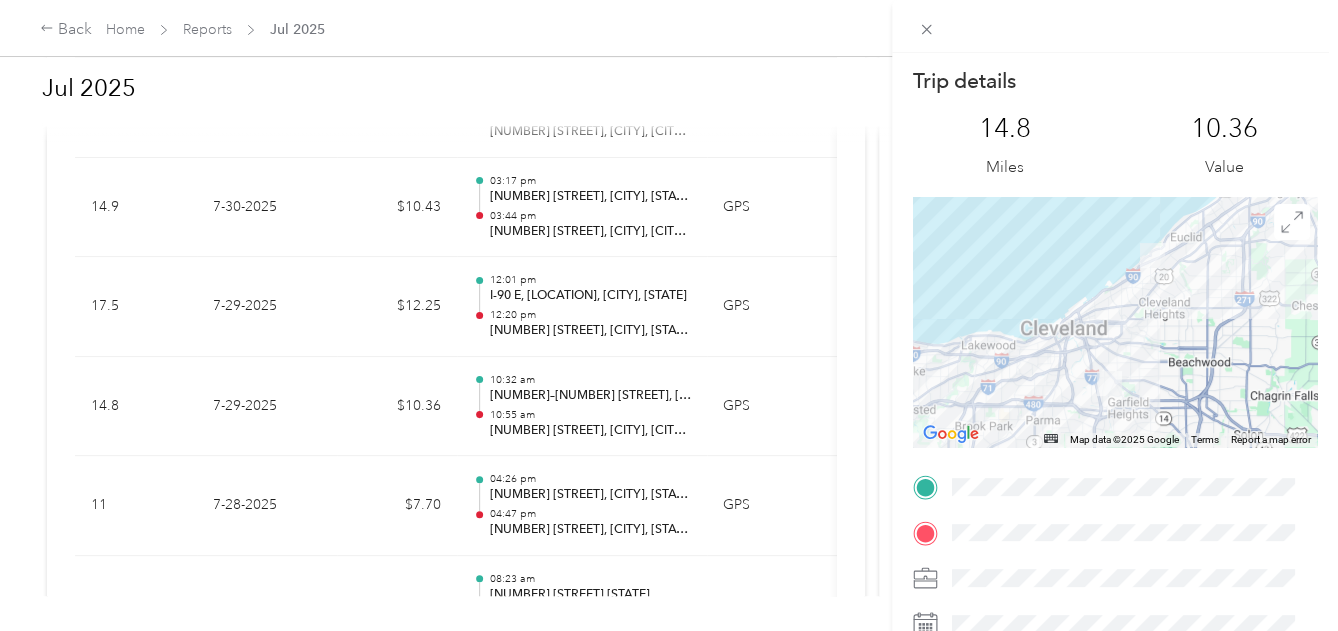 click on "Trip details This trip cannot be edited because it is either under review, approved, or paid. Contact your Team Manager to edit it. 14.8 Miles 10.36 Value  ← Move left → Move right ↑ Move up ↓ Move down + Zoom in - Zoom out Home Jump left by 75% End Jump right by 75% Page Up Jump up by 75% Page Down Jump down by 75% Map Data Map data ©2025 Google Map data ©2025 Google 5 km  Click to toggle between metric and imperial units Terms Report a map error TO" at bounding box center (669, 315) 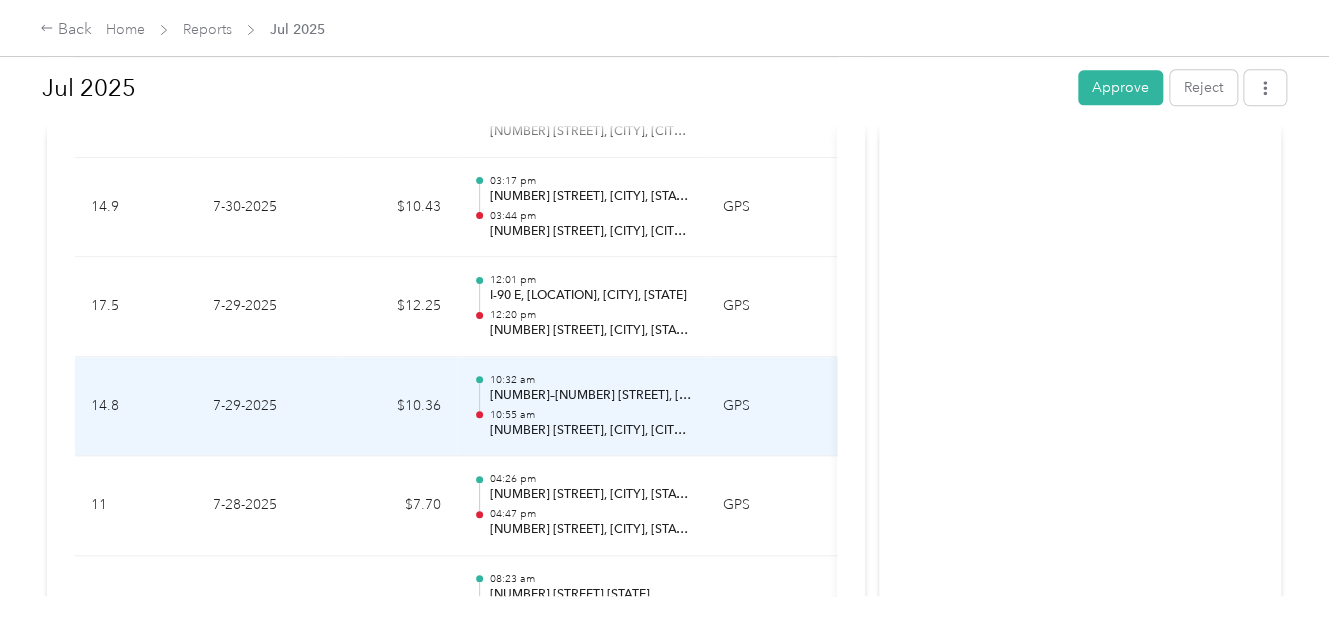 click on "[NUMBER] [STREET], [CITY], [CITY], [STATE]" at bounding box center [590, 431] 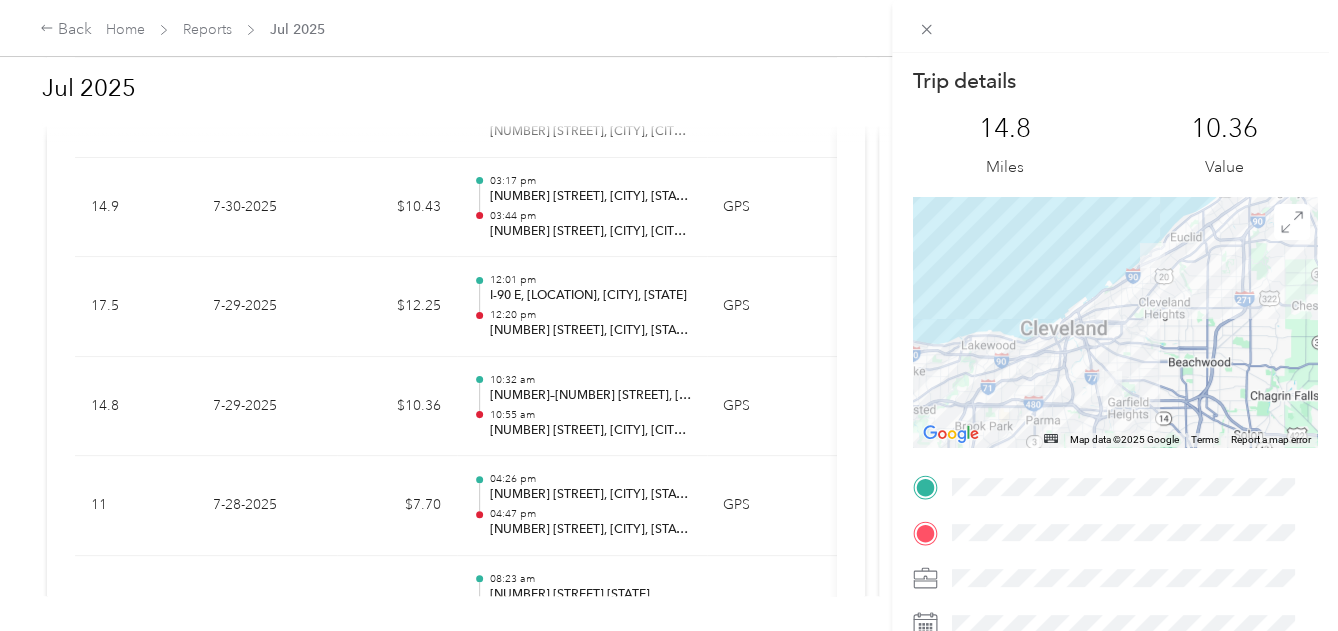 click on "Trip details This trip cannot be edited because it is either under review, approved, or paid. Contact your Team Manager to edit it. 14.8 Miles 10.36 Value  ← Move left → Move right ↑ Move up ↓ Move down + Zoom in - Zoom out Home Jump left by 75% End Jump right by 75% Page Up Jump up by 75% Page Down Jump down by 75% Map Data Map data ©2025 Google Map data ©2025 Google 5 km  Click to toggle between metric and imperial units Terms Report a map error TO" at bounding box center (669, 315) 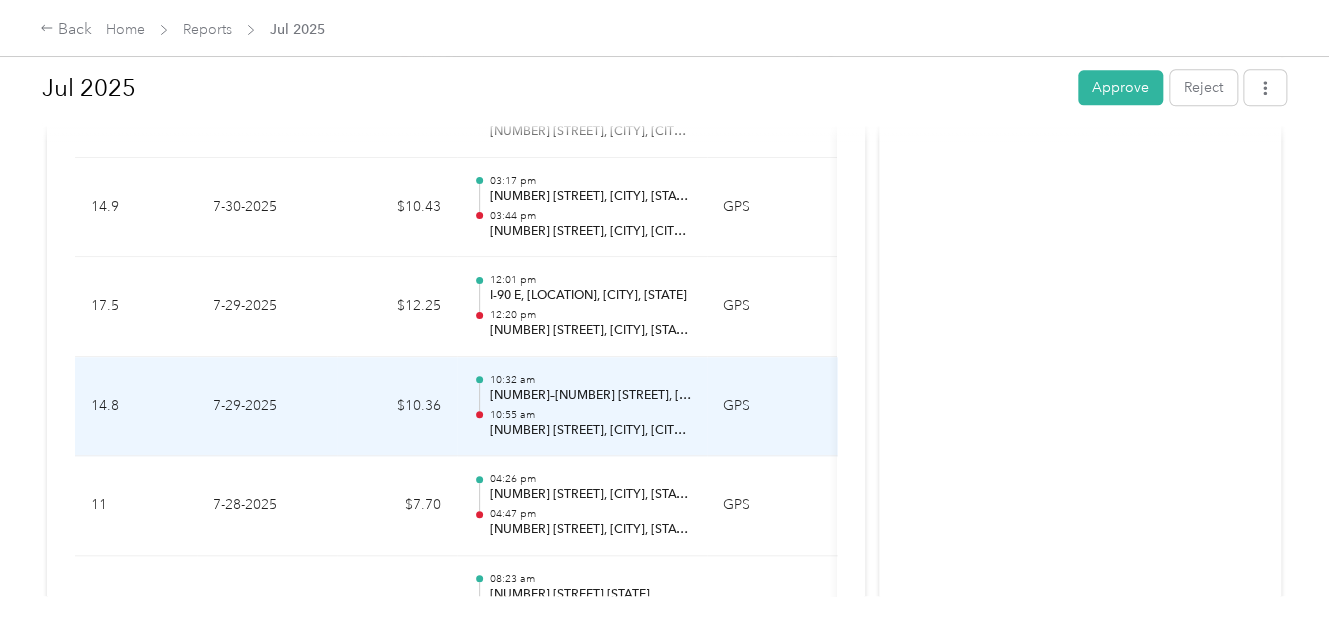 click on "[NUMBER]–[NUMBER] [STREET], [CITY], [CITY], [STATE]" at bounding box center [590, 396] 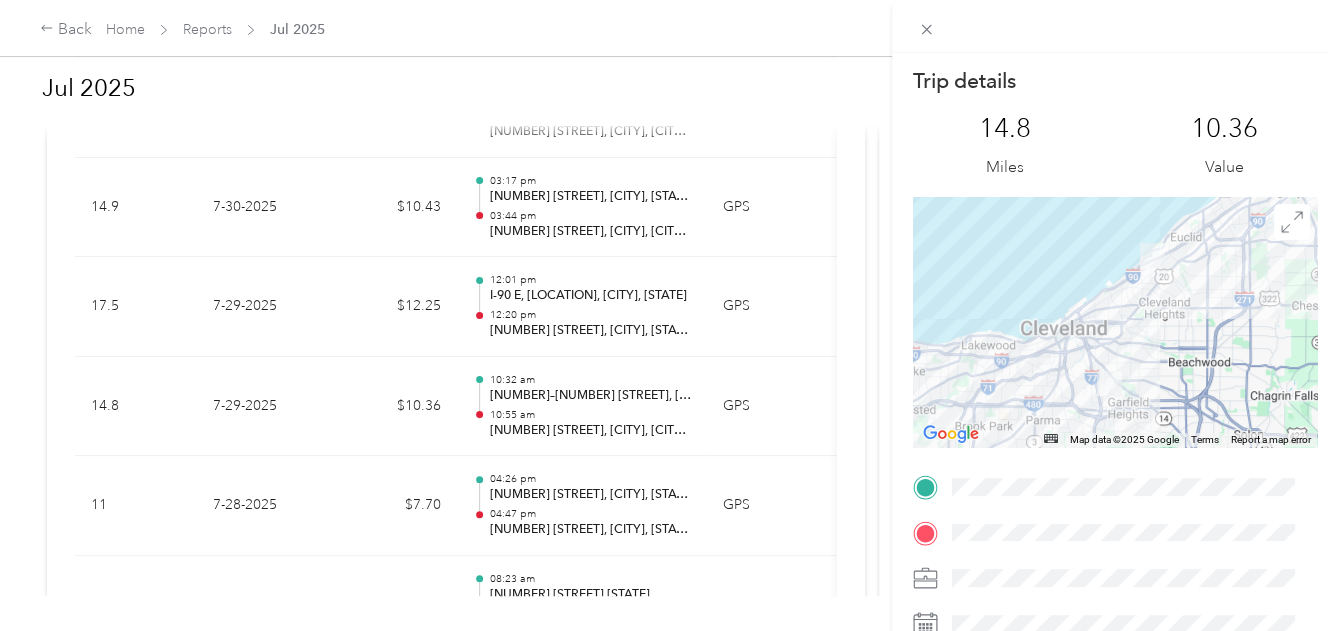 click on "Trip details This trip cannot be edited because it is either under review, approved, or paid. Contact your Team Manager to edit it. 14.8 Miles 10.36 Value  ← Move left → Move right ↑ Move up ↓ Move down + Zoom in - Zoom out Home Jump left by 75% End Jump right by 75% Page Up Jump up by 75% Page Down Jump down by 75% Map Data Map data ©2025 Google Map data ©2025 Google 5 km  Click to toggle between metric and imperial units Terms Report a map error TO" at bounding box center (669, 315) 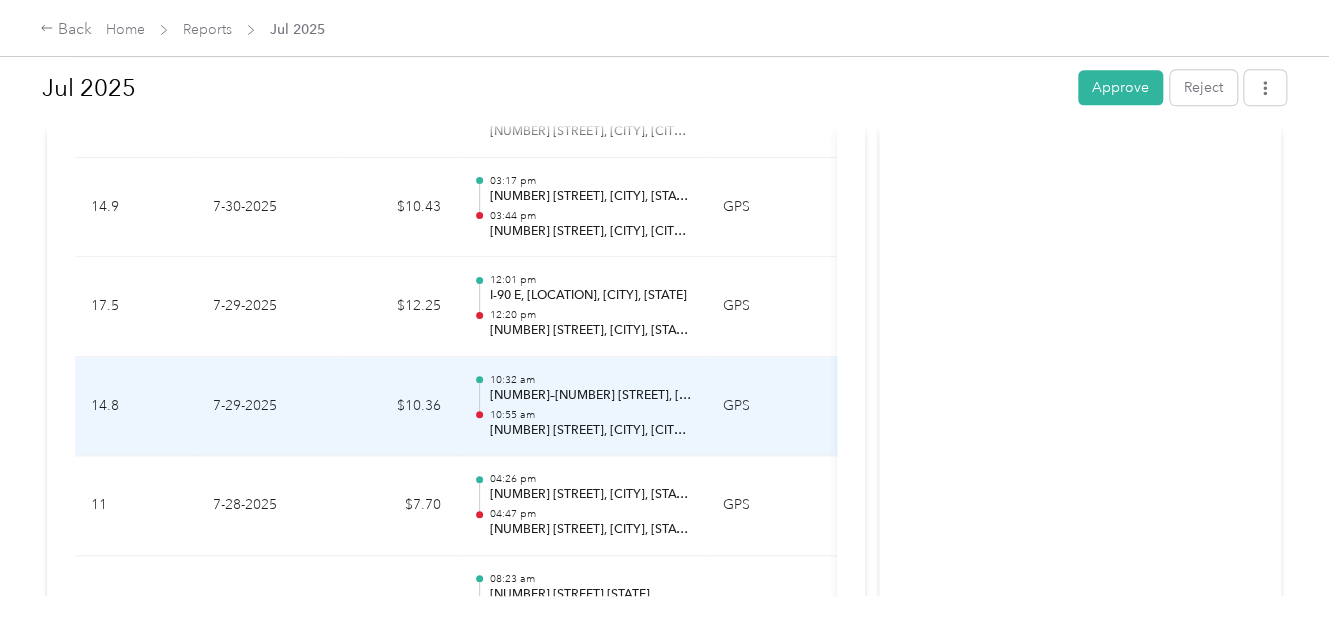 click on "[TIME] [NUMBER]–[NUMBER] [STREET], [CITY], [STATE] [TIME] [NUMBER] [STREET], [NEIGHBORHOOD], [CITY], [STATE]" at bounding box center [590, 406] 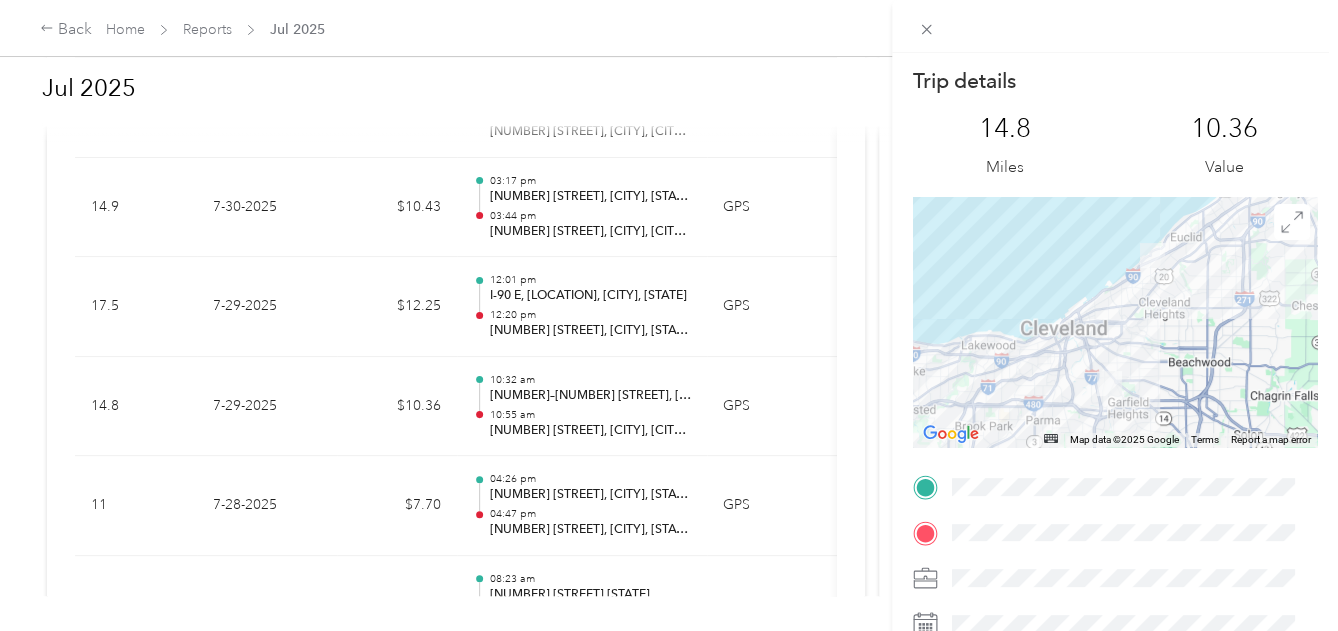 click on "Trip details This trip cannot be edited because it is either under review, approved, or paid. Contact your Team Manager to edit it. 14.8 Miles 10.36 Value  ← Move left → Move right ↑ Move up ↓ Move down + Zoom in - Zoom out Home Jump left by 75% End Jump right by 75% Page Up Jump up by 75% Page Down Jump down by 75% Map Data Map data ©2025 Google Map data ©2025 Google 5 km  Click to toggle between metric and imperial units Terms Report a map error TO" at bounding box center (669, 315) 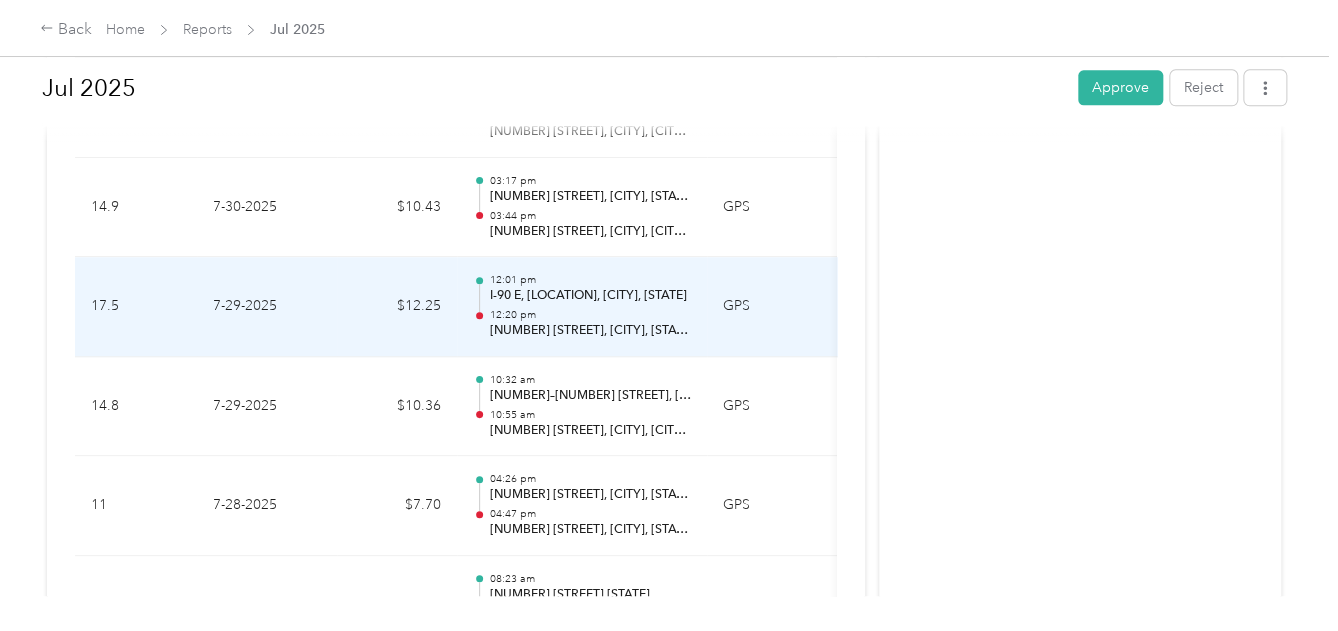 click on "I-90 E, [LOCATION], [CITY], [STATE]" at bounding box center (590, 296) 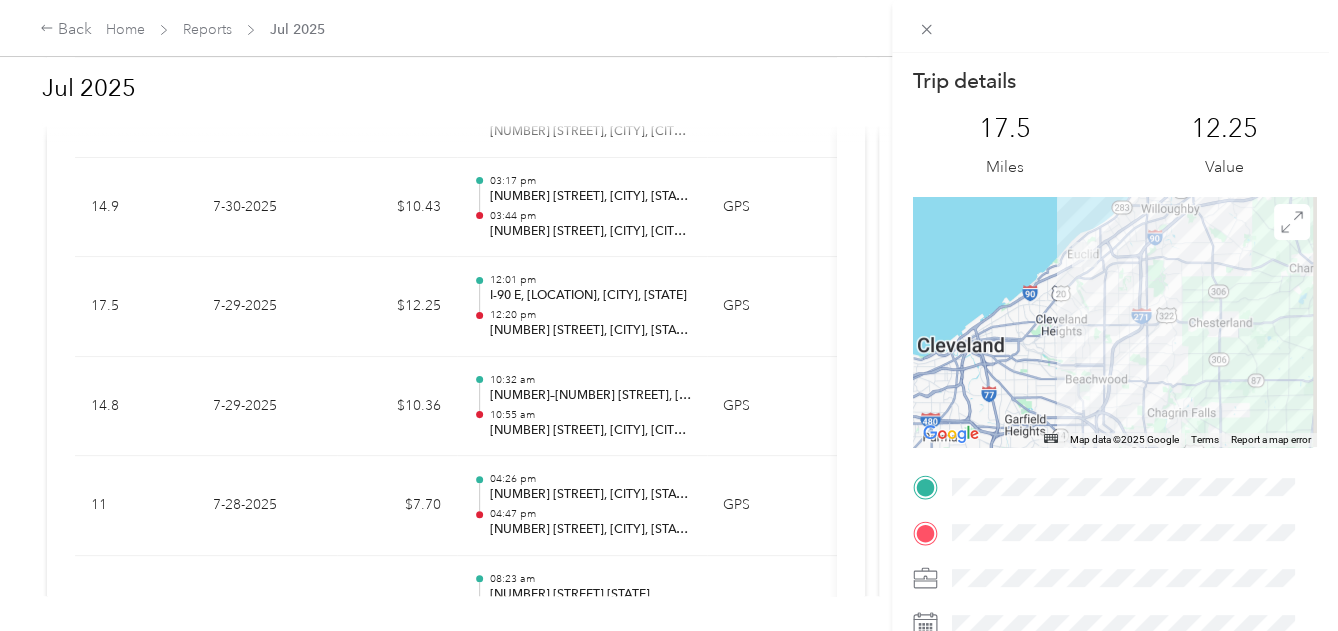 click on "Trip details This trip cannot be edited because it is either under review, approved, or paid. Contact your Team Manager to edit it. 17.5 Miles 12.25 Value  ← Move left → Move right ↑ Move up ↓ Move down + Zoom in - Zoom out Home Jump left by 75% End Jump right by 75% Page Up Jump up by 75% Page Down Jump down by 75% Map Data Map data ©2025 Google Map data ©2025 Google 5 km  Click to toggle between metric and imperial units Terms Report a map error TO" at bounding box center [669, 315] 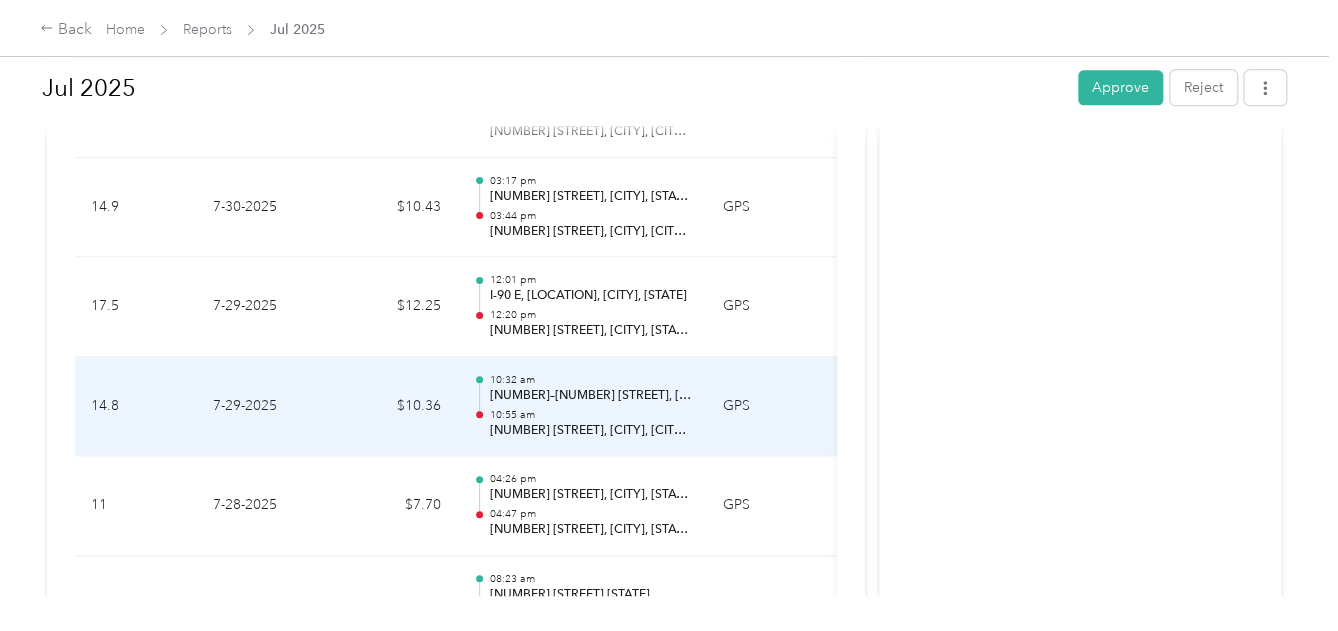 click on "[TIME] [NUMBER]–[NUMBER] [STREET], [CITY], [STATE] [TIME] [NUMBER] [STREET], [NEIGHBORHOOD], [CITY], [STATE]" at bounding box center [590, 406] 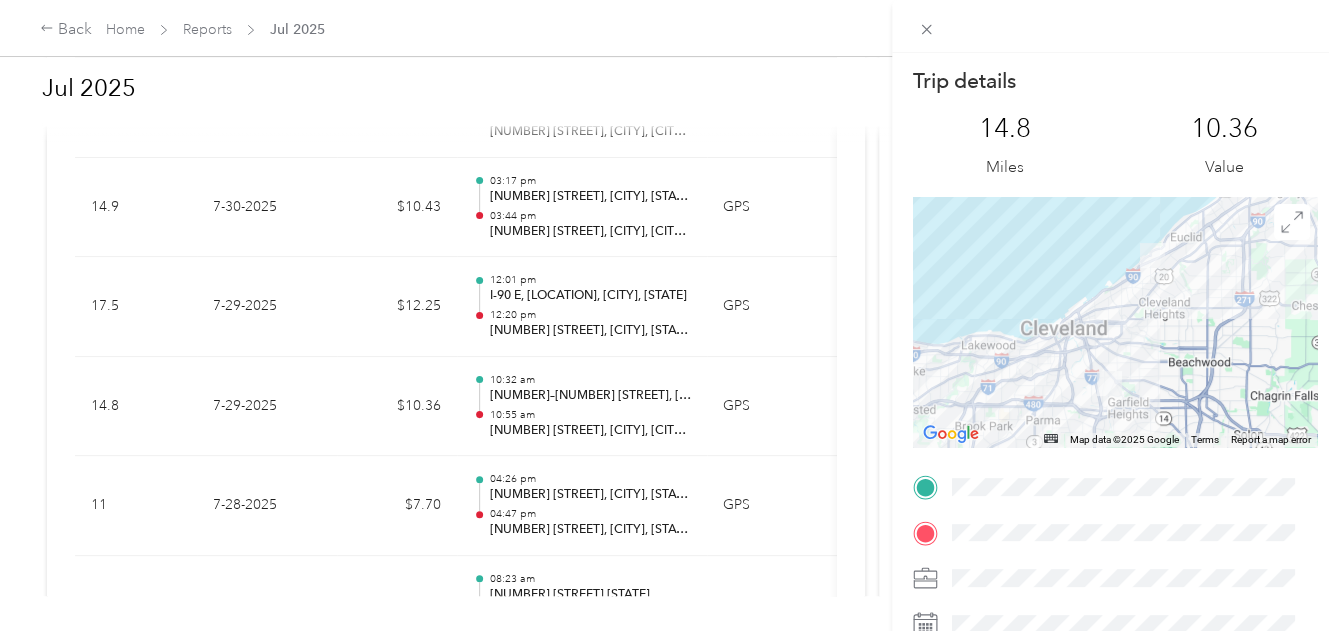 click on "Trip details This trip cannot be edited because it is either under review, approved, or paid. Contact your Team Manager to edit it. 14.8 Miles 10.36 Value  ← Move left → Move right ↑ Move up ↓ Move down + Zoom in - Zoom out Home Jump left by 75% End Jump right by 75% Page Up Jump up by 75% Page Down Jump down by 75% Map Data Map data ©2025 Google Map data ©2025 Google 5 km  Click to toggle between metric and imperial units Terms Report a map error TO" at bounding box center (669, 315) 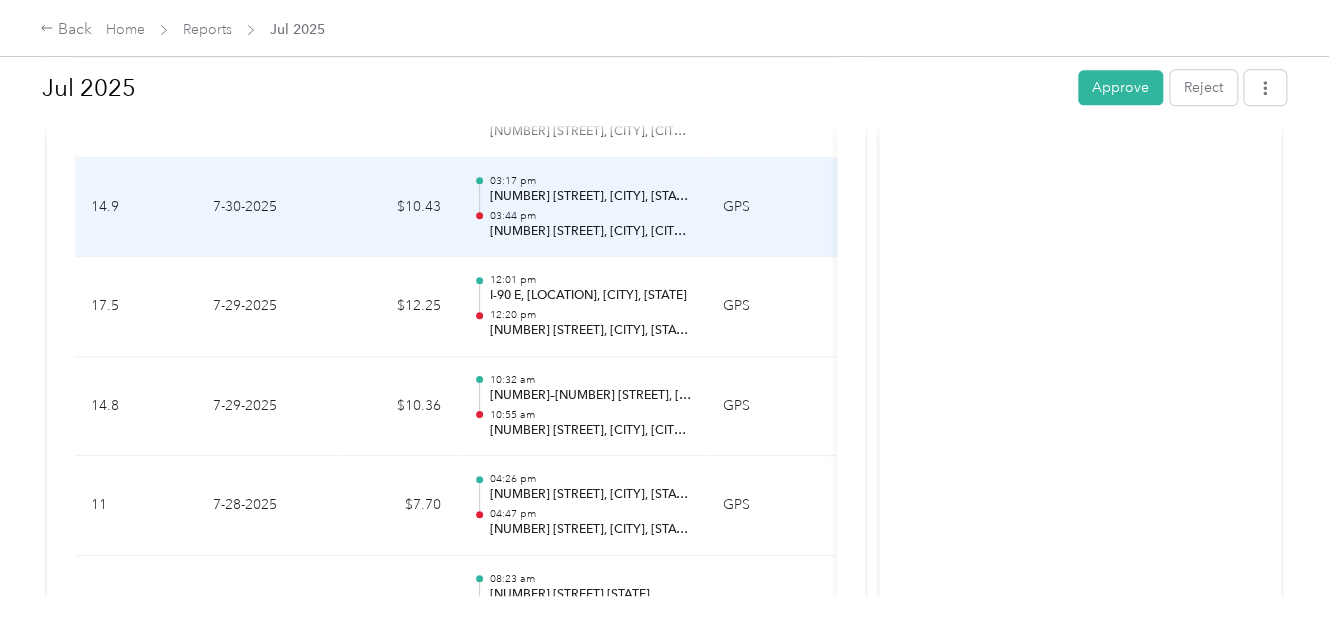 click on "$10.43" at bounding box center (397, 208) 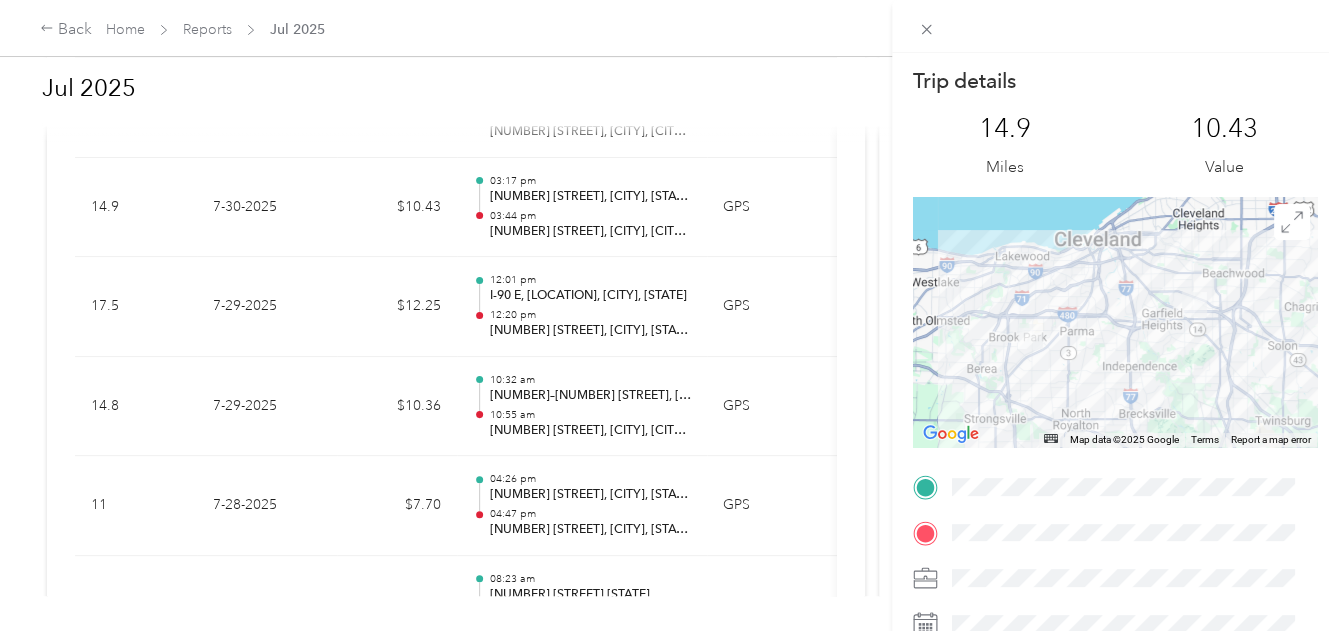 click on "Trip details This trip cannot be edited because it is either under review, approved, or paid. Contact your Team Manager to edit it. [NUMBER] Miles [PRICE] Value  ← Move left → Move right ↑ Move up ↓ Move down + Zoom in - Zoom out Home Jump left by 75% End Jump right by 75% Page Up Jump up by 75% Page Down Jump down by 75% Map Data Map data ©2025 Google Map data ©2025 Google [NUMBER] km  Click to toggle between metric and imperial units Terms Report a map error TO" at bounding box center [669, 315] 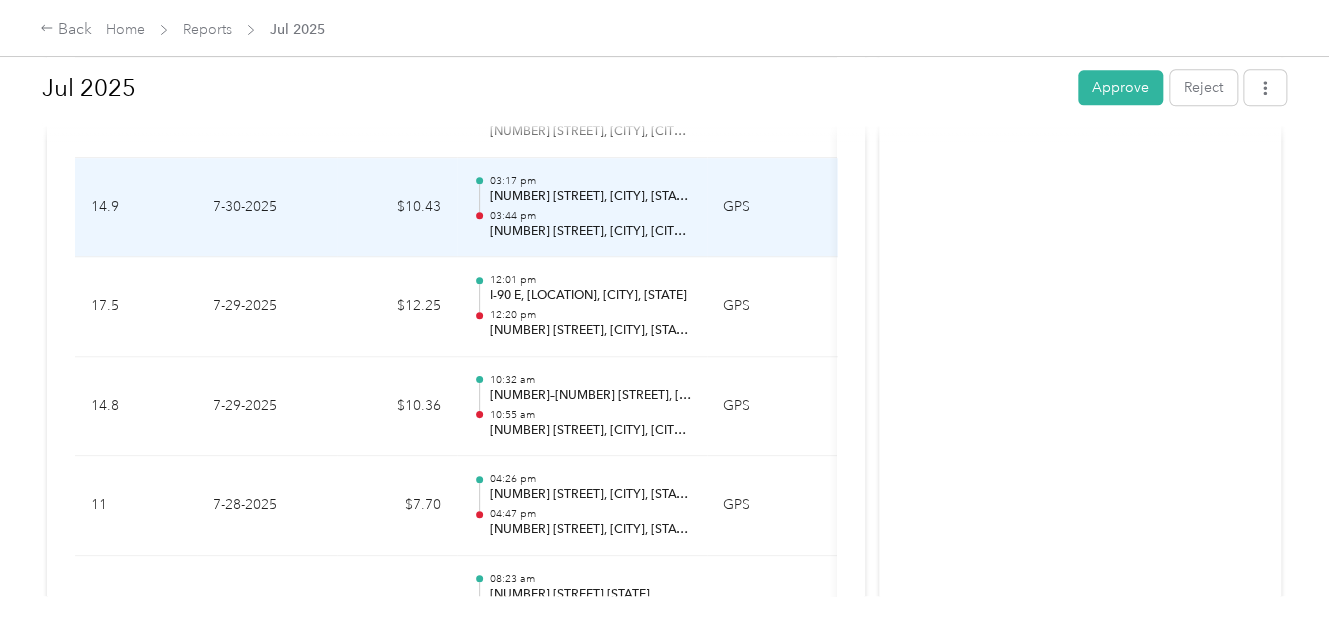 click on "03:44 pm" at bounding box center [590, 216] 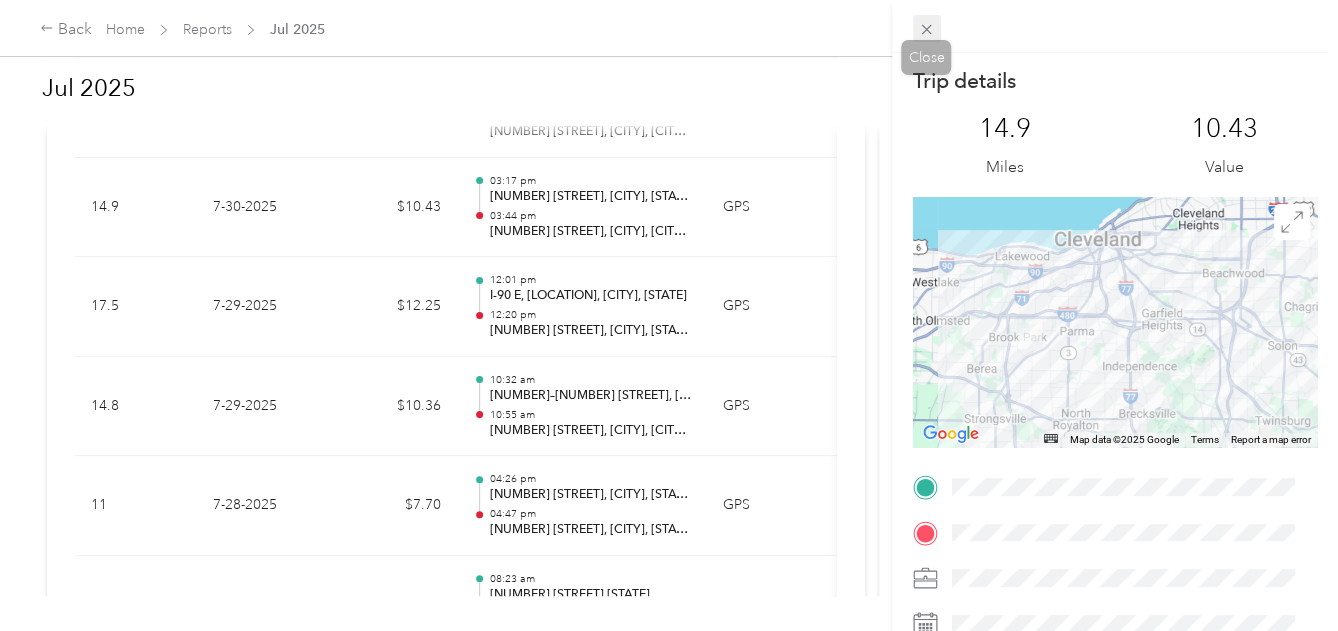 click 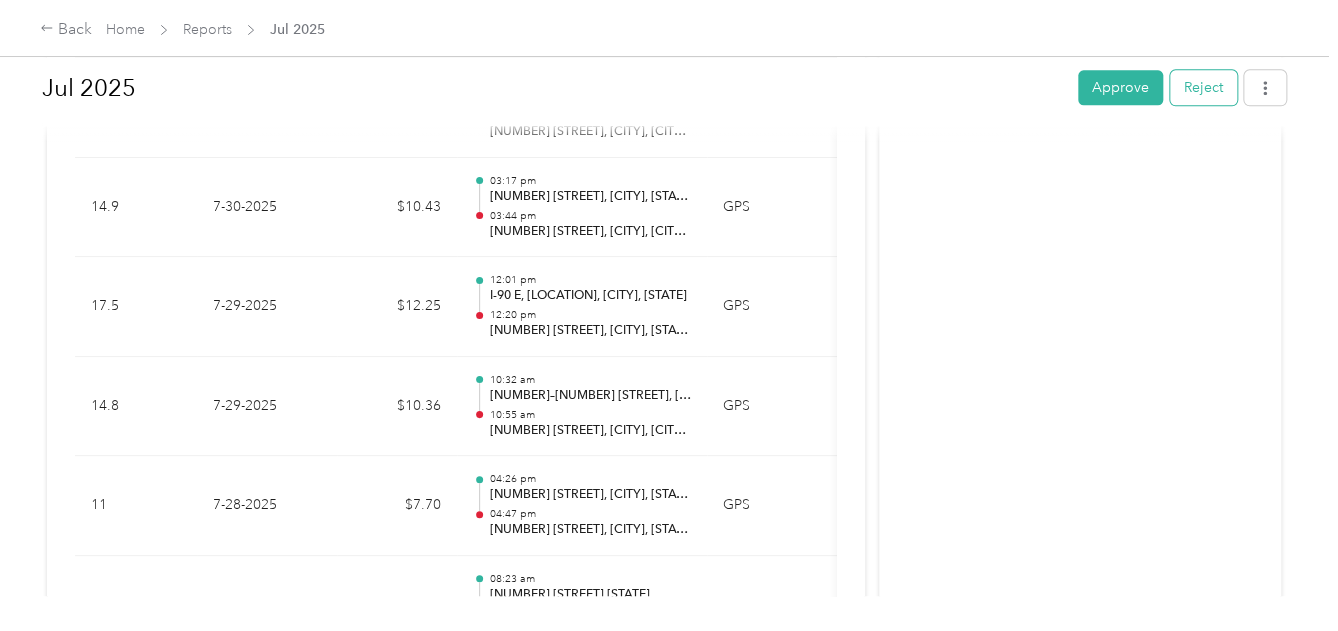click on "Reject" at bounding box center (1203, 87) 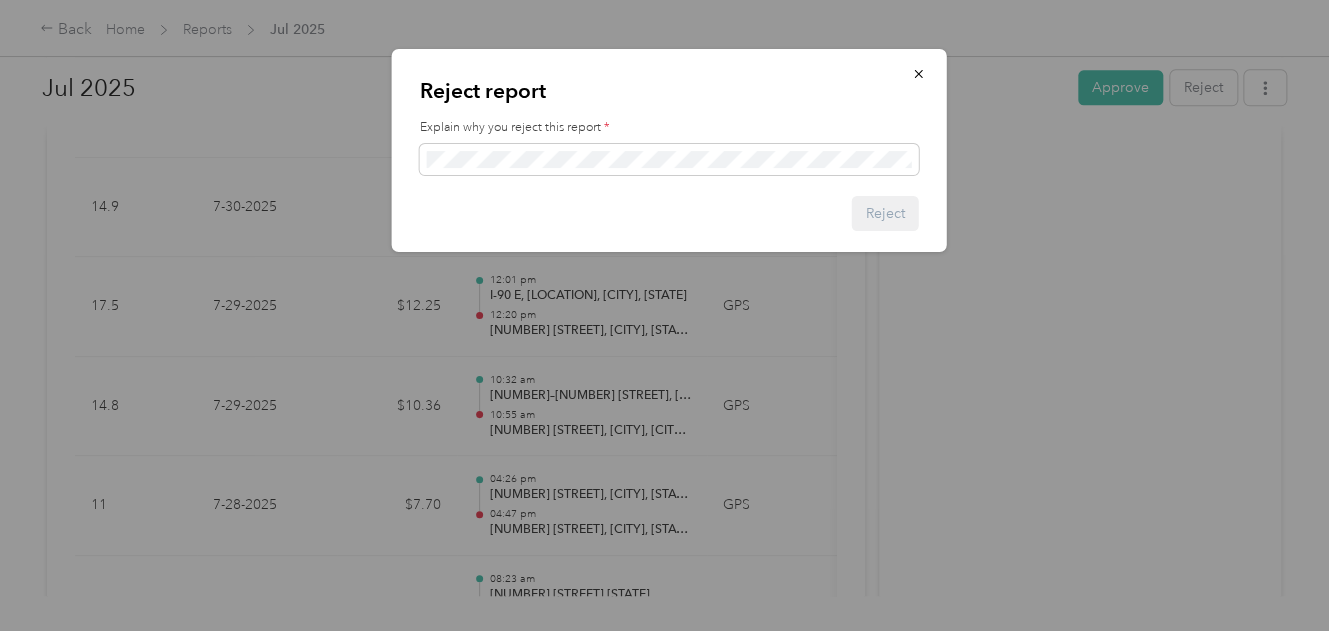 click on "Explain why you reject this report   *" at bounding box center (669, 147) 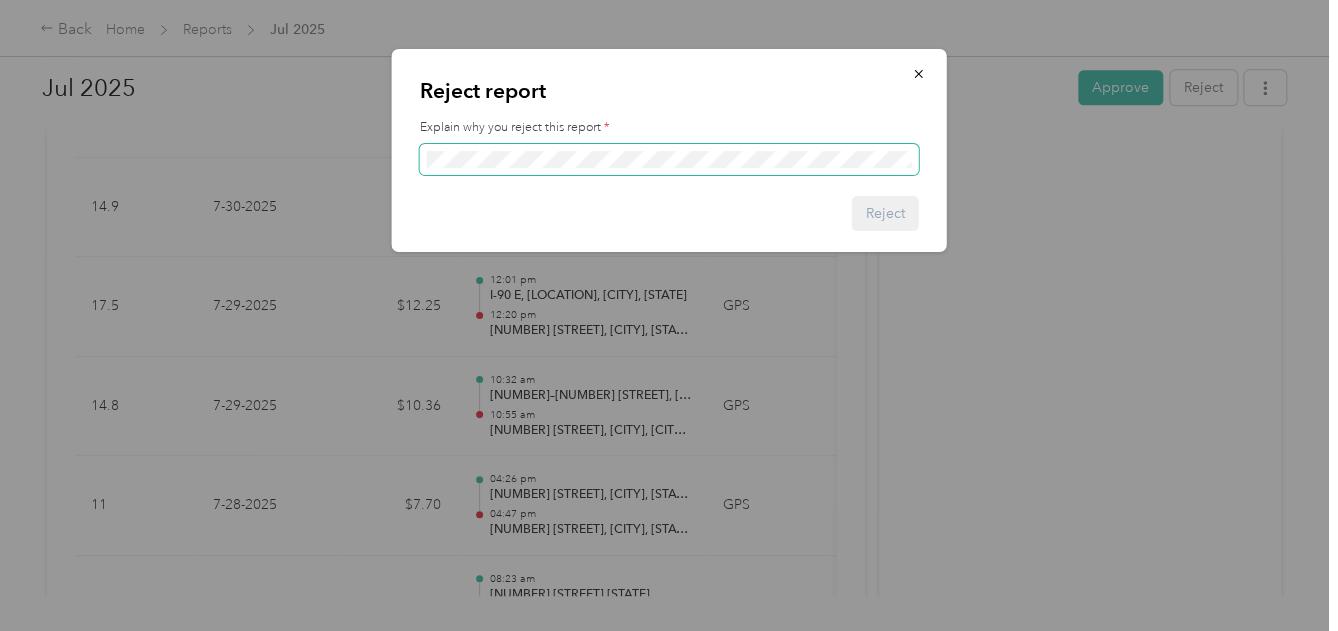 click at bounding box center [669, 160] 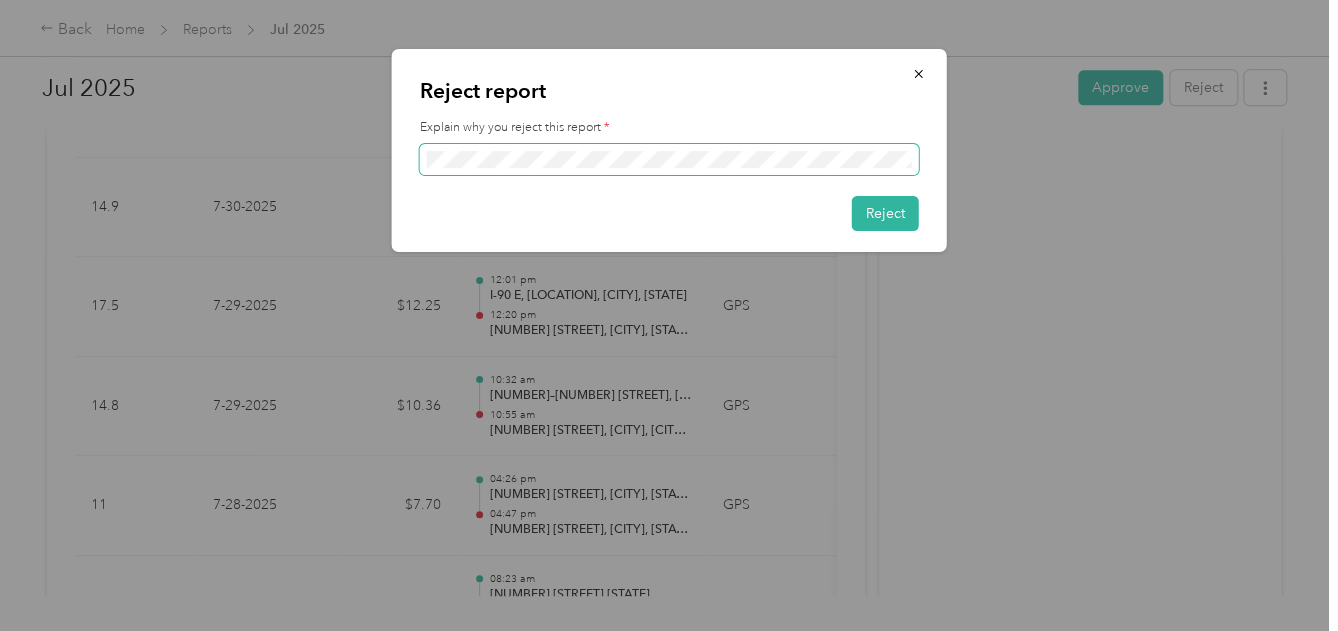 scroll, scrollTop: 0, scrollLeft: 185, axis: horizontal 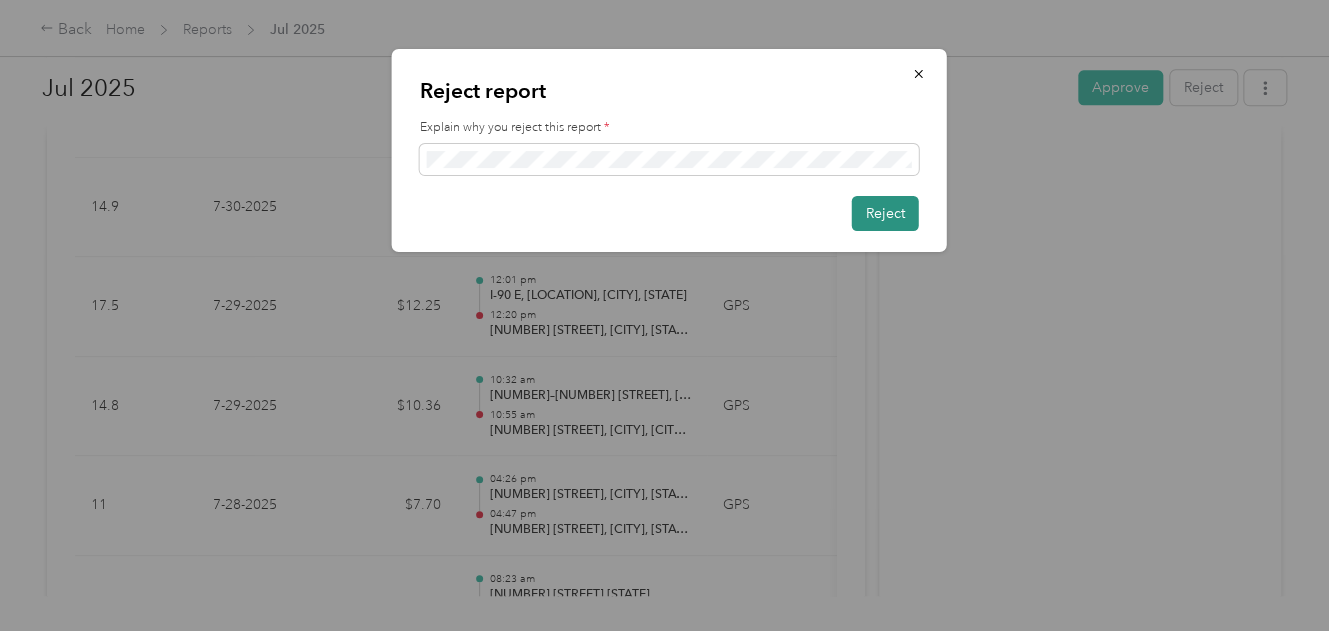 click on "Reject" at bounding box center [885, 213] 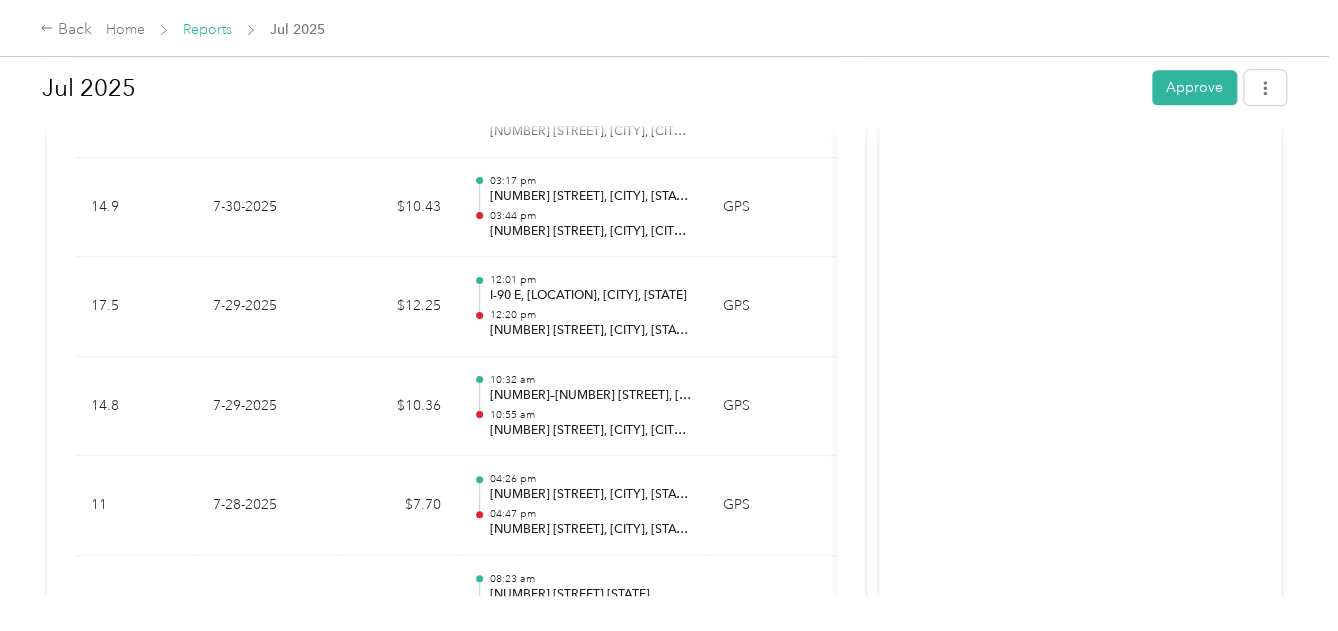 click on "Reports" at bounding box center (207, 29) 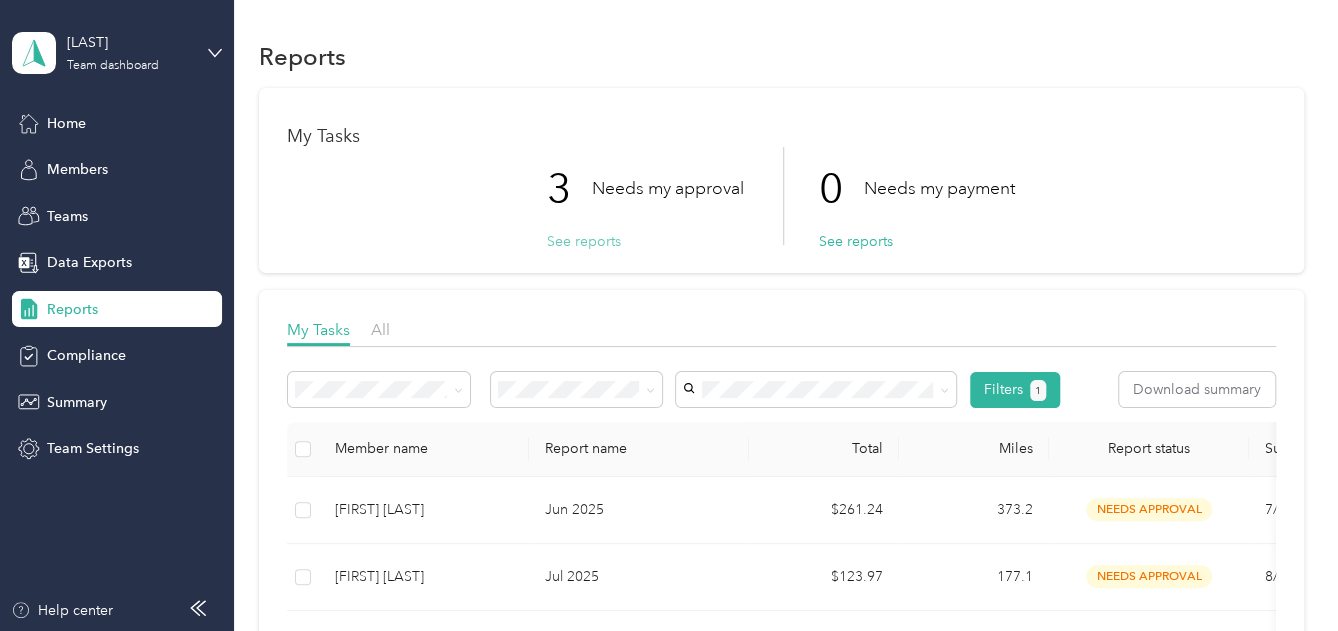 click on "See reports" at bounding box center [584, 241] 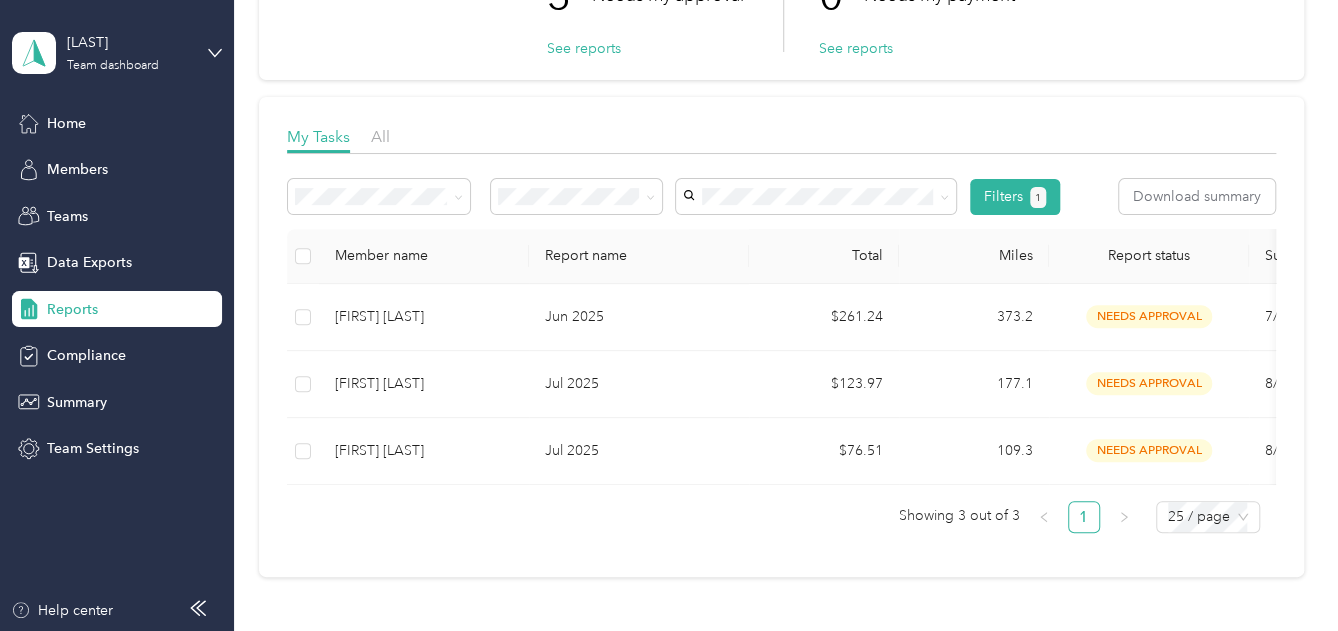 scroll, scrollTop: 200, scrollLeft: 0, axis: vertical 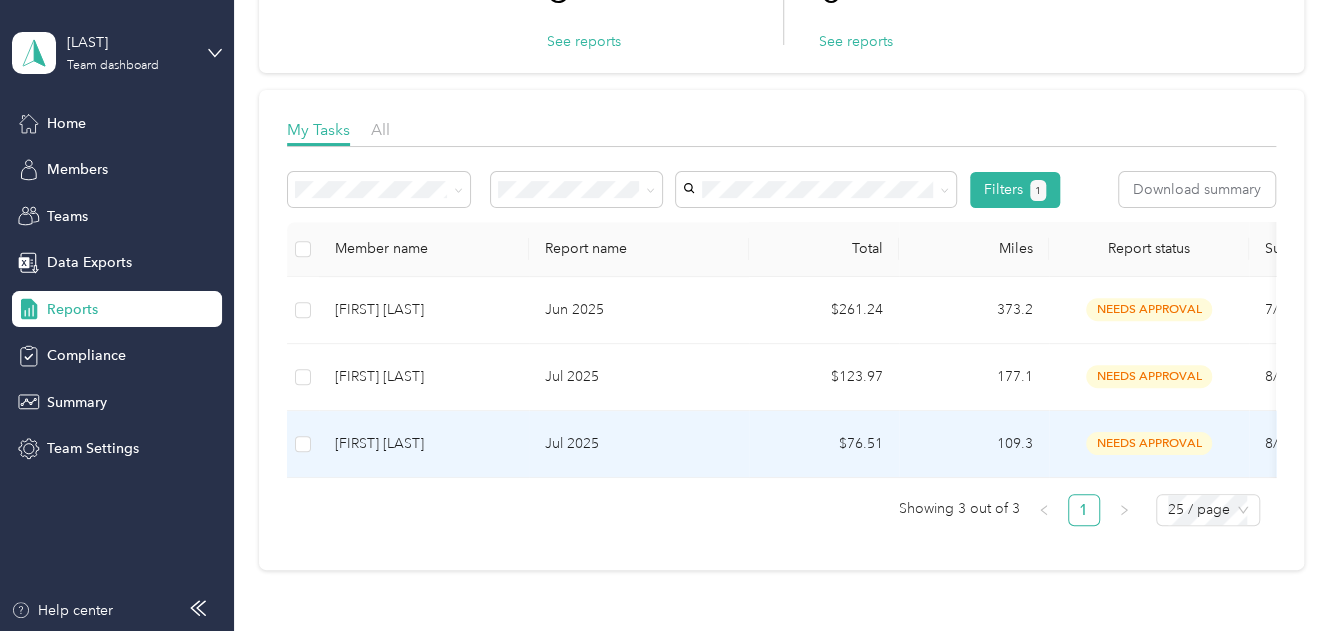 click on "Jul 2025" at bounding box center (639, 444) 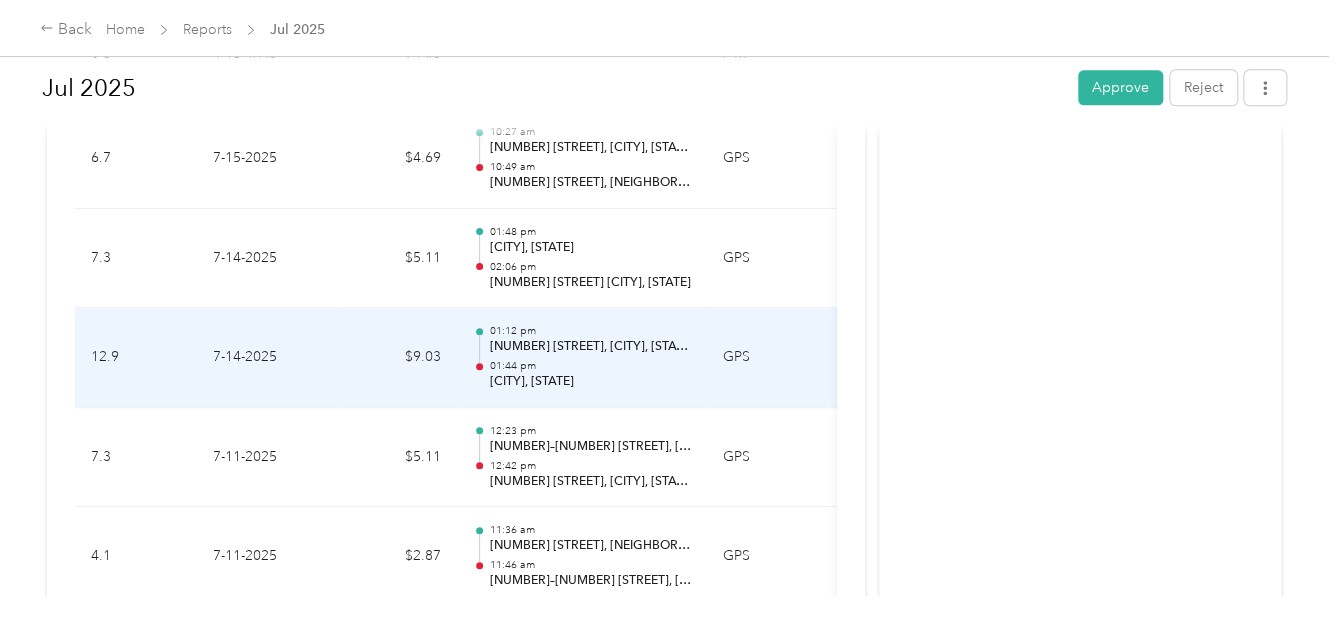 scroll, scrollTop: 1059, scrollLeft: 0, axis: vertical 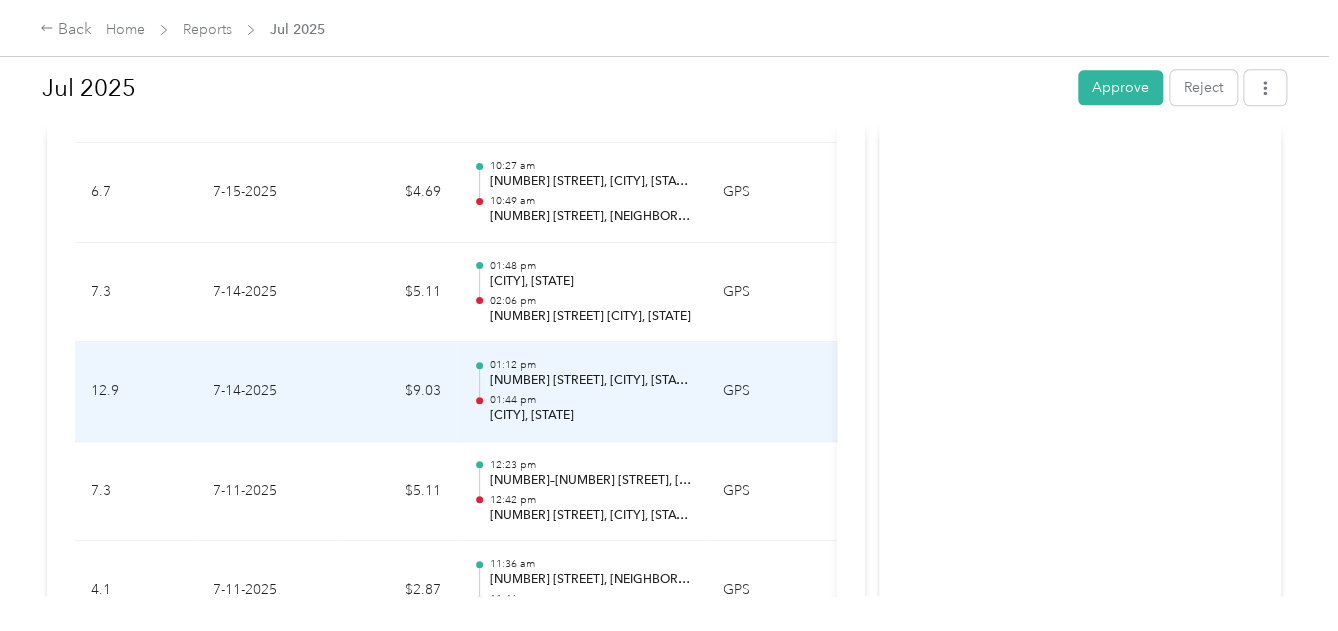 click on "01:44 pm" at bounding box center [590, 400] 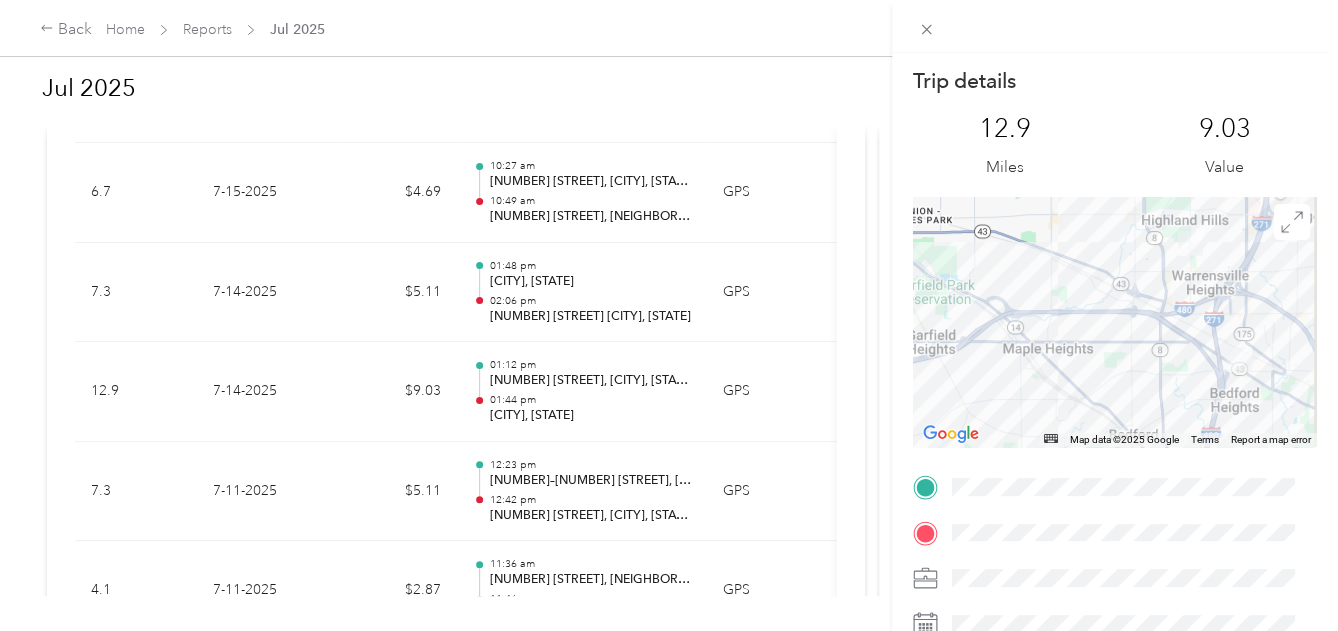 click at bounding box center (1115, 322) 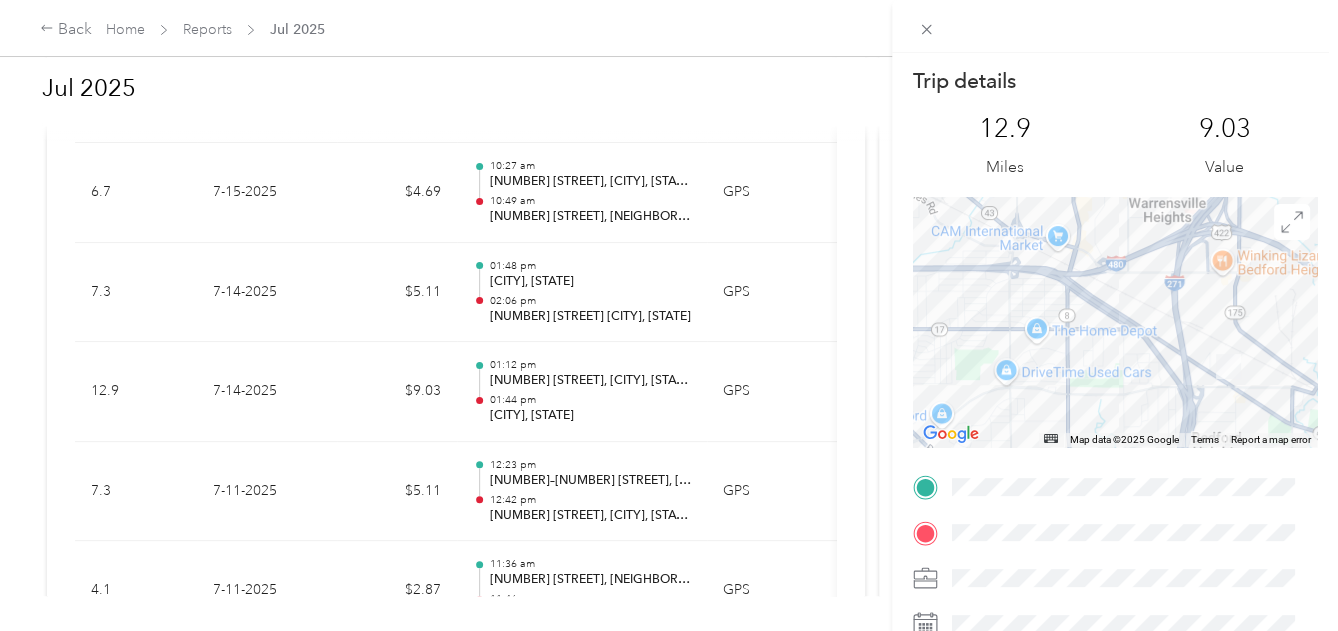 drag, startPoint x: 1168, startPoint y: 343, endPoint x: 995, endPoint y: 348, distance: 173.07224 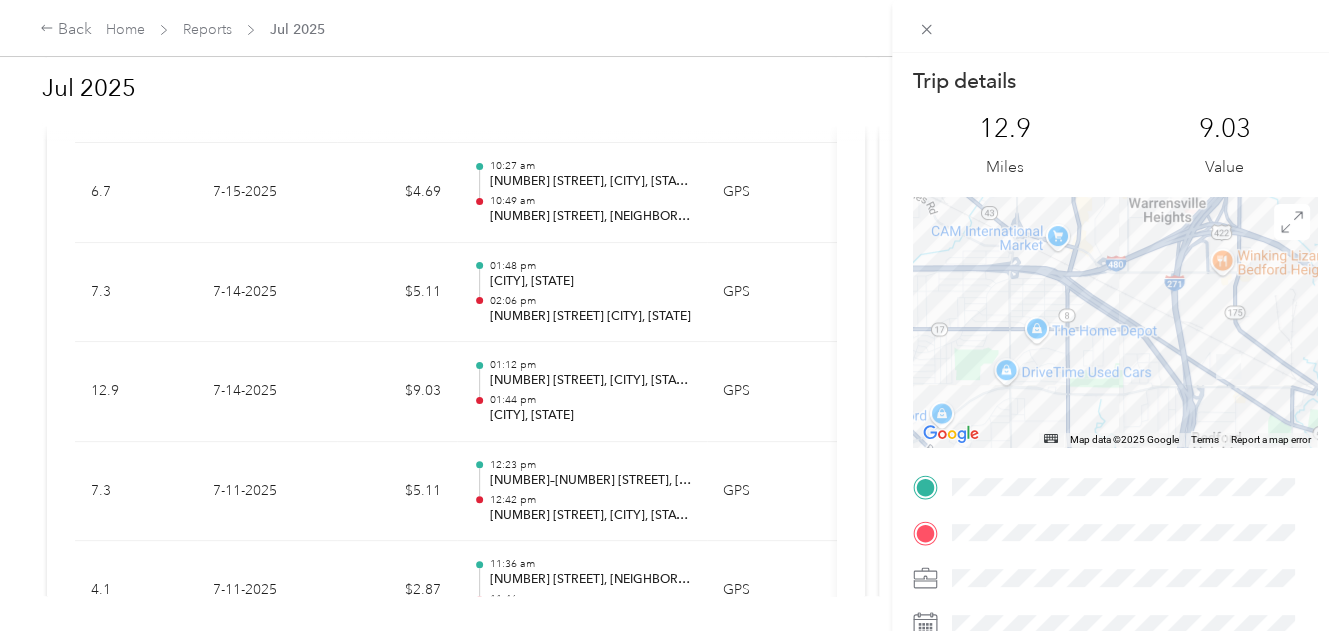 click on "Trip details This trip cannot be edited because it is either under review, approved, or paid. Contact your Team Manager to edit it. 12.9 Miles 9.03 Value  ← Move left → Move right ↑ Move up ↓ Move down + Zoom in - Zoom out Home Jump left by 75% End Jump right by 75% Page Up Jump up by 75% Page Down Jump down by 75% Map Data Map data ©2025 Google Map data ©2025 Google 1 km  Click to toggle between metric and imperial units Terms Report a map error TO" at bounding box center (669, 315) 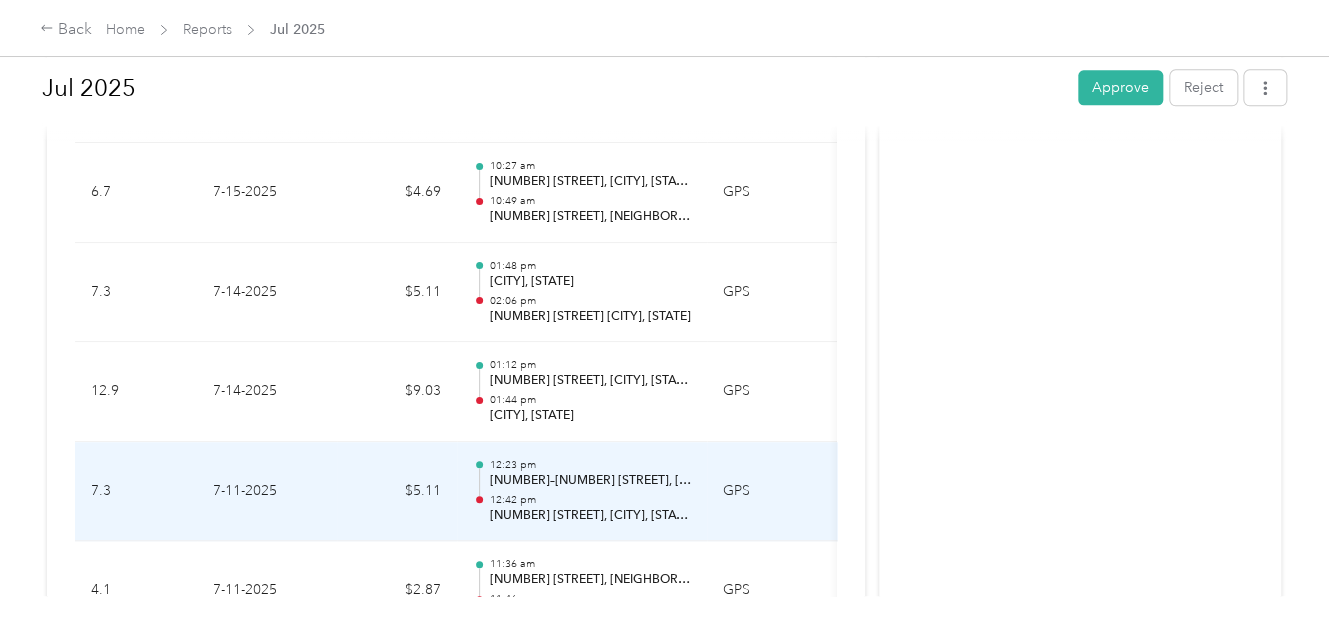 click on "[NUMBER]–[NUMBER] [STREET], [CITY], [STATE]" at bounding box center (590, 481) 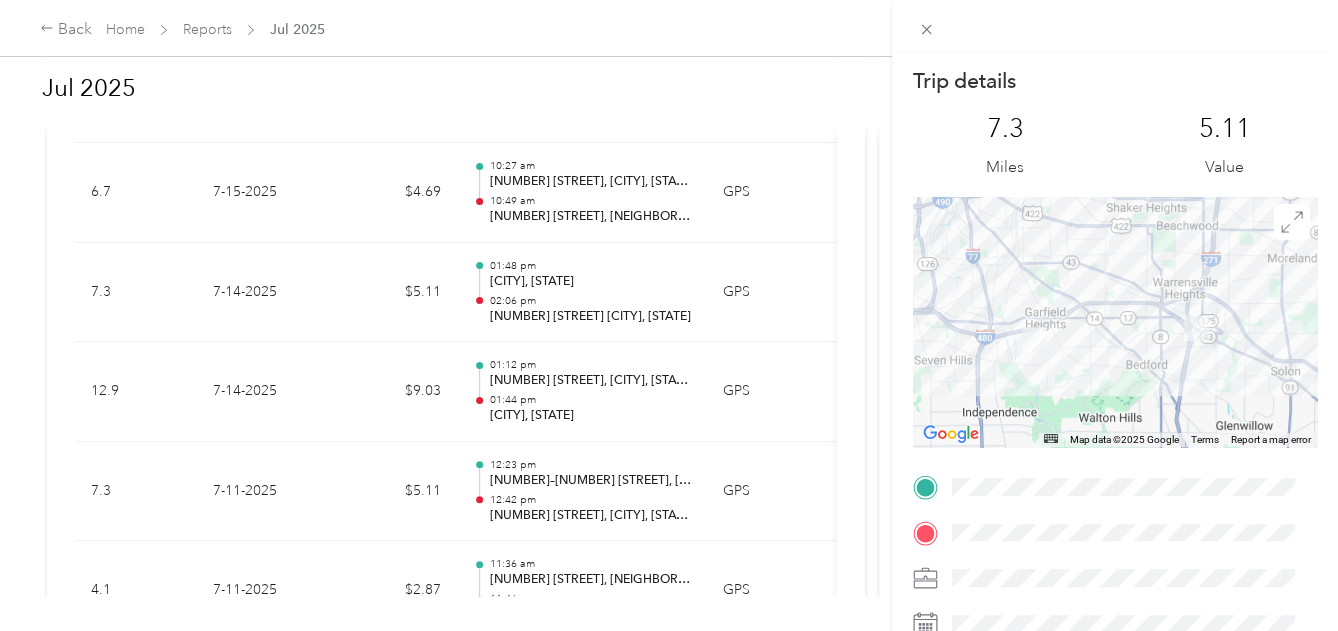 click on "Trip details This trip cannot be edited because it is either under review, approved, or paid. Contact your Team Manager to edit it. 7.3 Miles 5.11 Value  ← Move left → Move right ↑ Move up ↓ Move down + Zoom in - Zoom out Home Jump left by 75% End Jump right by 75% Page Up Jump up by 75% Page Down Jump down by 75% Map Data Map data ©2025 Google Map data ©2025 Google 2 km  Click to toggle between metric and imperial units Terms Report a map error TO" at bounding box center [669, 315] 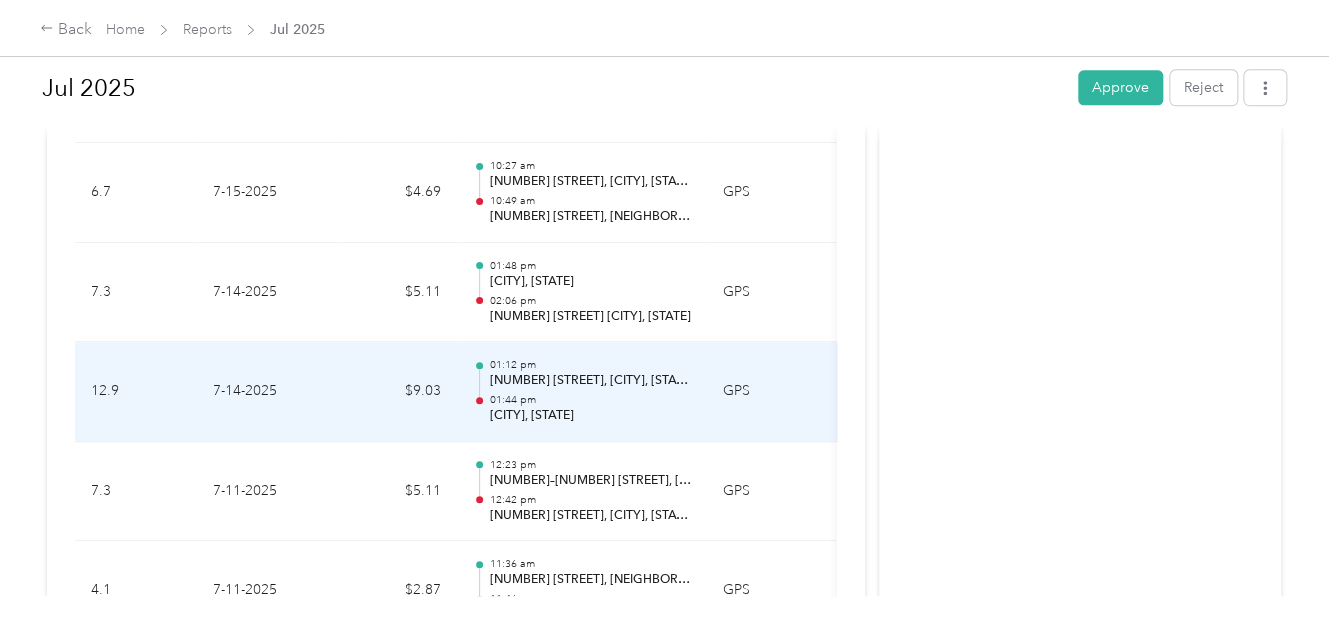 click on "[NUMBER] [STREET], [CITY], [STATE]" at bounding box center (590, 381) 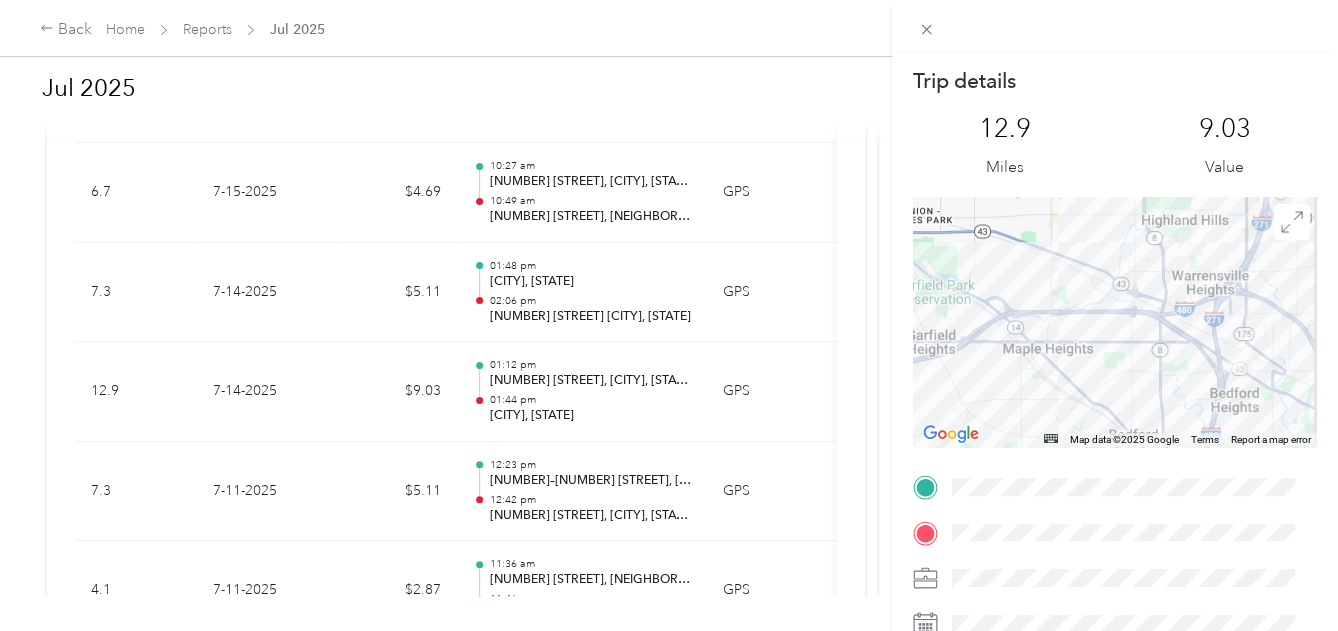 click on "Trip details This trip cannot be edited because it is either under review, approved, or paid. Contact your Team Manager to edit it. [NUMBER] Miles [PRICE] Value  ← Move left → Move right ↑ Move up ↓ Move down + Zoom in - Zoom out Home Jump left by 75% End Jump right by 75% Page Up Jump up by 75% Page Down Jump down by 75% Map Data Map data ©2025 Google Map data ©2025 Google [NUMBER] km  Click to toggle between metric and imperial units Terms Report a map error TO" at bounding box center (669, 315) 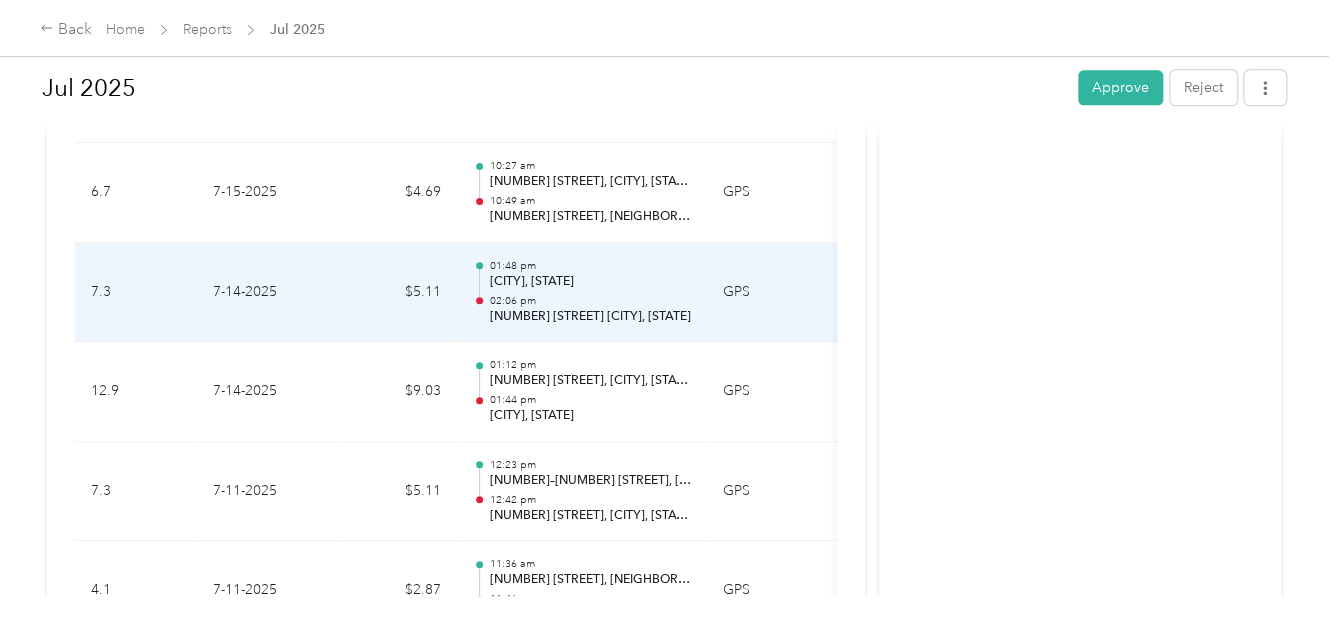 click on "[CITY], [STATE]" at bounding box center (590, 282) 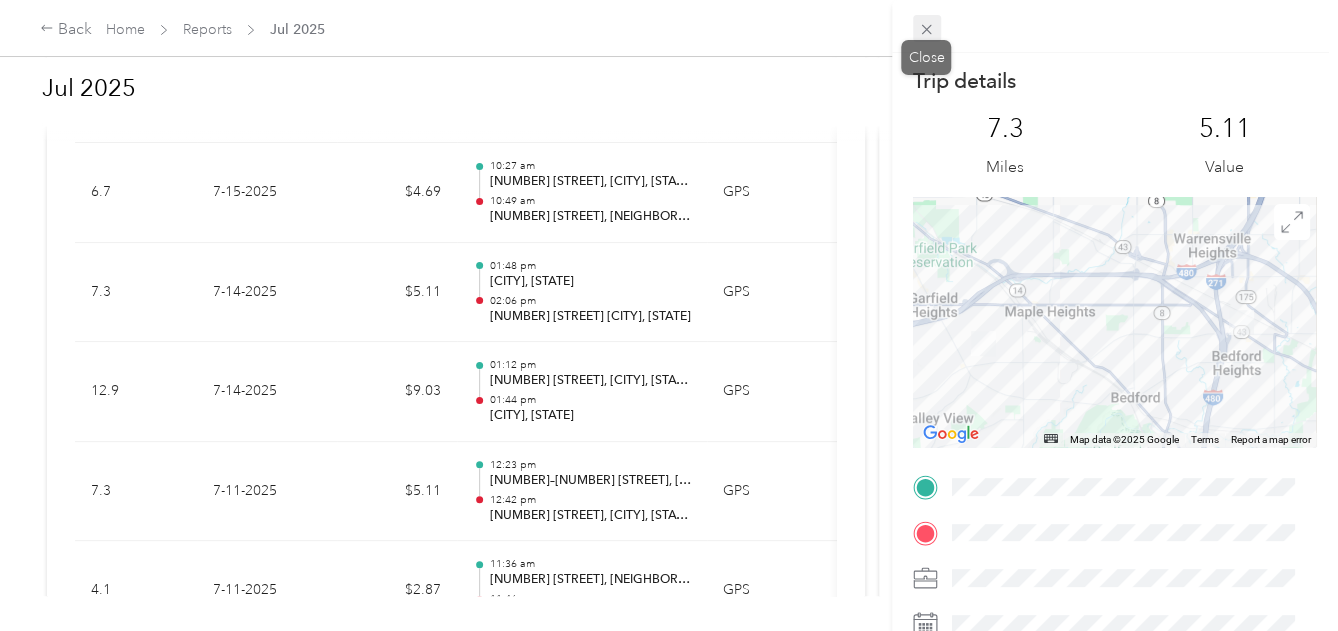 click 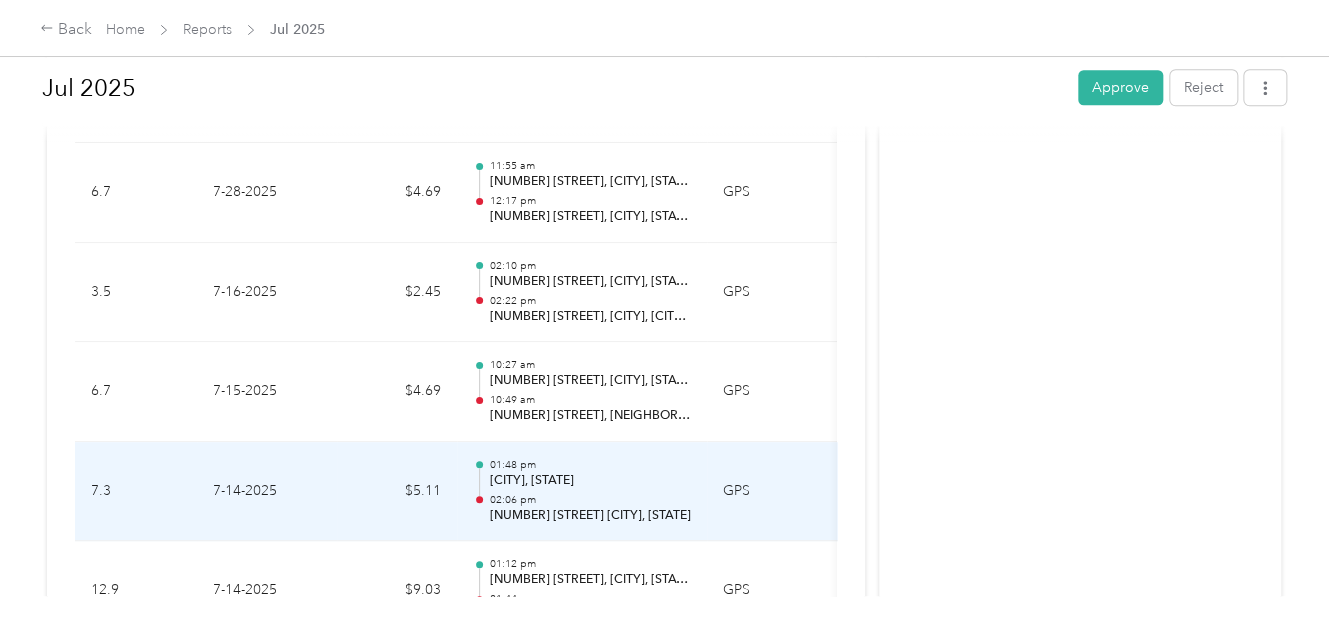 scroll, scrollTop: 859, scrollLeft: 0, axis: vertical 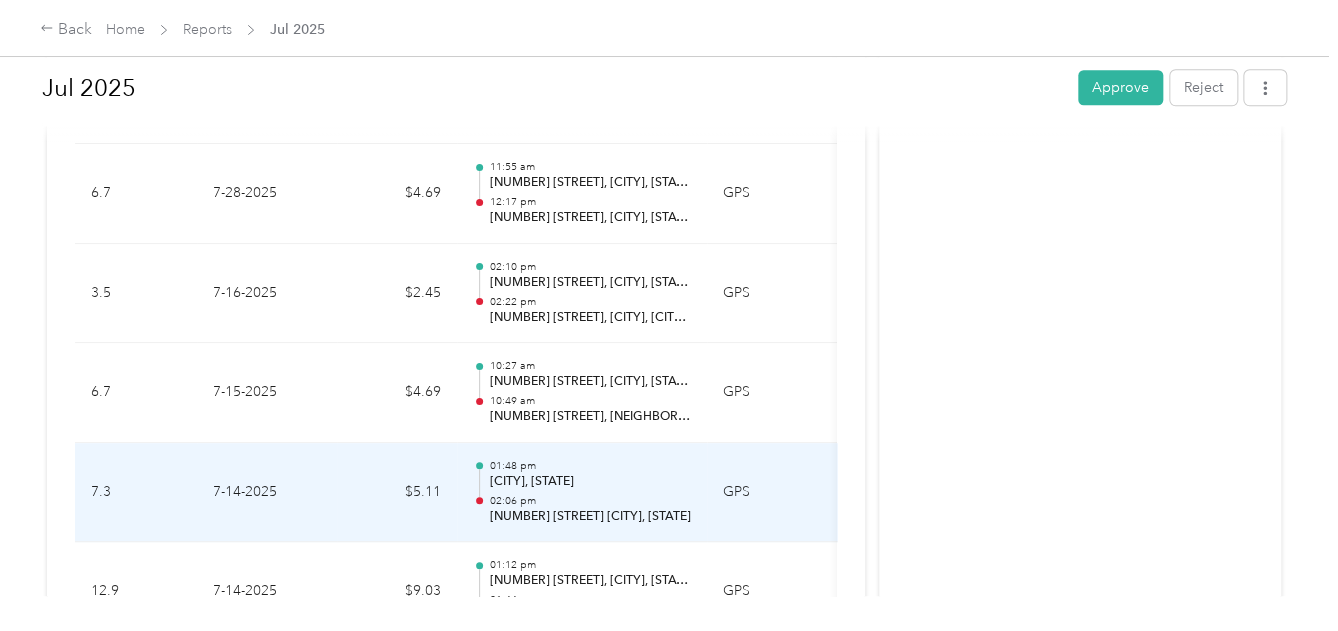 click on "[NUMBER] [STREET] [CITY], [STATE]" at bounding box center [590, 517] 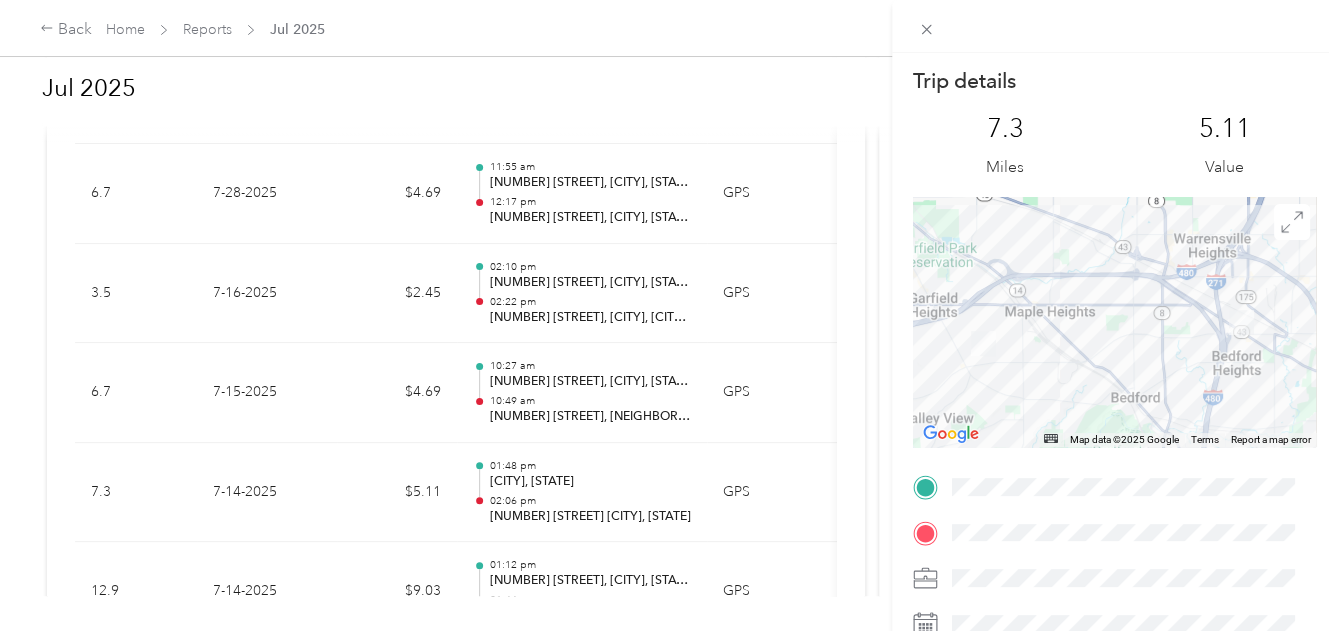scroll, scrollTop: 100, scrollLeft: 0, axis: vertical 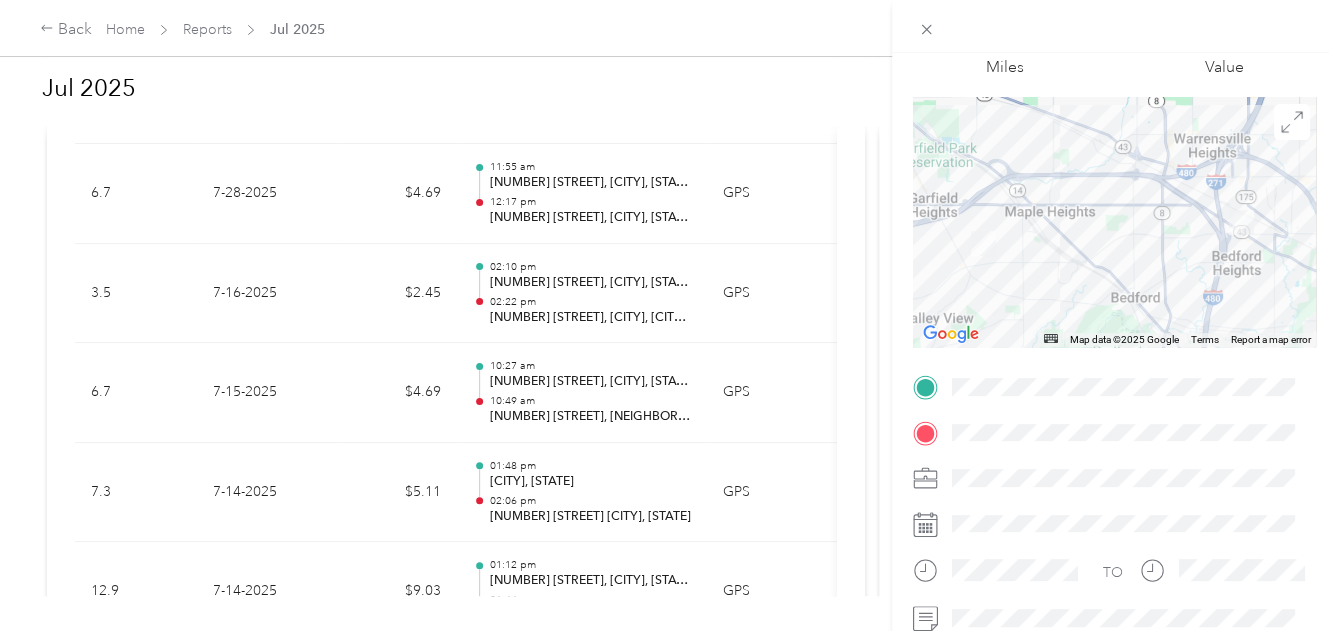 click at bounding box center (1115, 26) 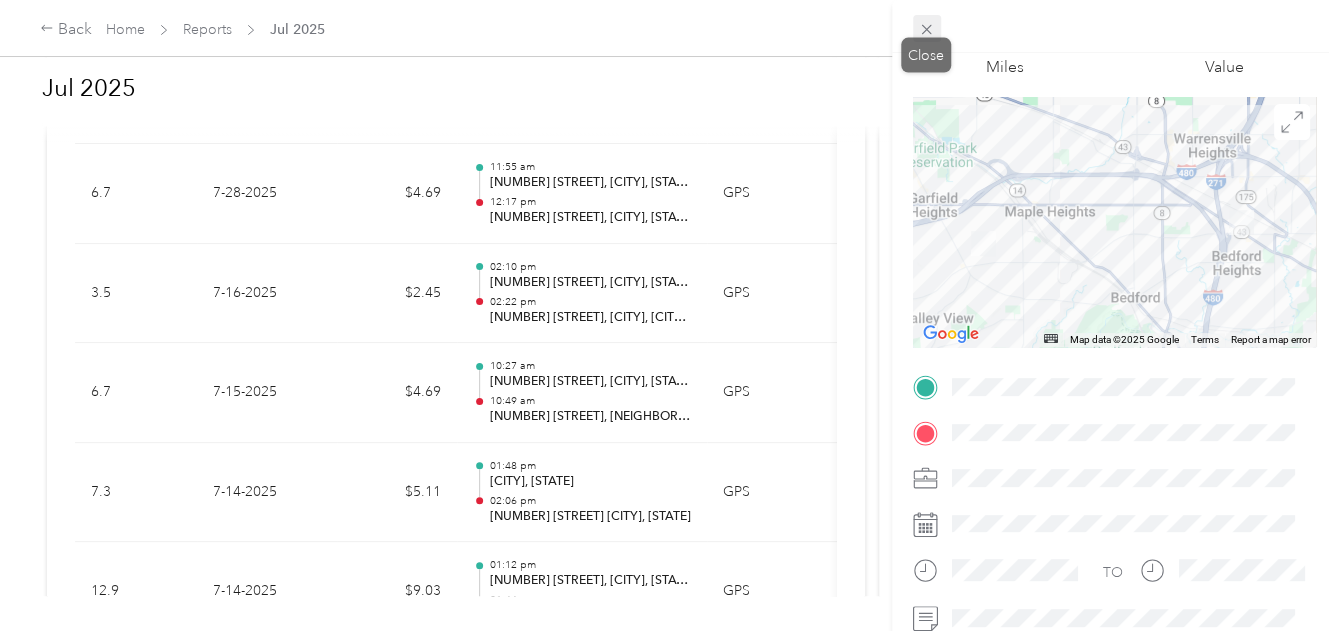 click at bounding box center (927, 29) 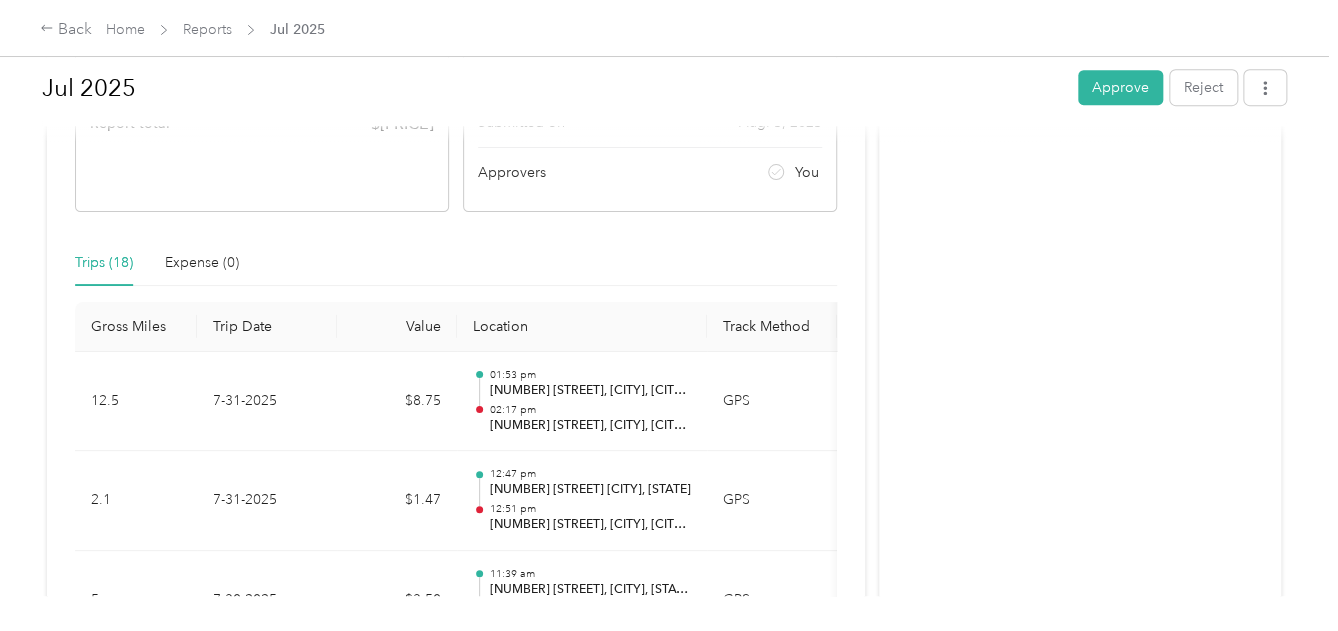 scroll, scrollTop: 259, scrollLeft: 0, axis: vertical 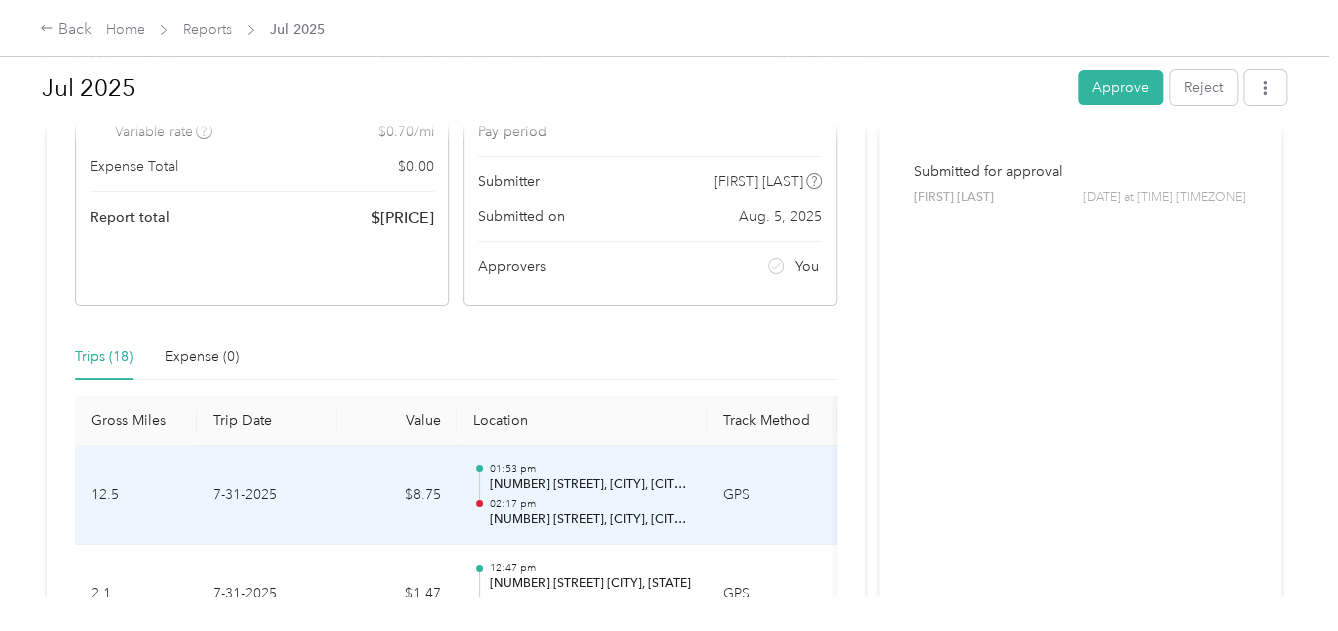 click on "[NUMBER] [STREET], [CITY], [CITY], [STATE]" at bounding box center [590, 485] 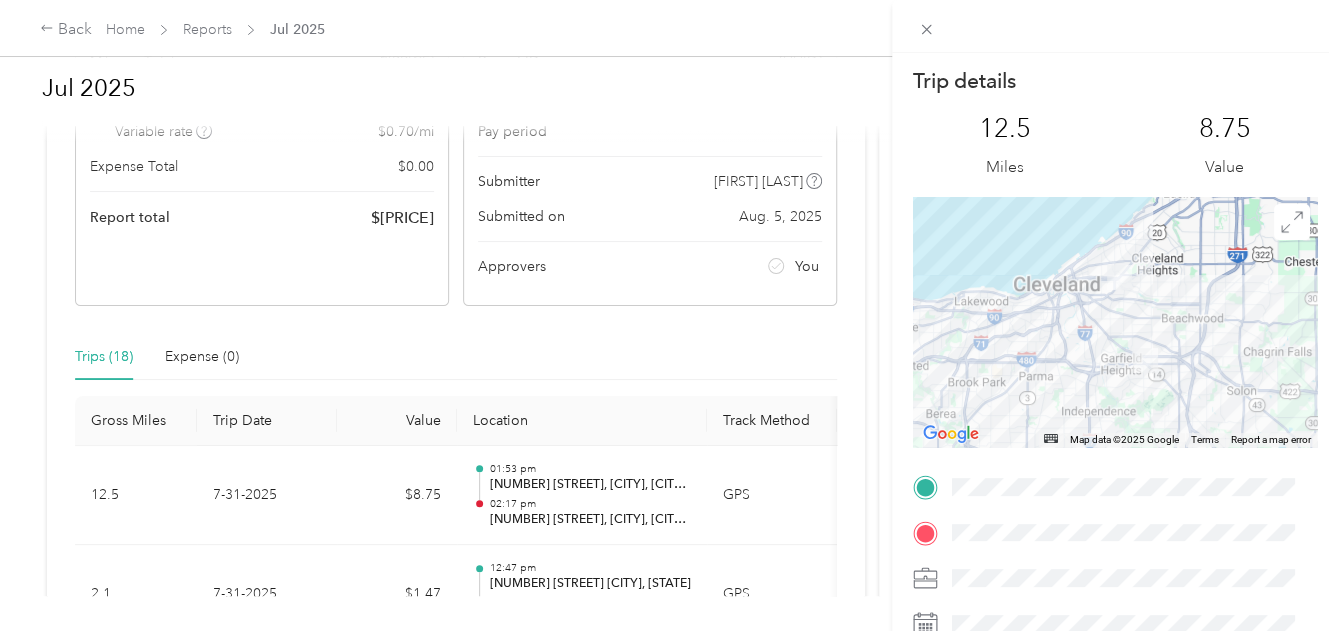 click at bounding box center (1115, 322) 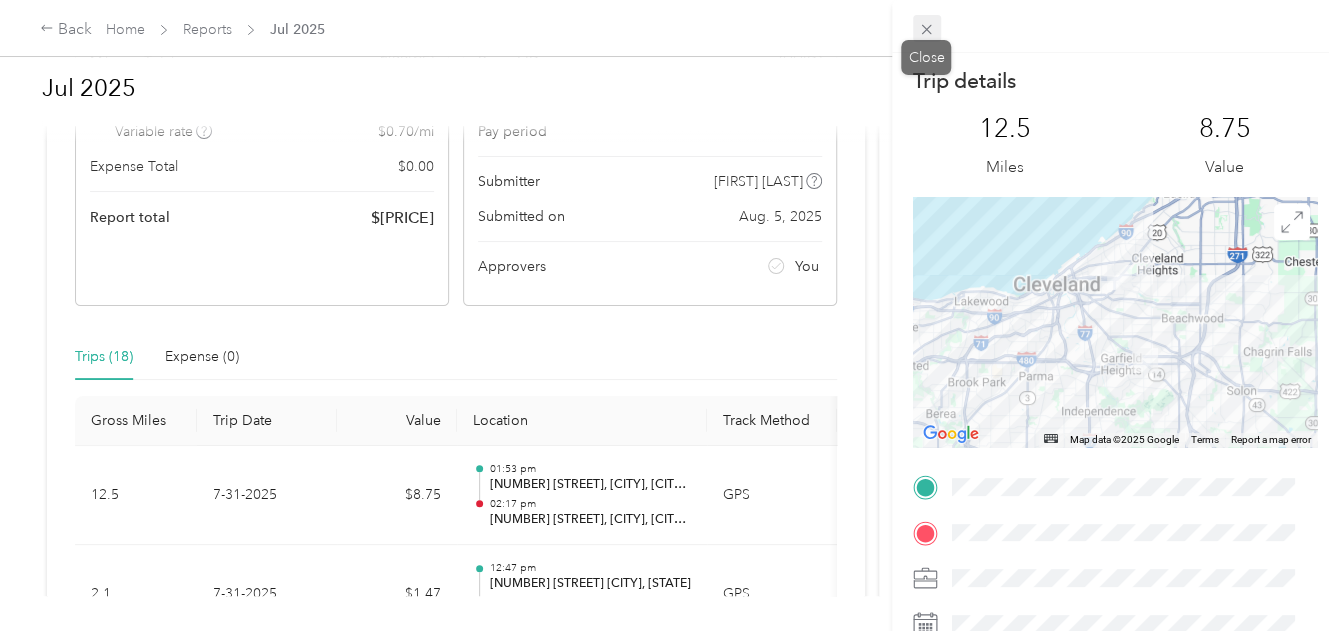 click 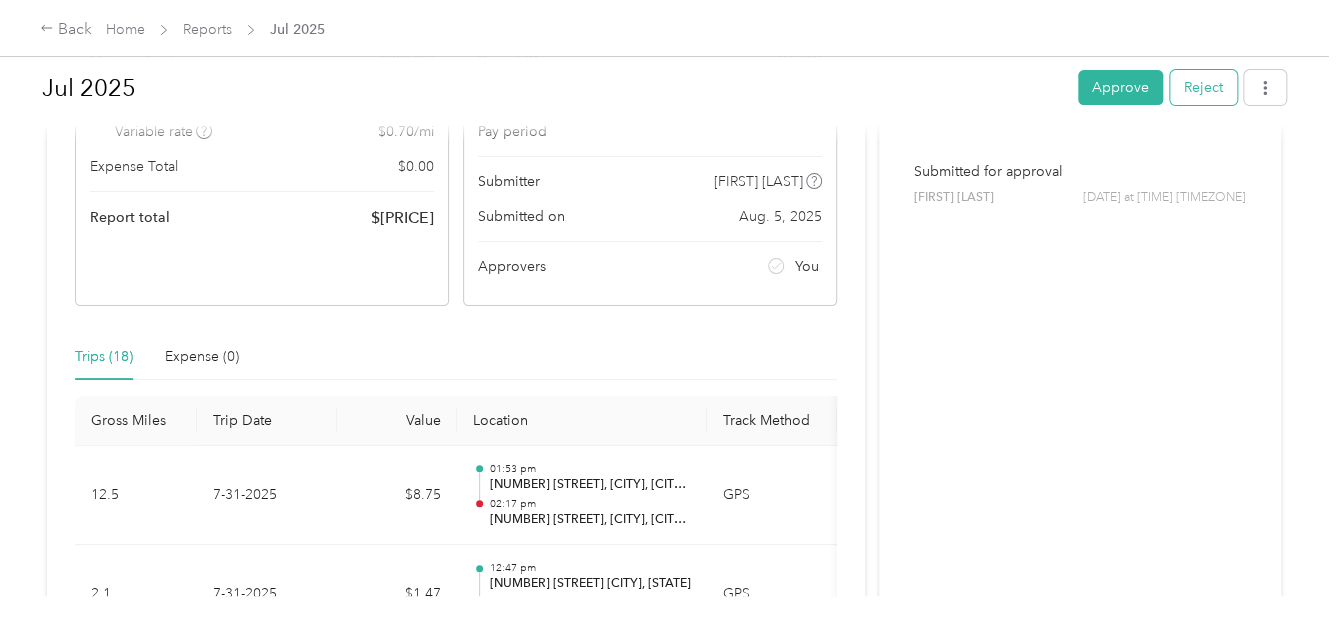 click on "Reject" at bounding box center [1203, 87] 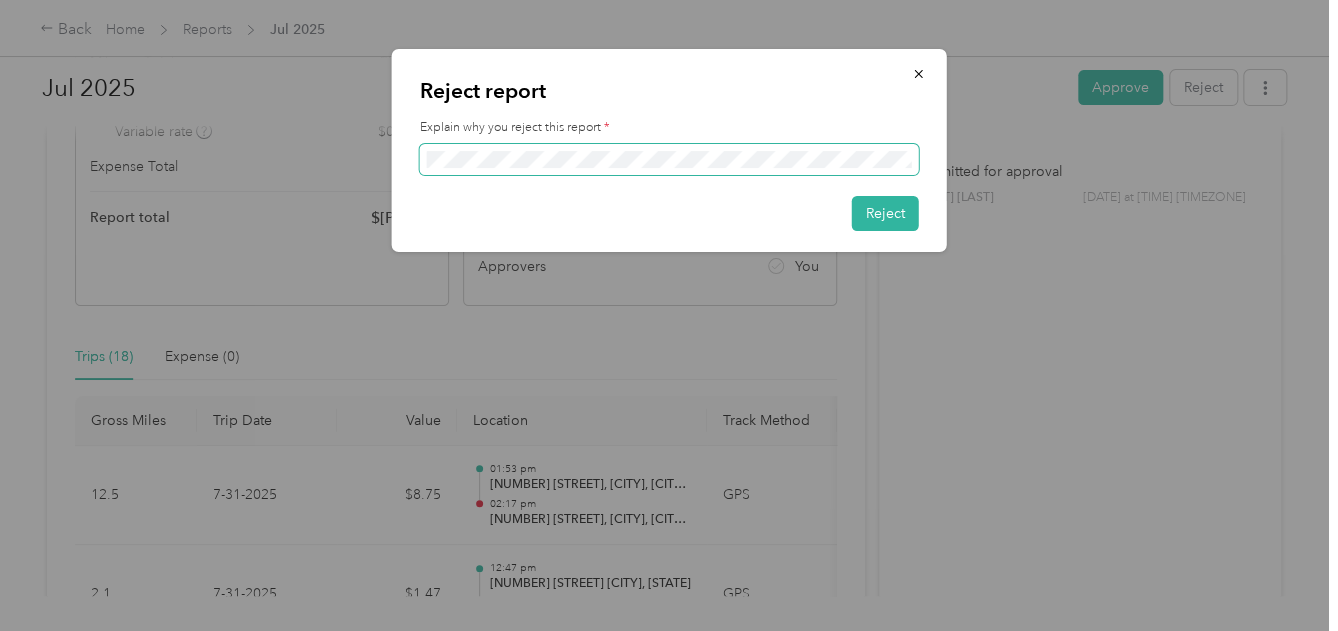 scroll, scrollTop: 0, scrollLeft: 440, axis: horizontal 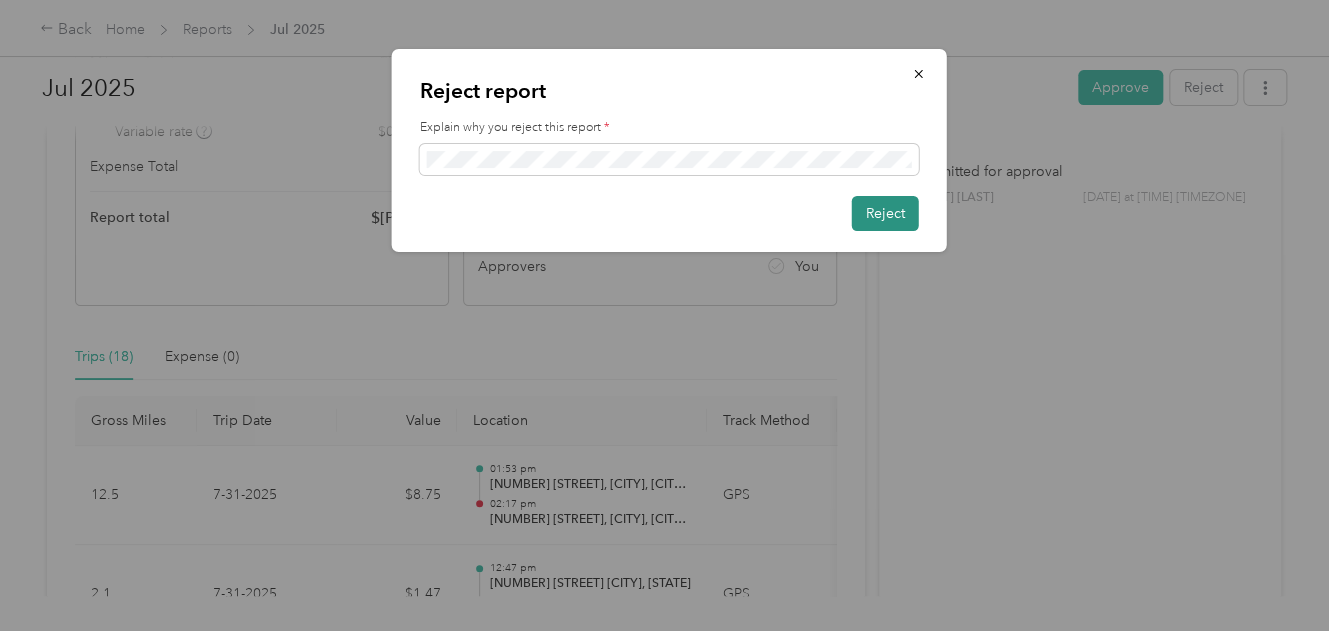 click on "Reject" at bounding box center [885, 213] 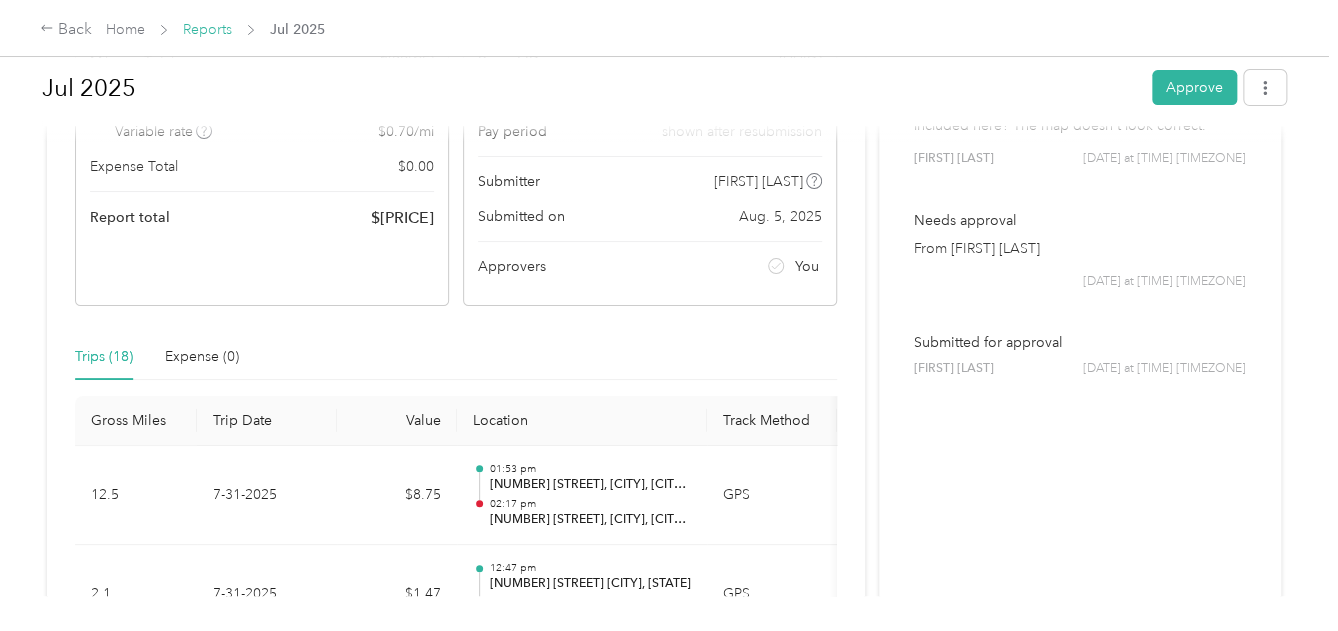 click on "Reports" at bounding box center [207, 29] 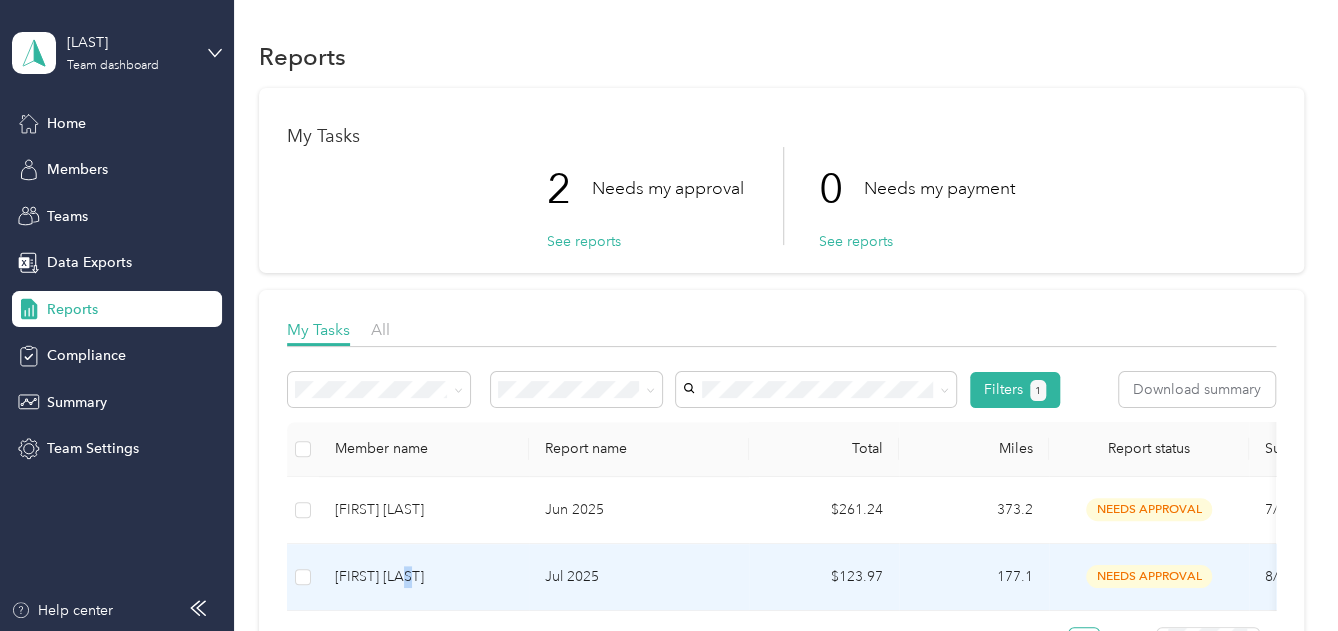 click on "[FIRST] [LAST]" at bounding box center [424, 577] 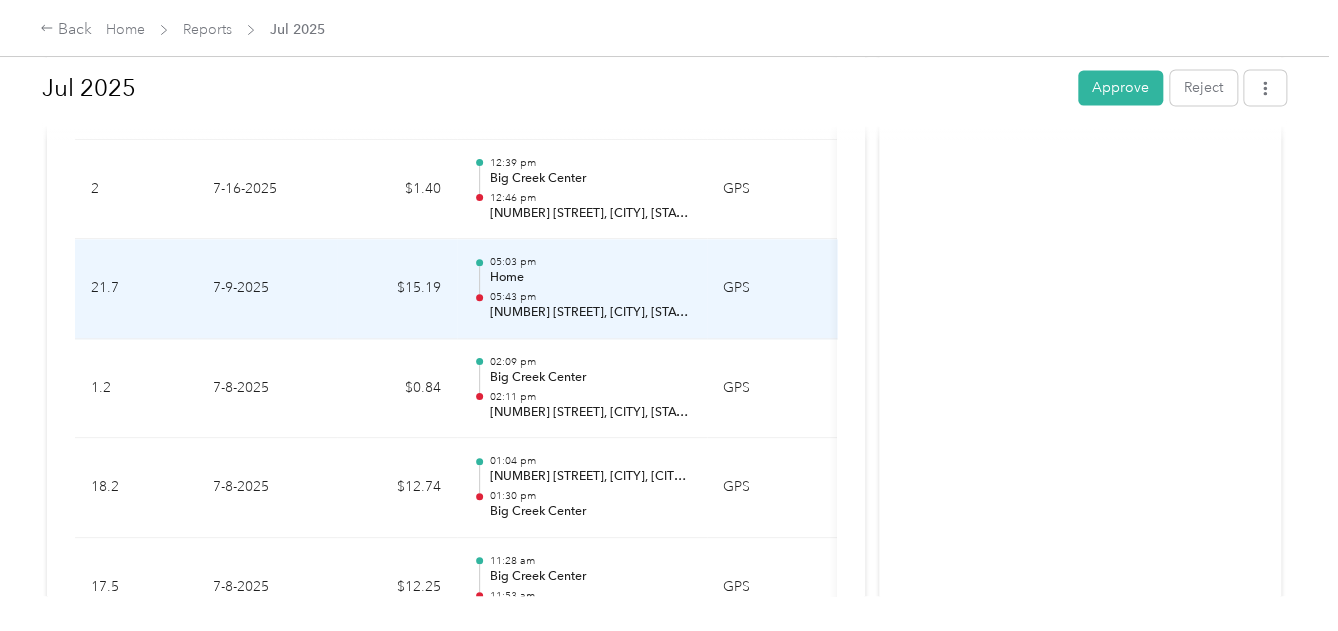 scroll, scrollTop: 1460, scrollLeft: 0, axis: vertical 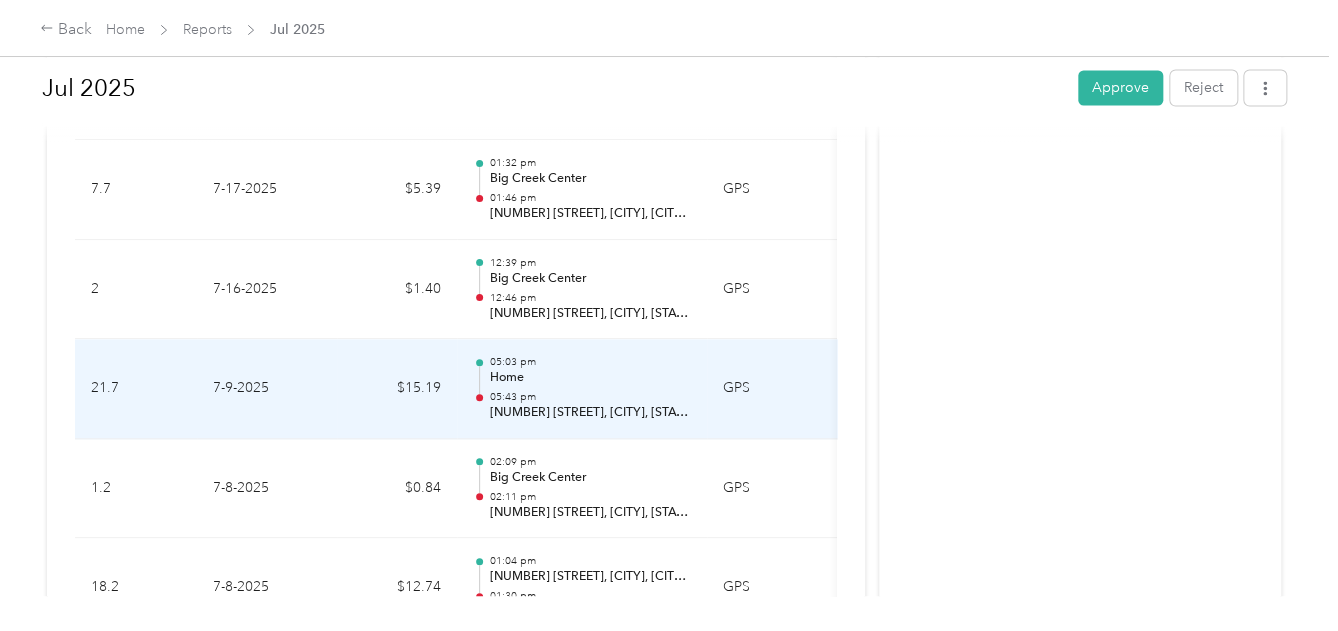 click on "$15.19" at bounding box center [397, 389] 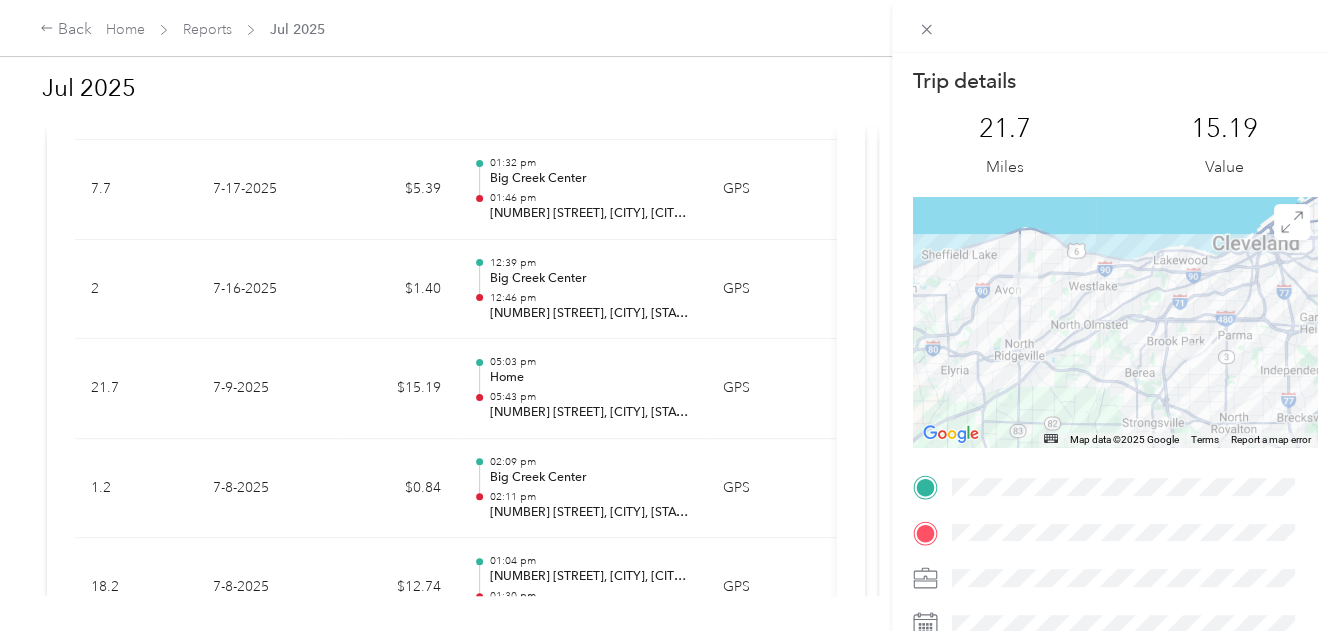 drag, startPoint x: 930, startPoint y: 31, endPoint x: 827, endPoint y: 90, distance: 118.70131 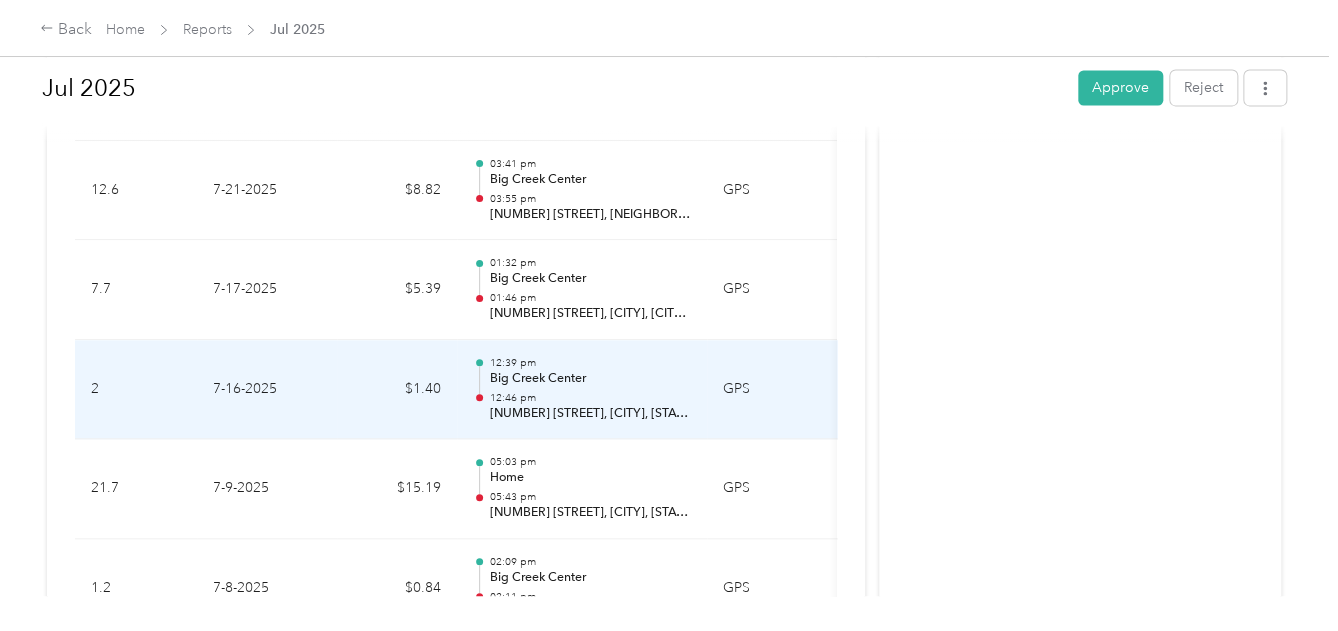 scroll, scrollTop: 1260, scrollLeft: 0, axis: vertical 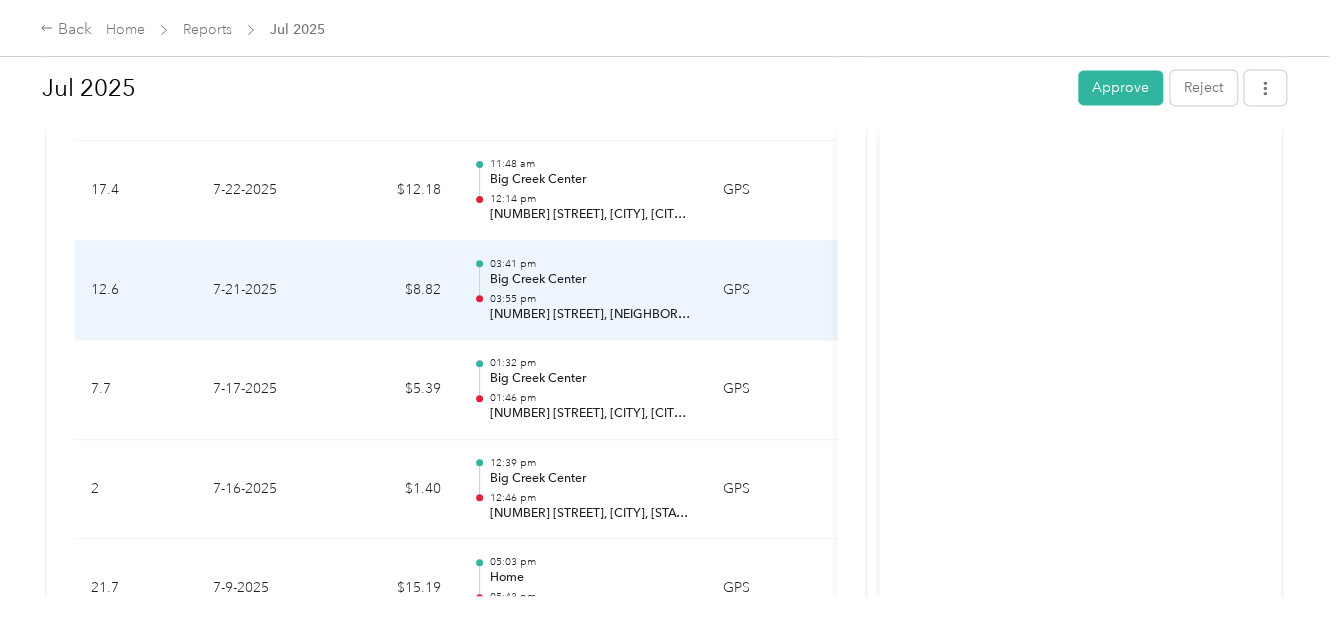 click on "Big Creek Center" at bounding box center (590, 280) 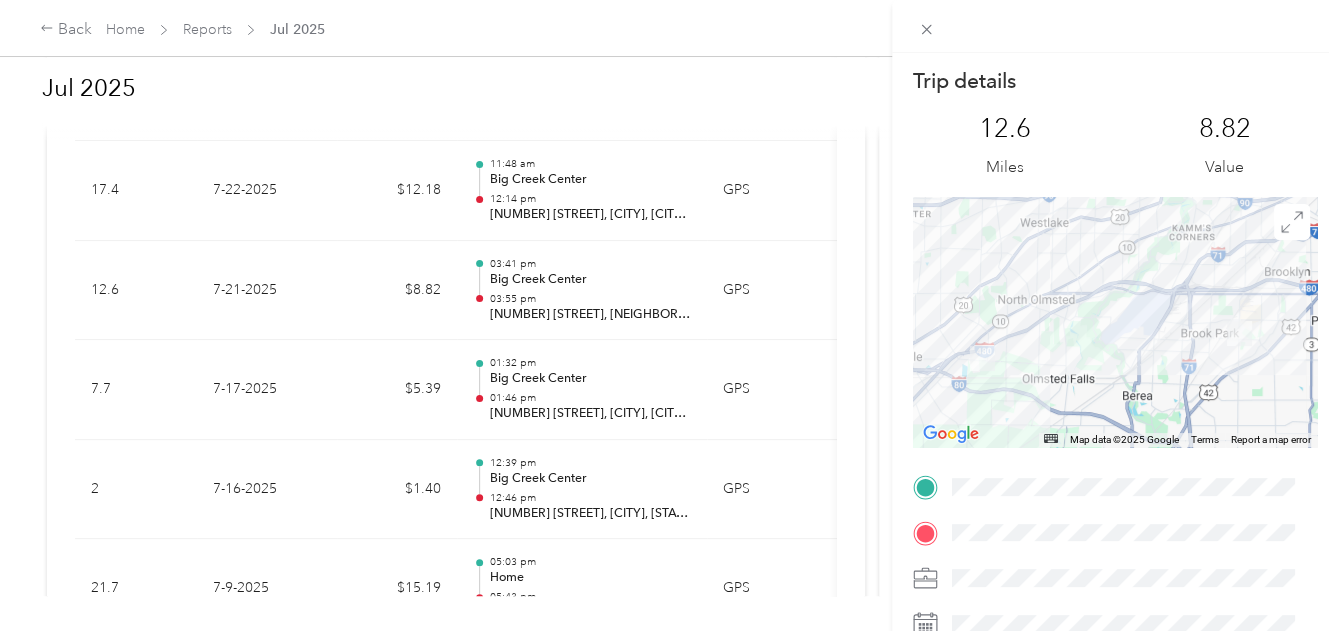 click on "Trip details This trip cannot be edited because it is either under review, approved, or paid. Contact your Team Manager to edit it. 12.6 Miles 8.82 Value  ← Move left → Move right ↑ Move up ↓ Move down + Zoom in - Zoom out Home Jump left by 75% End Jump right by 75% Page Up Jump up by 75% Page Down Jump down by 75% Map Data Map data ©2025 Google Map data ©2025 Google 2 km  Click to toggle between metric and imperial units Terms Report a map error TO" at bounding box center [669, 315] 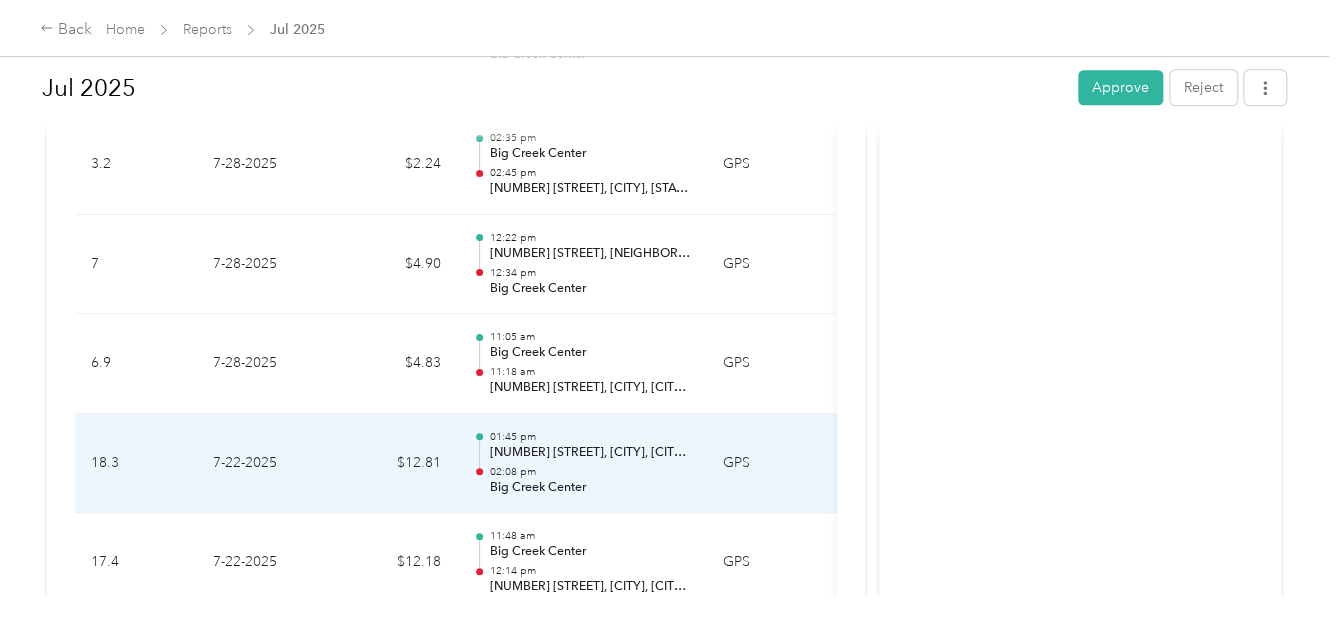 scroll, scrollTop: 860, scrollLeft: 0, axis: vertical 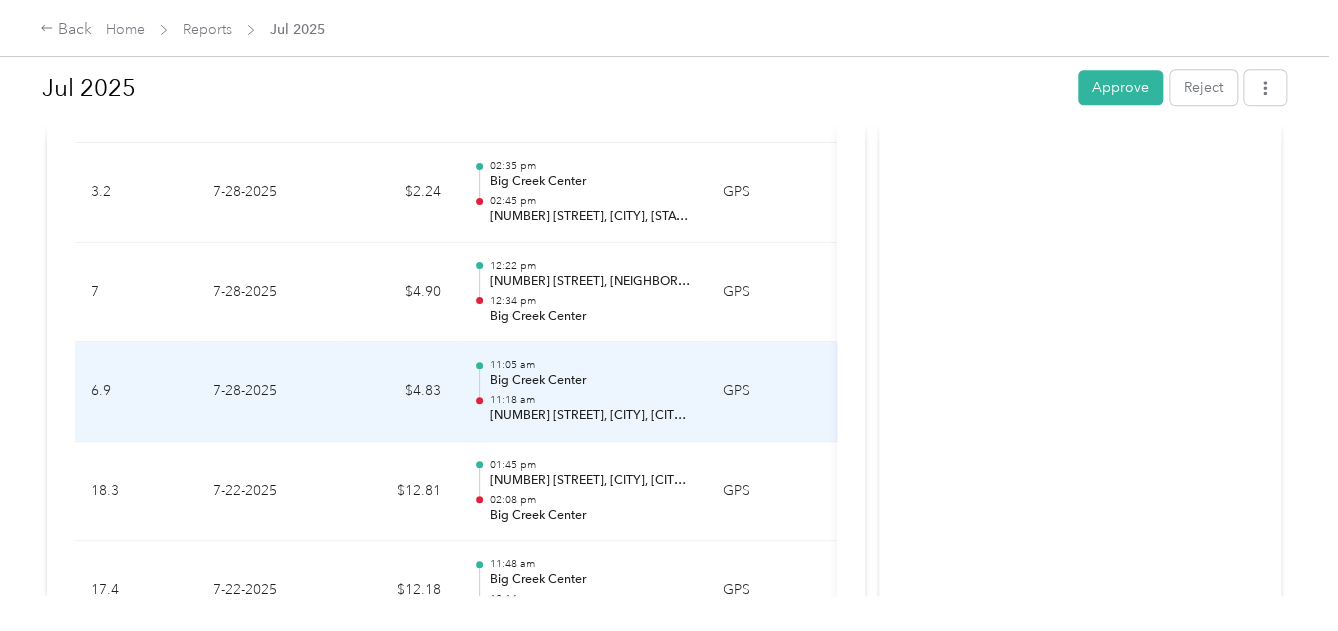 click on "[NUMBER] [STREET], [CITY], [CITY], [STATE]" at bounding box center (590, 416) 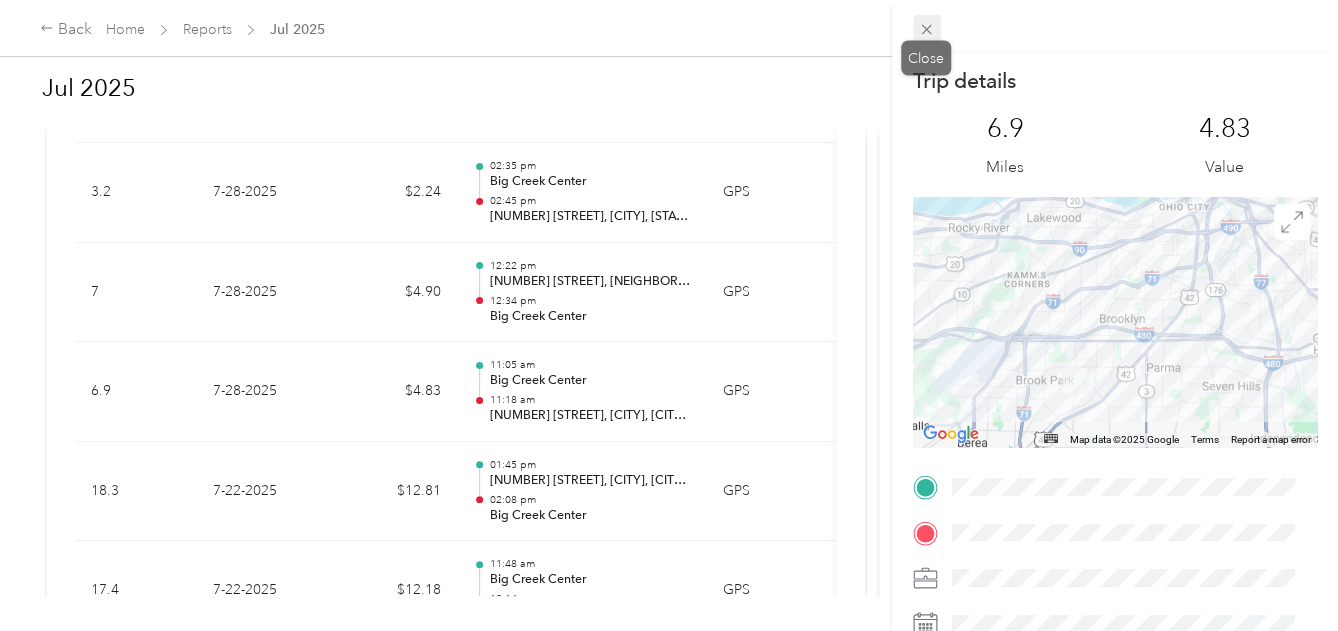 click at bounding box center (927, 29) 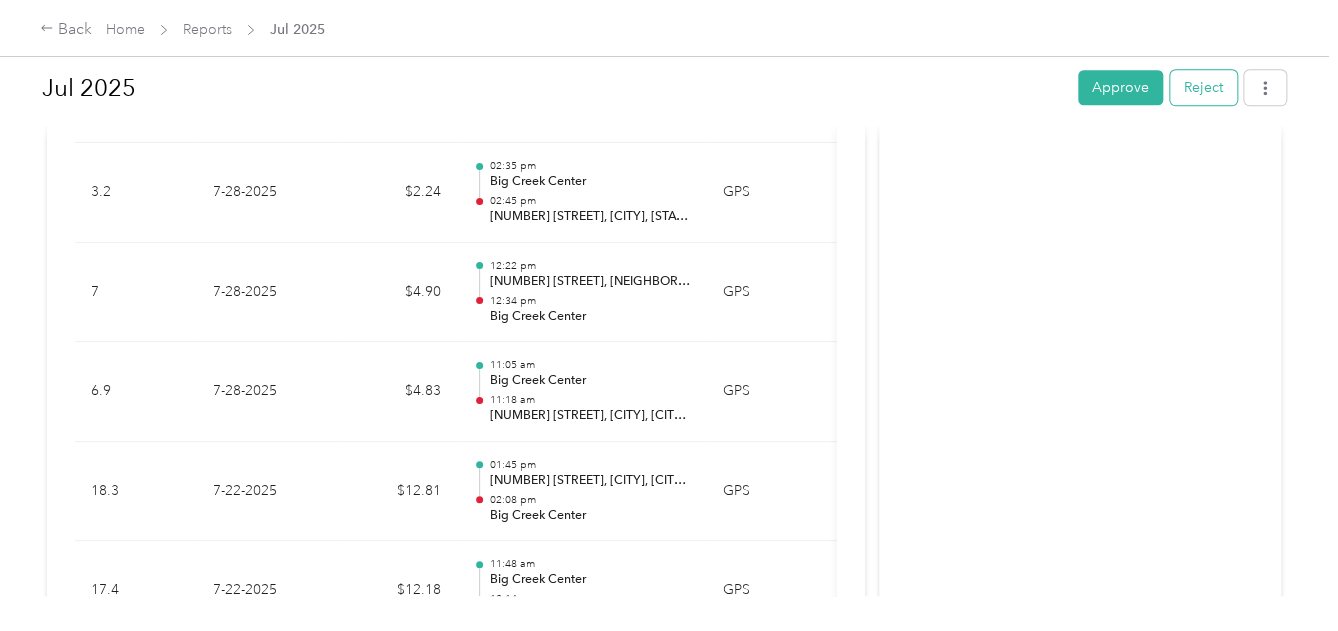 click on "Reject" at bounding box center [1203, 87] 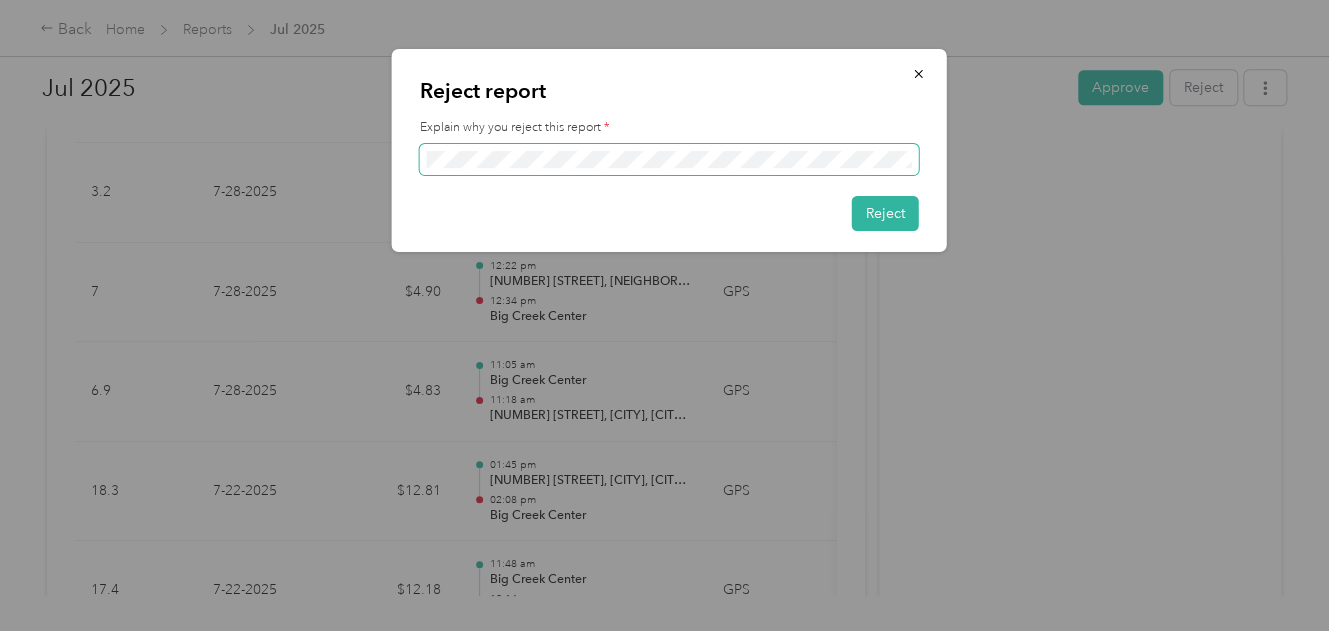 scroll, scrollTop: 0, scrollLeft: 404, axis: horizontal 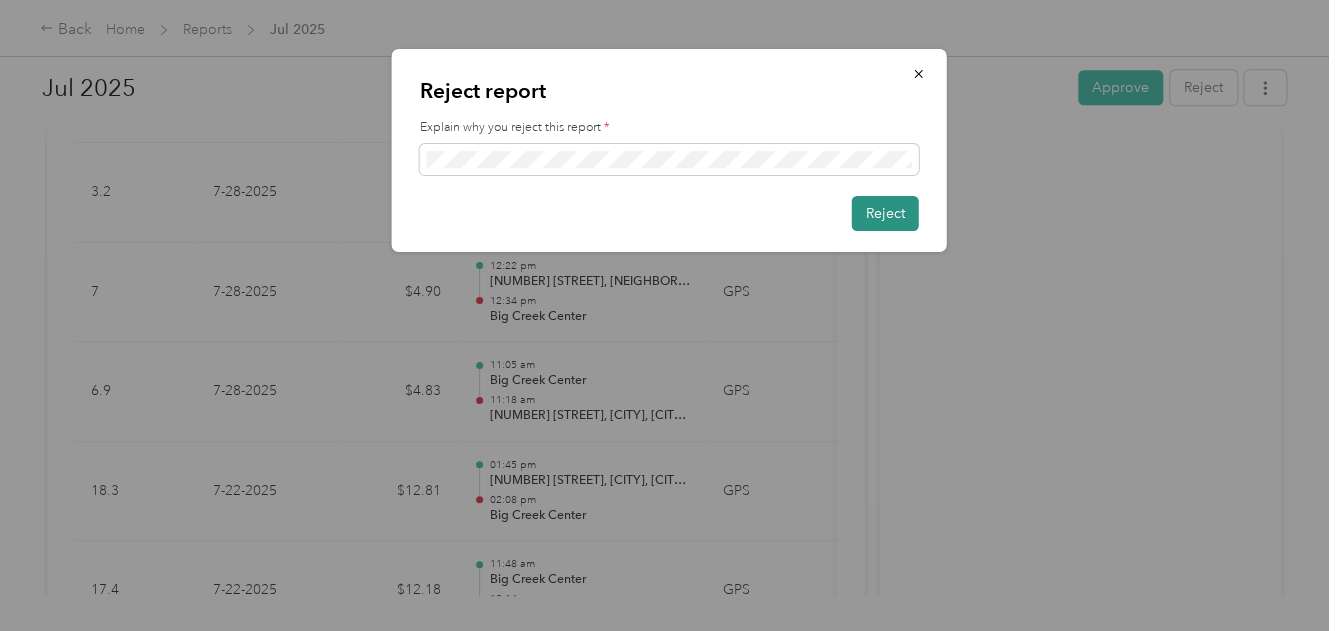 click on "Reject" at bounding box center [885, 213] 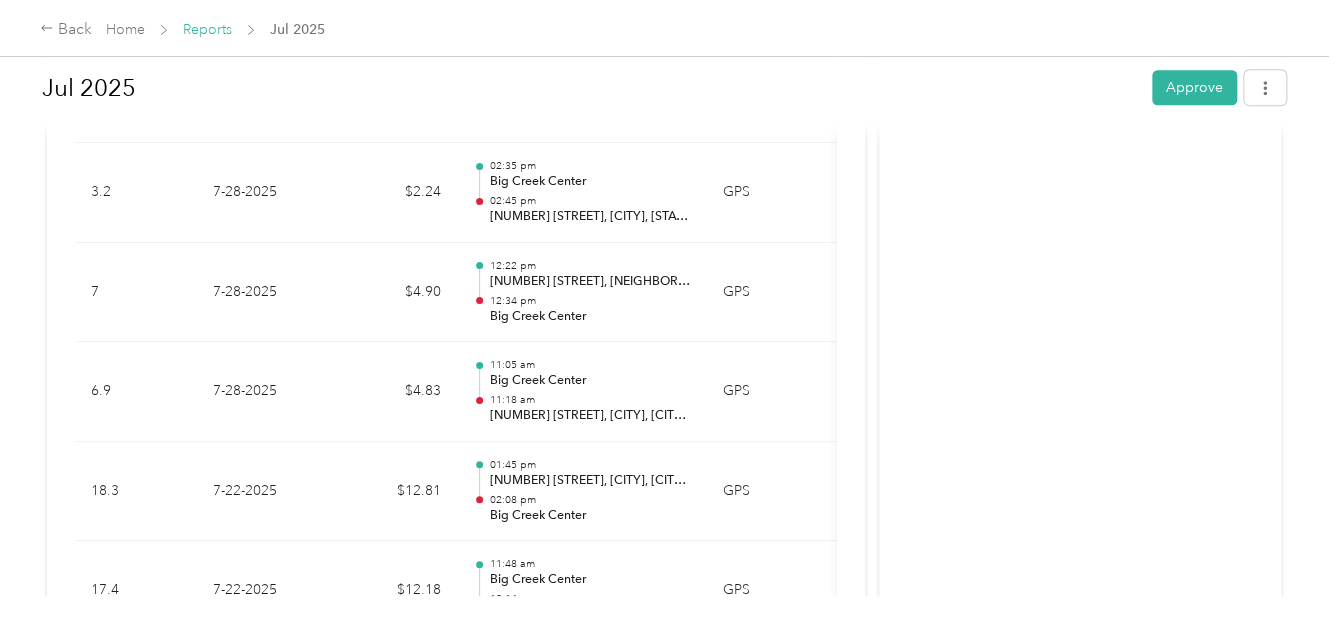click on "Reports" at bounding box center [207, 29] 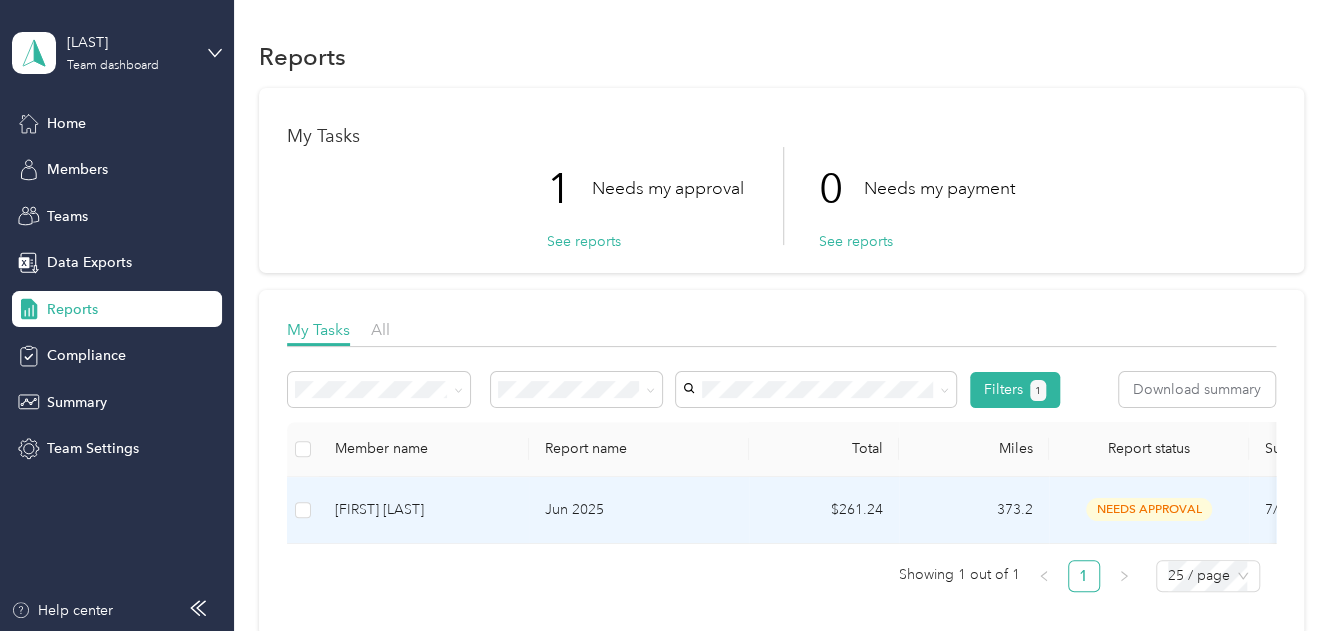 click on "Jun 2025" at bounding box center [639, 510] 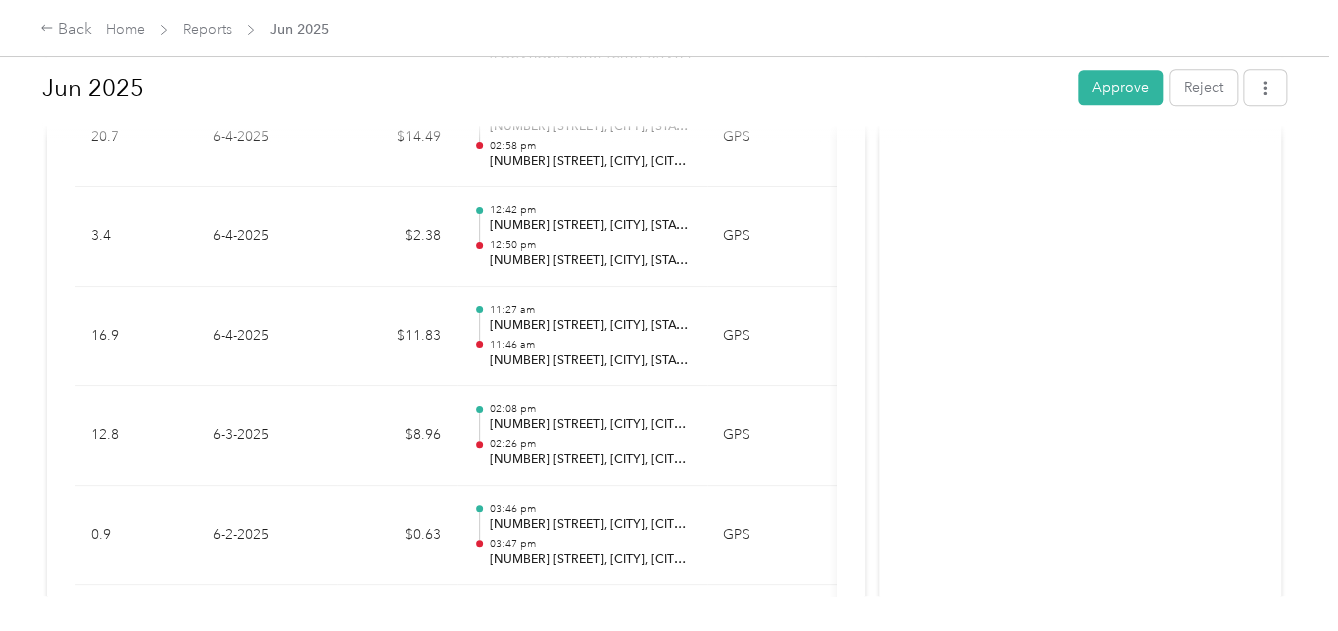 scroll, scrollTop: 4442, scrollLeft: 0, axis: vertical 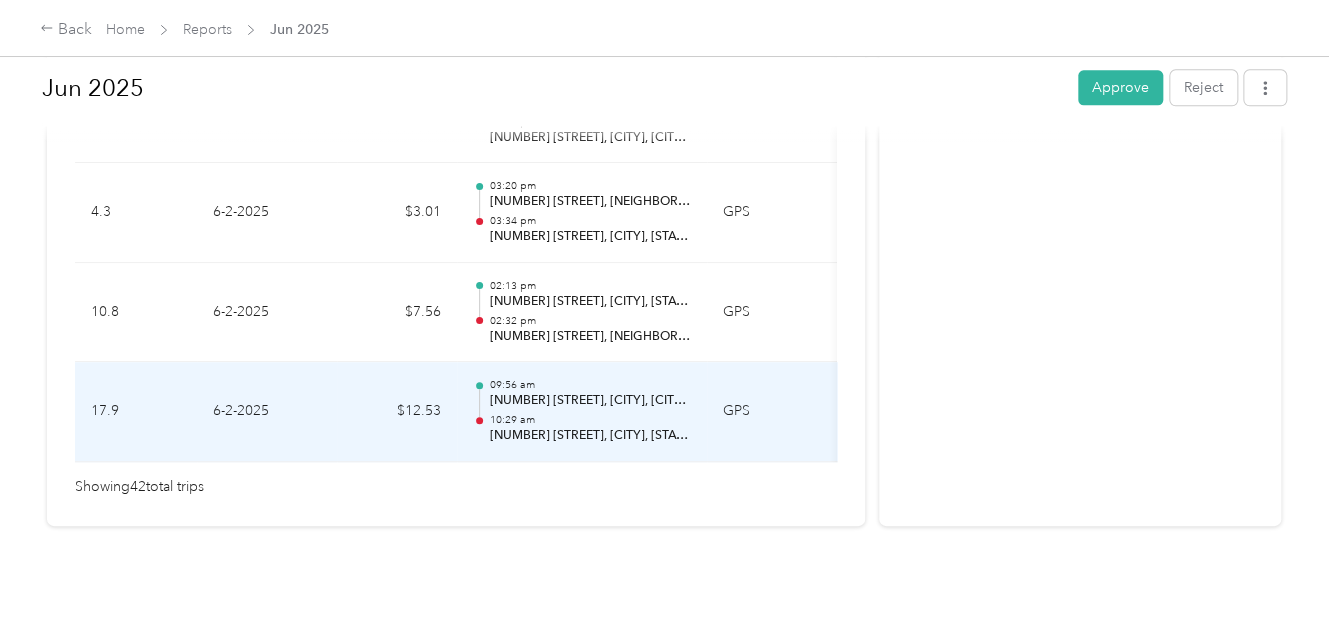 click on "10:29 am" at bounding box center (590, 420) 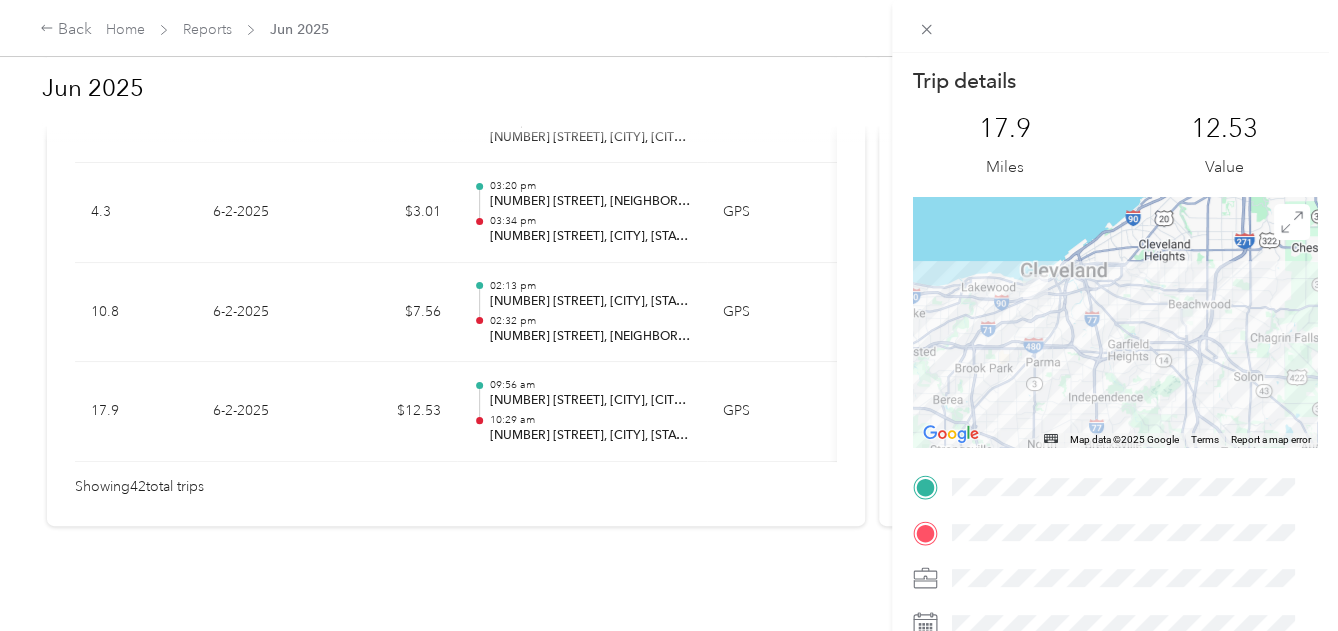 click on "Trip details This trip cannot be edited because it is either under review, approved, or paid. Contact your Team Manager to edit it. 17.9 Miles 12.53 Value  ← Move left → Move right ↑ Move up ↓ Move down + Zoom in - Zoom out Home Jump left by 75% End Jump right by 75% Page Up Jump up by 75% Page Down Jump down by 75% Map Data Map data ©2025 Google Map data ©2025 Google 5 km  Click to toggle between metric and imperial units Terms Report a map error TO" at bounding box center (669, 315) 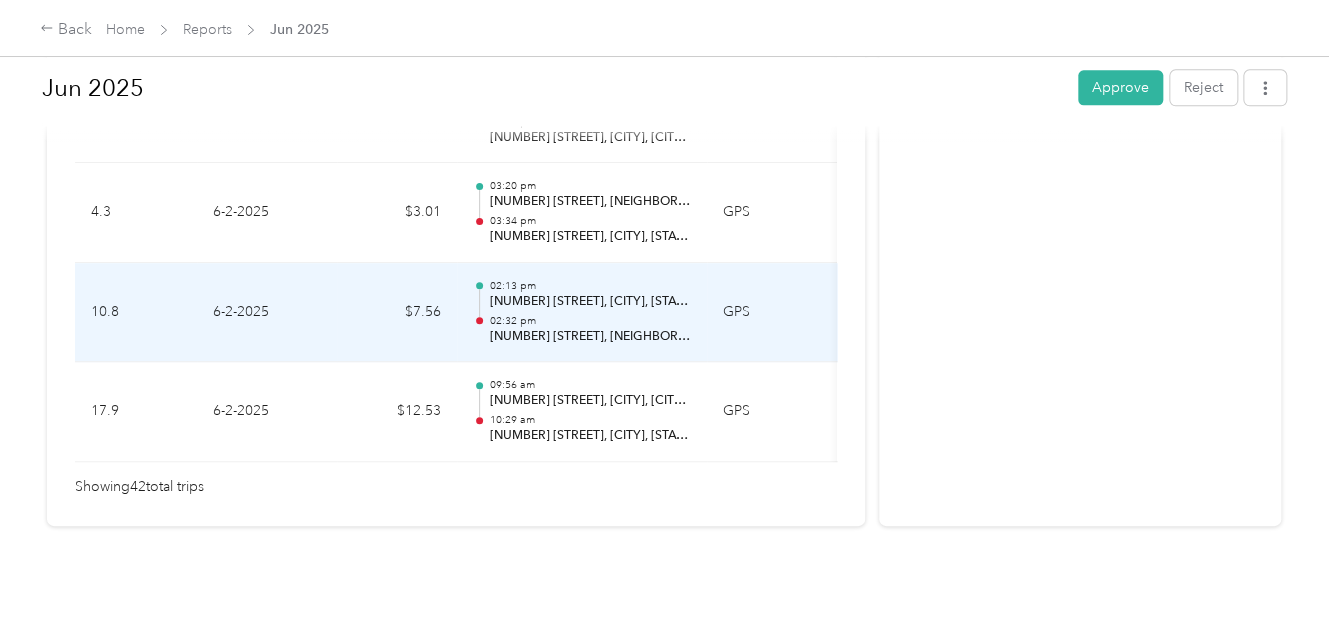 click on "02:32 pm" at bounding box center (590, 321) 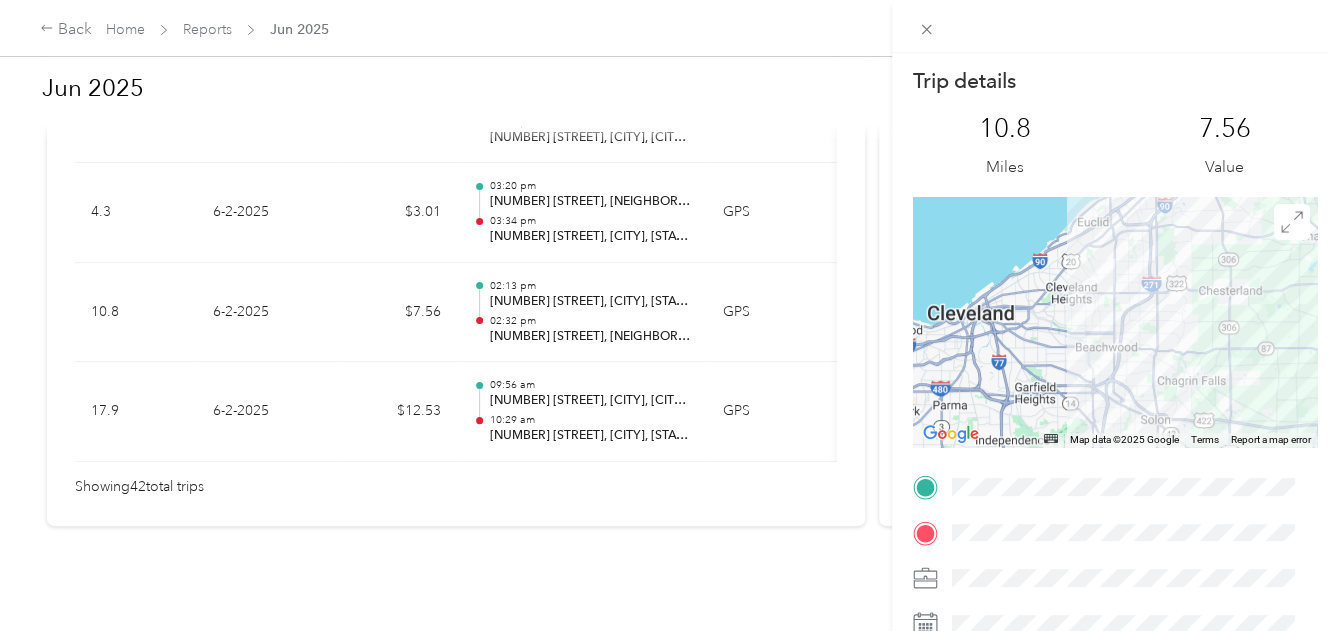 click on "Trip details This trip cannot be edited because it is either under review, approved, or paid. Contact your Team Manager to edit it. [NUMBER] Miles [PRICE] Value  ← Move left → Move right ↑ Move up ↓ Move down + Zoom in - Zoom out Home Jump left by 75% End Jump right by 75% Page Up Jump up by 75% Page Down Jump down by 75% Map Data Map data ©2025 Google Map data ©2025 Google [NUMBER] km  Click to toggle between metric and imperial units Terms Report a map error TO" at bounding box center (669, 315) 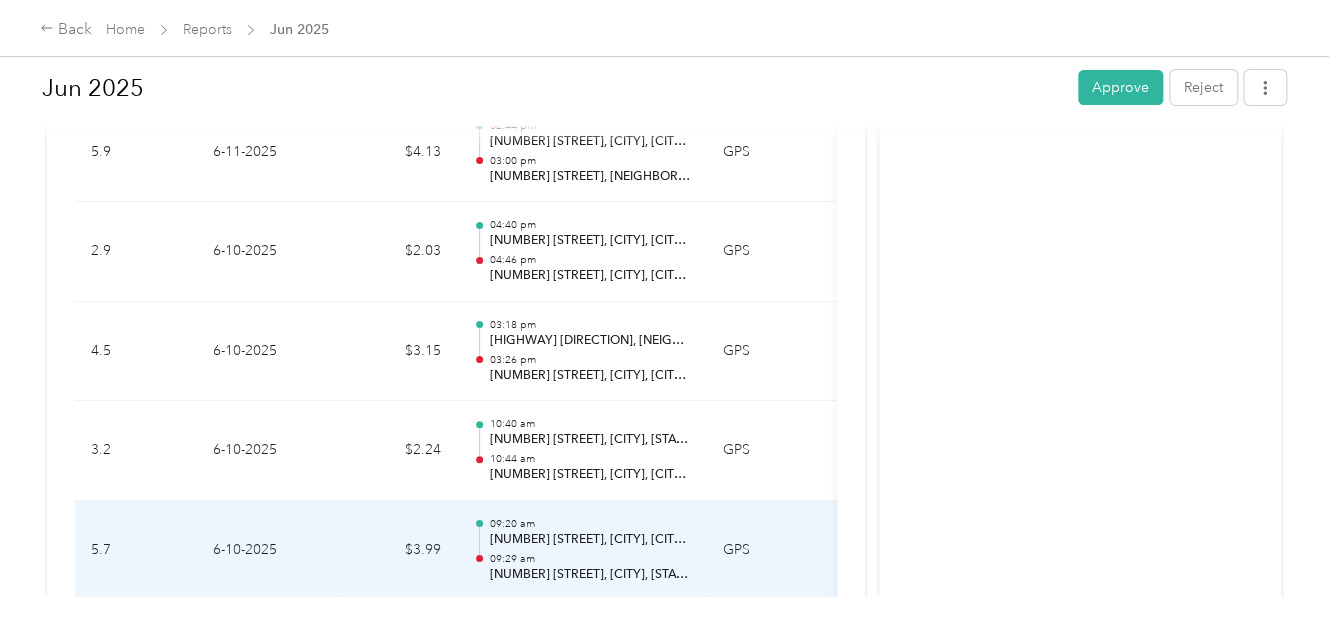 scroll, scrollTop: 3342, scrollLeft: 0, axis: vertical 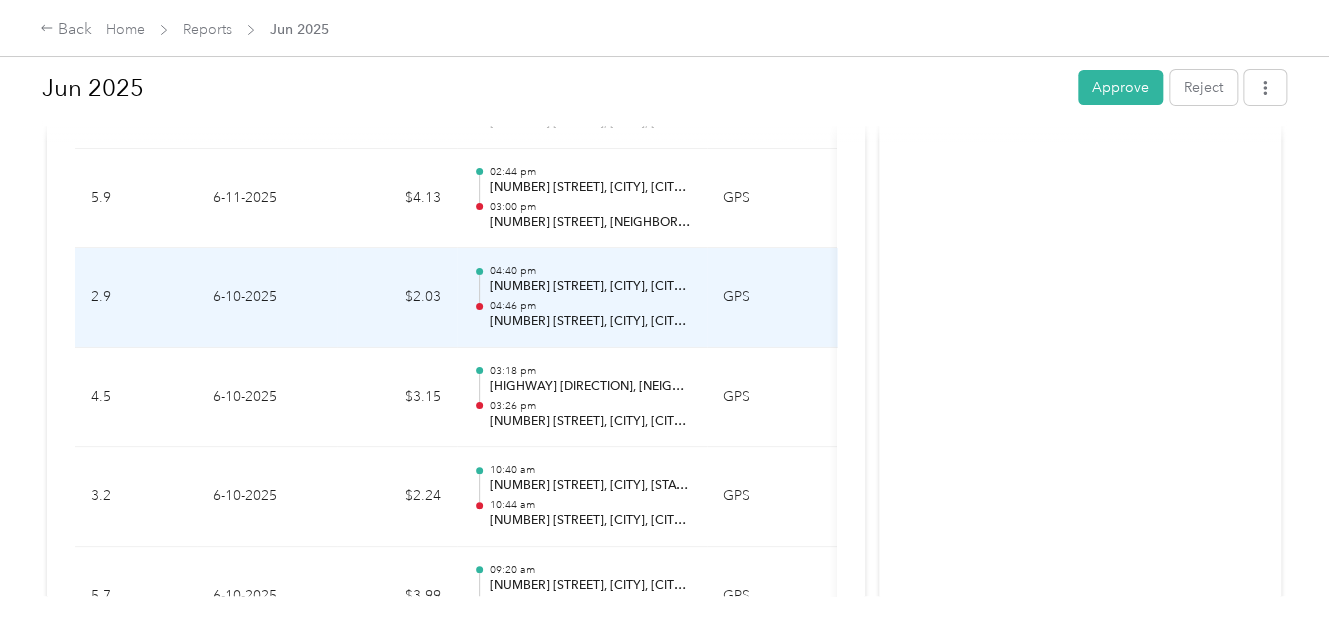 click on "04:46 pm" at bounding box center (590, 306) 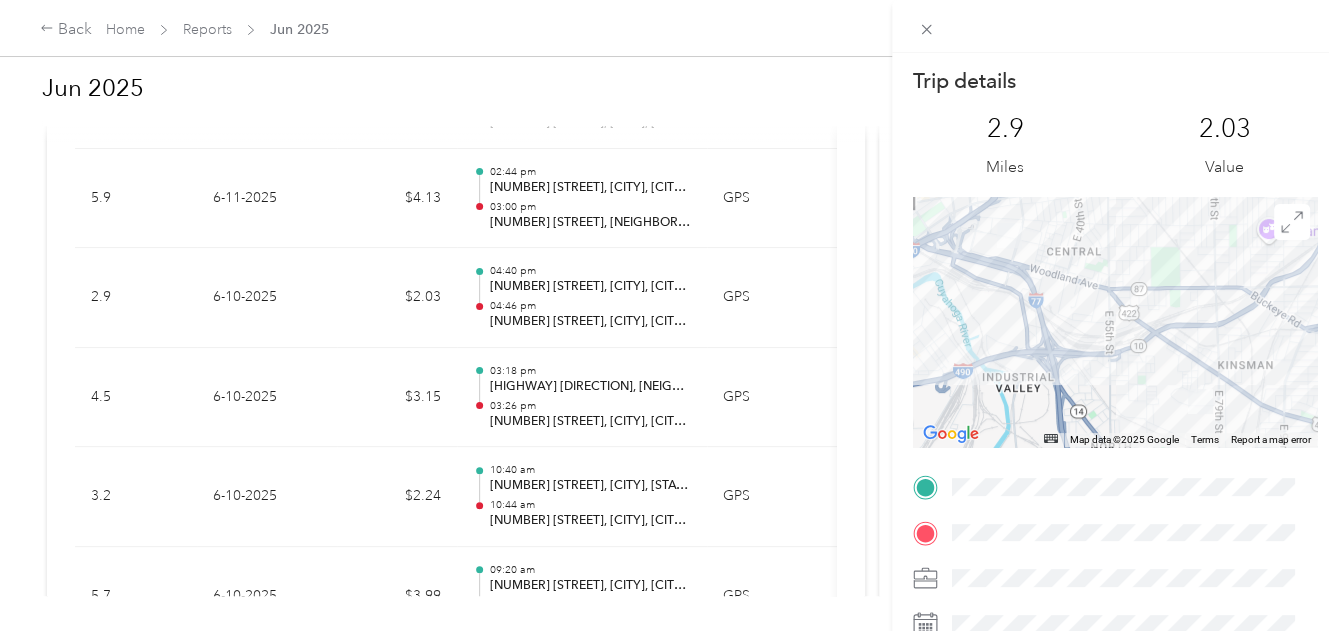 click on "Trip details This trip cannot be edited because it is either under review, approved, or paid. Contact your Team Manager to edit it. 2.9 Miles 2.03 Value  ← Move left → Move right ↑ Move up ↓ Move down + Zoom in - Zoom out Home Jump left by 75% End Jump right by 75% Page Up Jump up by 75% Page Down Jump down by 75% Map Data Map data ©2025 Google Map data ©2025 Google 1 km  Click to toggle between metric and imperial units Terms Report a map error TO" at bounding box center [669, 315] 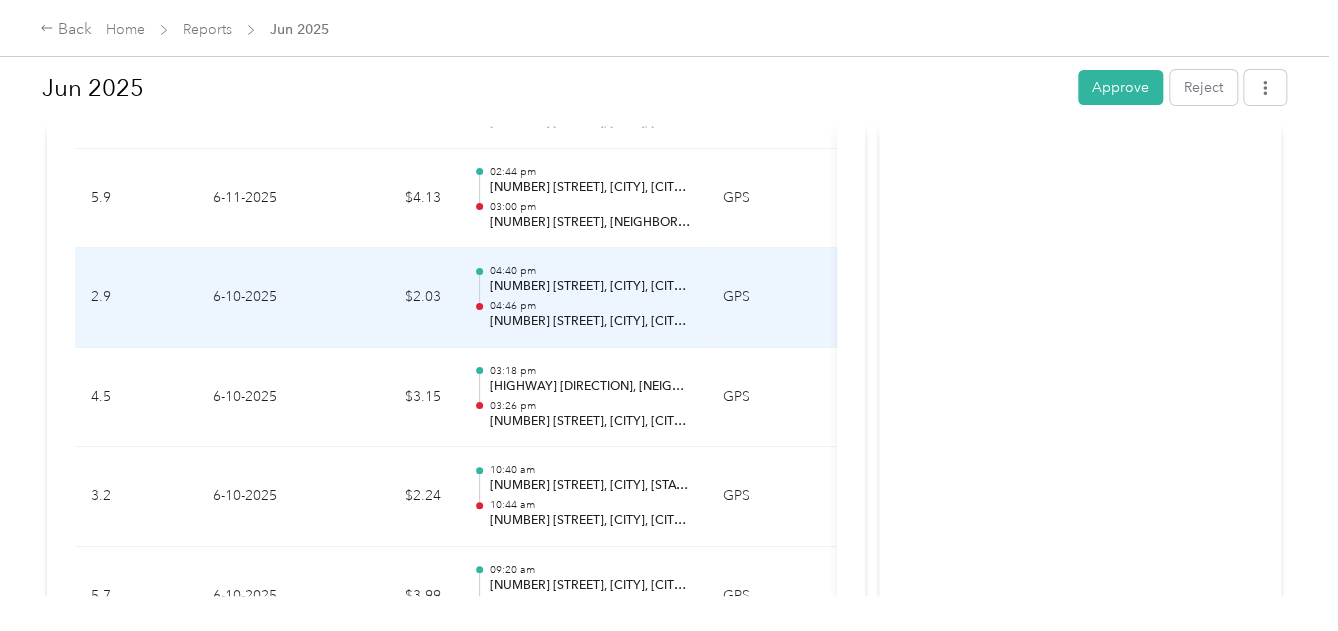 click on "04:46 pm" at bounding box center (590, 306) 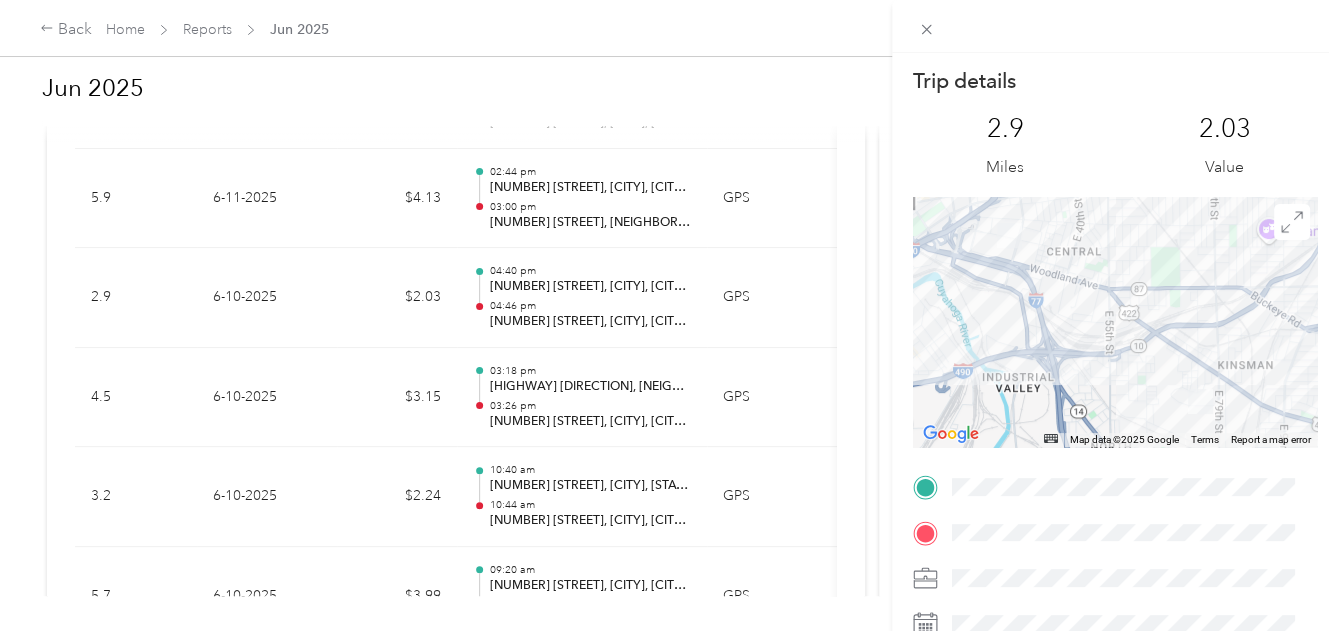 click on "Trip details This trip cannot be edited because it is either under review, approved, or paid. Contact your Team Manager to edit it. 2.9 Miles 2.03 Value  ← Move left → Move right ↑ Move up ↓ Move down + Zoom in - Zoom out Home Jump left by 75% End Jump right by 75% Page Up Jump up by 75% Page Down Jump down by 75% Map Data Map data ©2025 Google Map data ©2025 Google 1 km  Click to toggle between metric and imperial units Terms Report a map error TO" at bounding box center (669, 315) 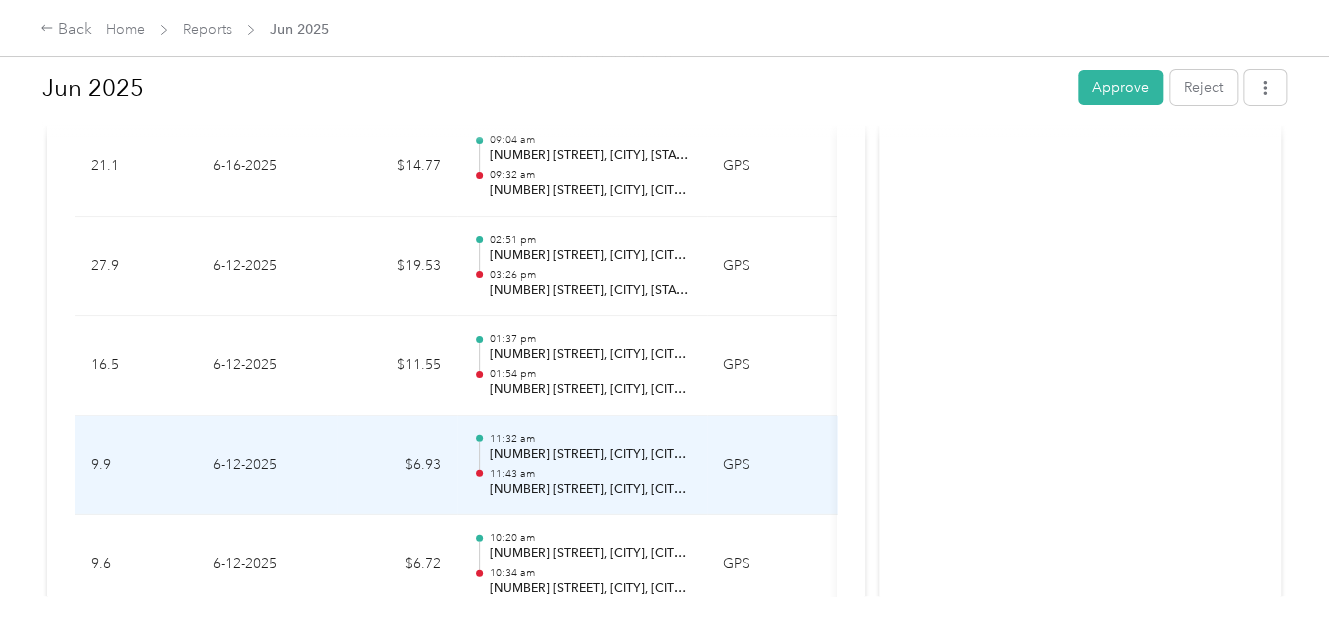 scroll, scrollTop: 2842, scrollLeft: 0, axis: vertical 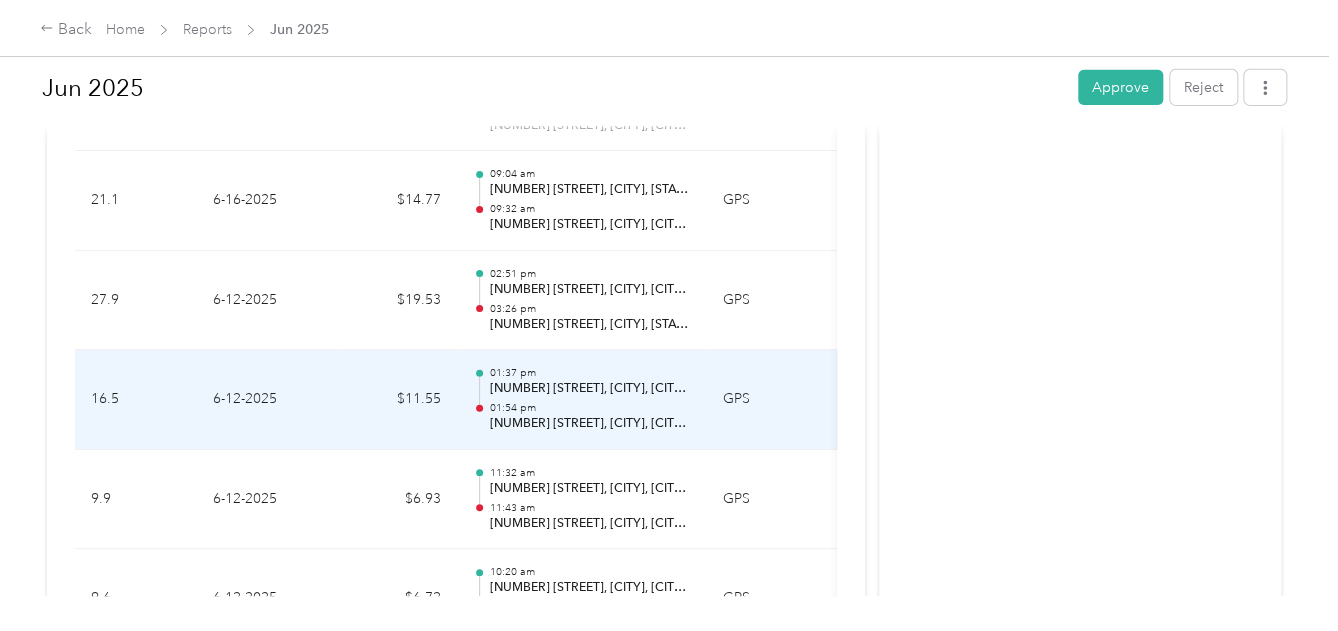 click on "[NUMBER] [STREET], [CITY], [CITY], [STATE]" at bounding box center [590, 389] 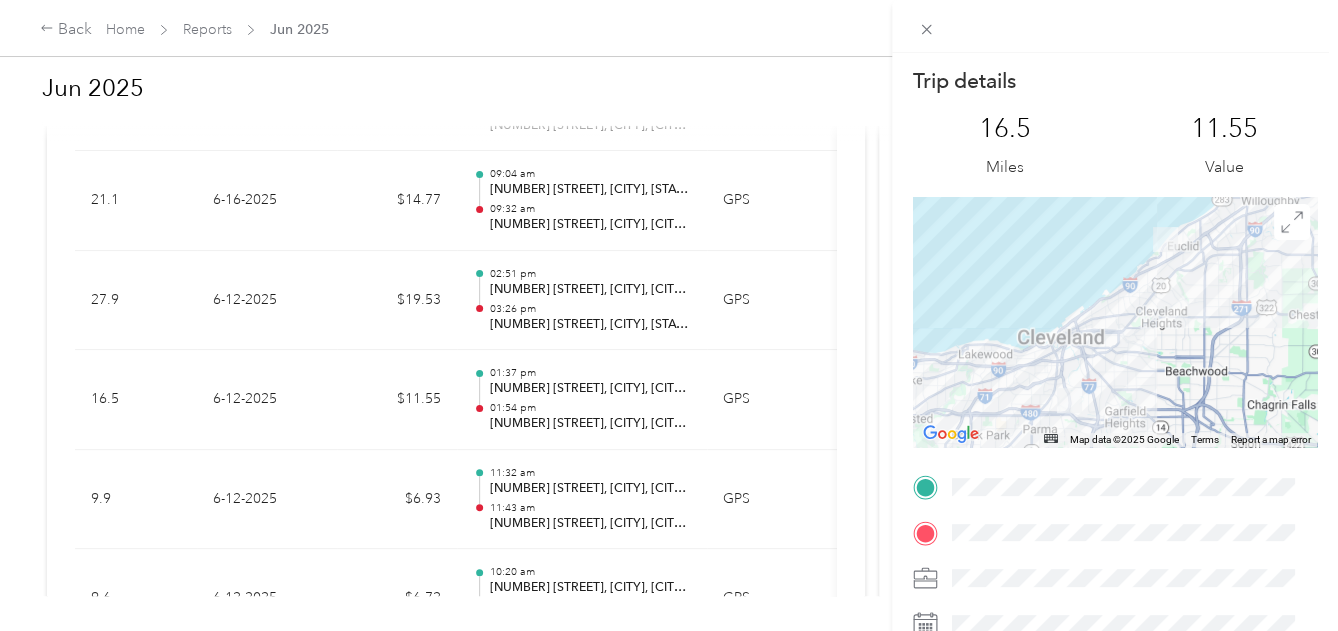 click on "Trip details This trip cannot be edited because it is either under review, approved, or paid. Contact your Team Manager to edit it. [MILES] Miles [VALUE] Value  ← Move left → Move right ↑ Move up ↓ Move down + Zoom in - Zoom out Home Jump left by 75% End Jump right by 75% Page Up Jump up by 75% Page Down Jump down by 75% Map Data Map data ©[YEAR] Google Map data ©[YEAR] Google [DISTANCE] Click to toggle between metric and imperial units Terms Report a map error TO" at bounding box center [669, 315] 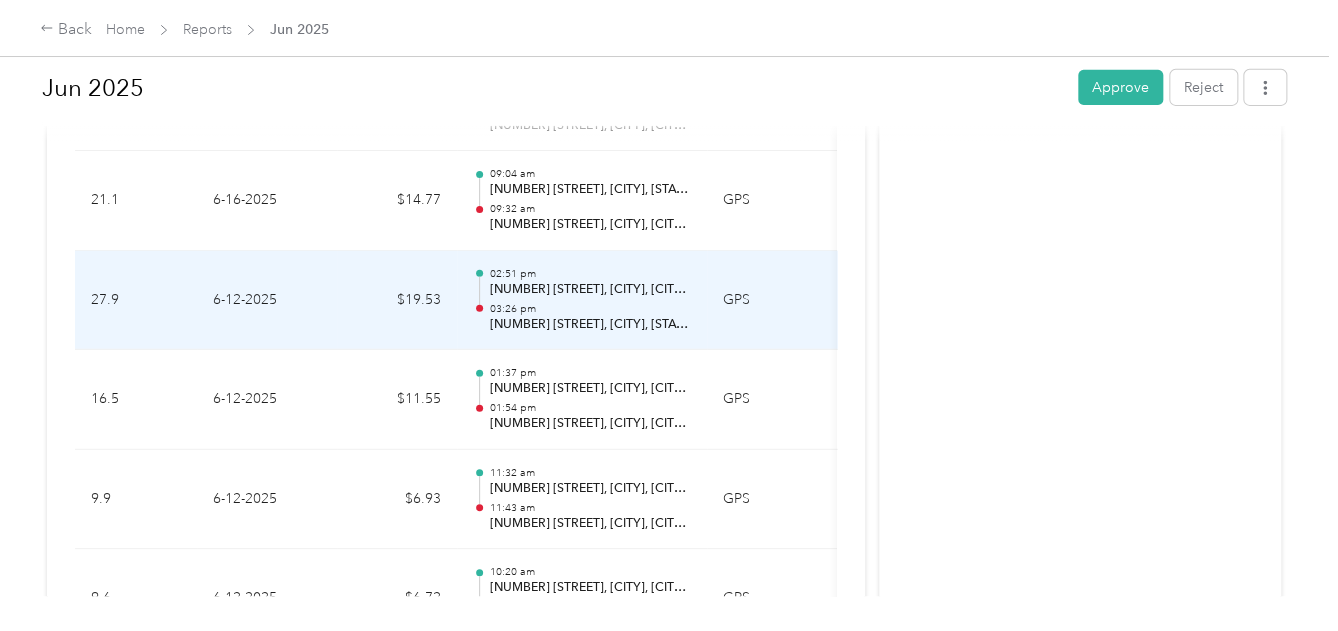 click on "03:26 pm" at bounding box center [590, 309] 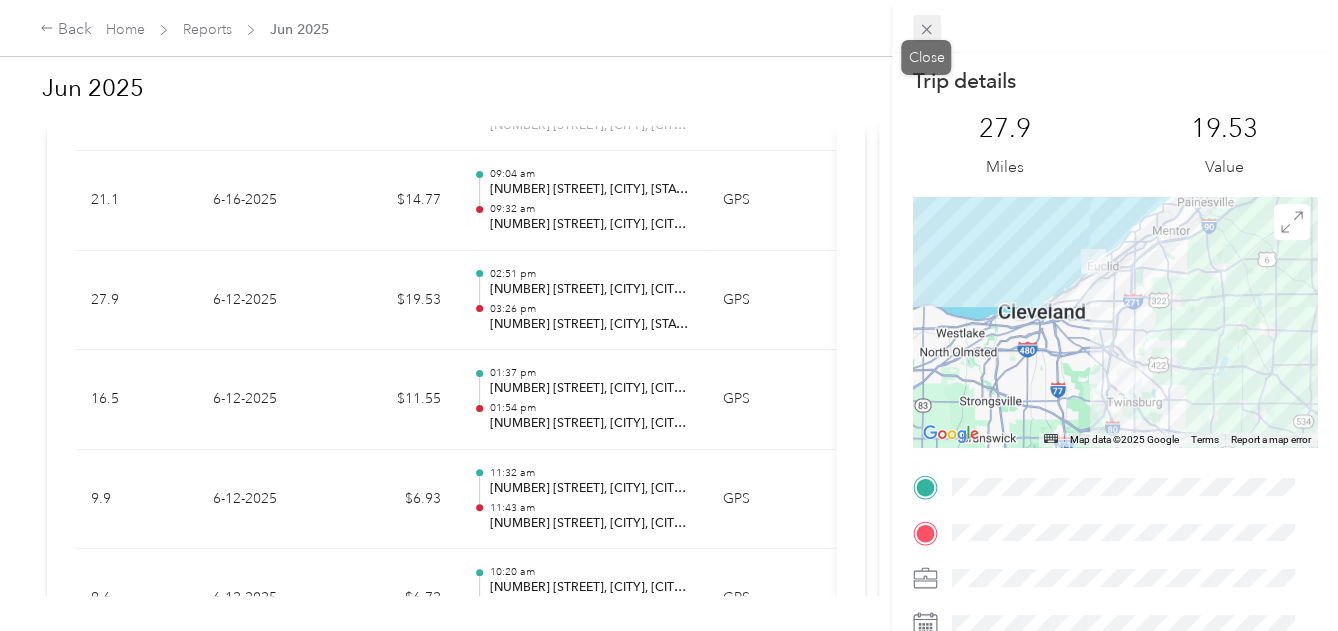 click 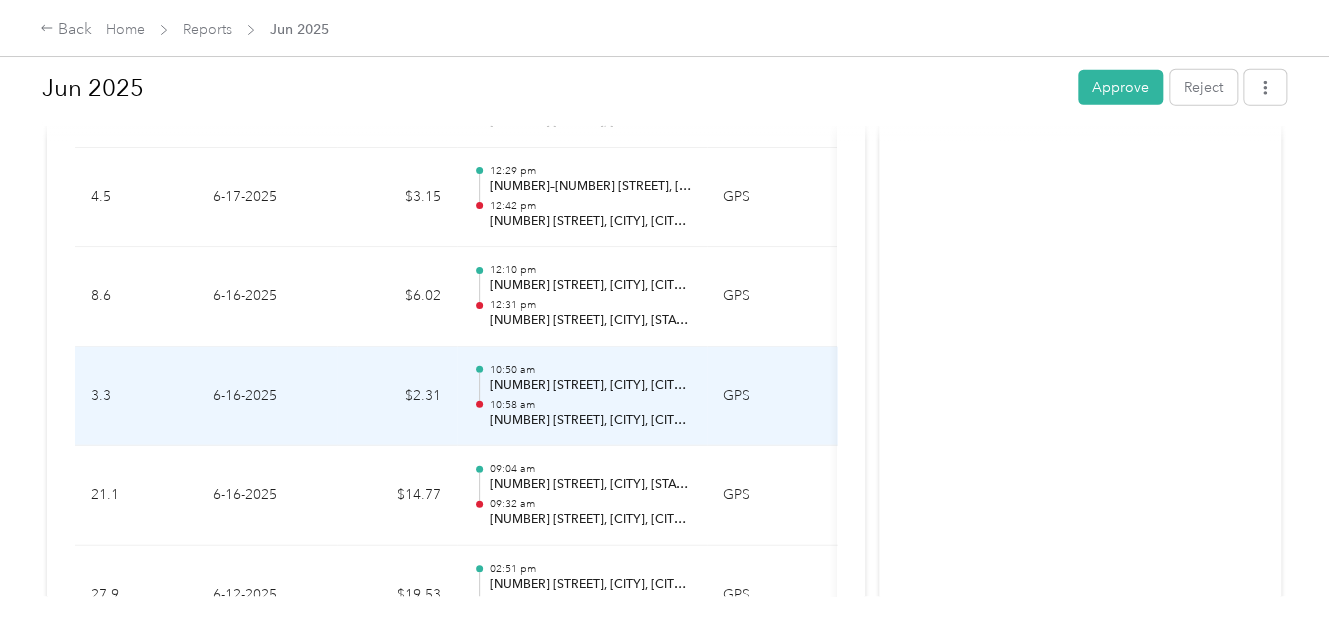 scroll, scrollTop: 2542, scrollLeft: 0, axis: vertical 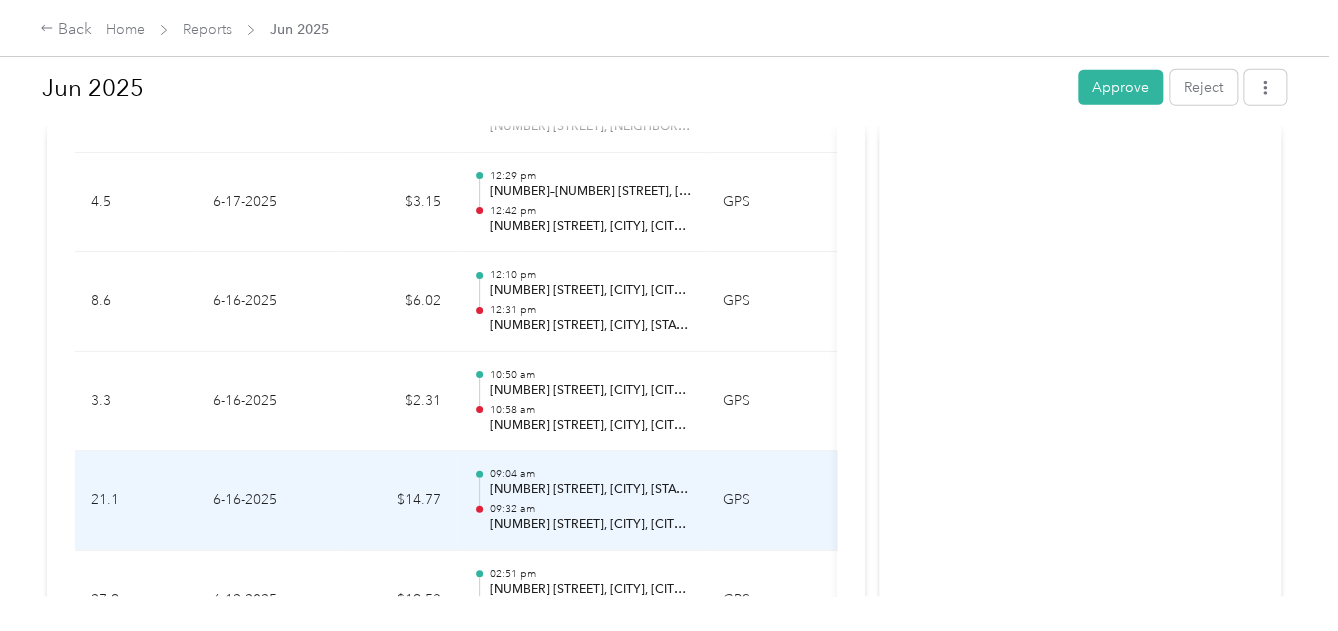 click on "09:32 am" at bounding box center [590, 509] 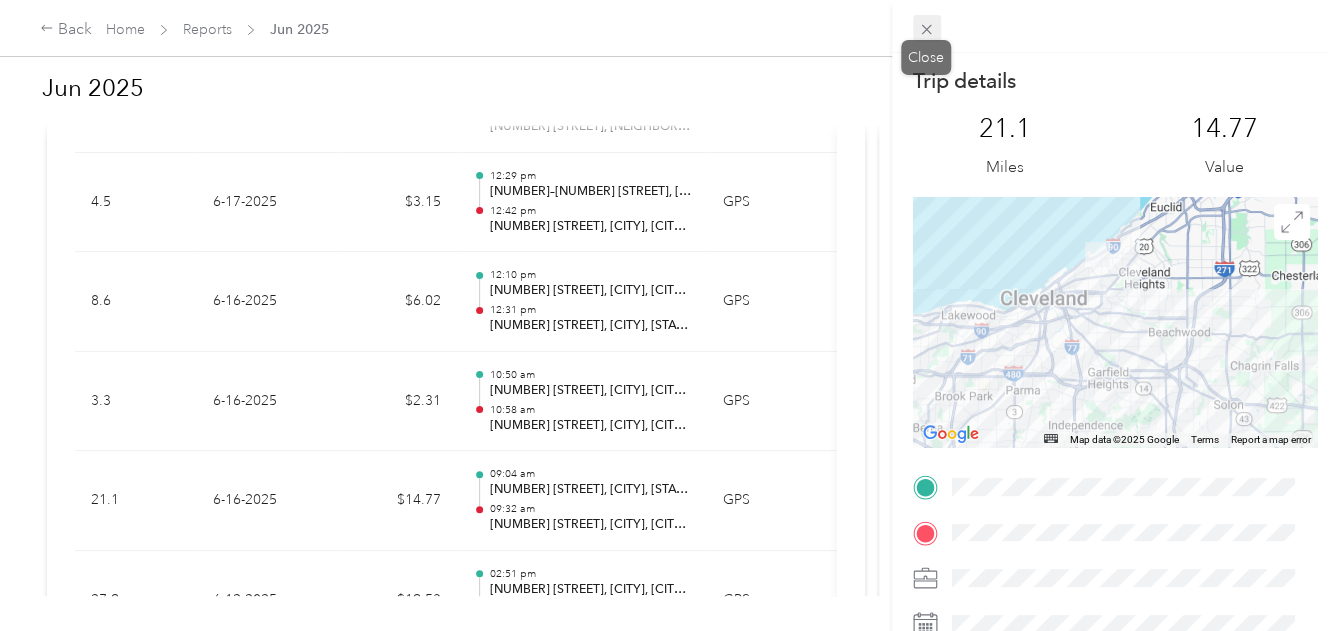 click 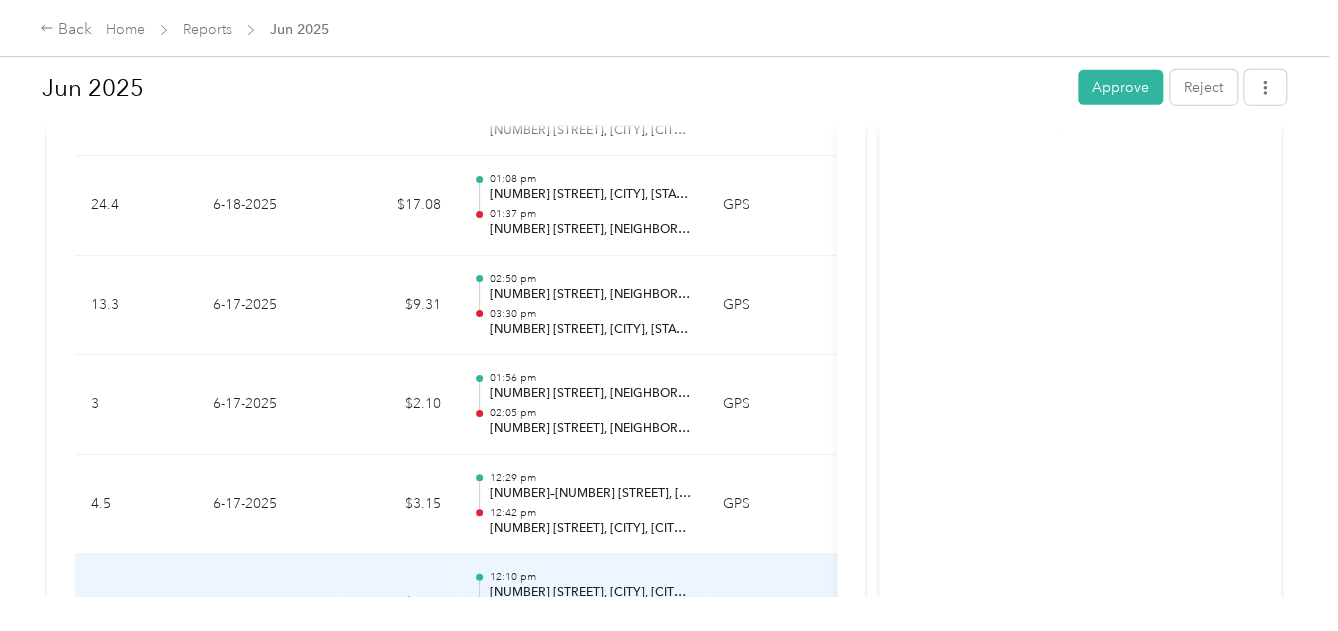 scroll, scrollTop: 2142, scrollLeft: 0, axis: vertical 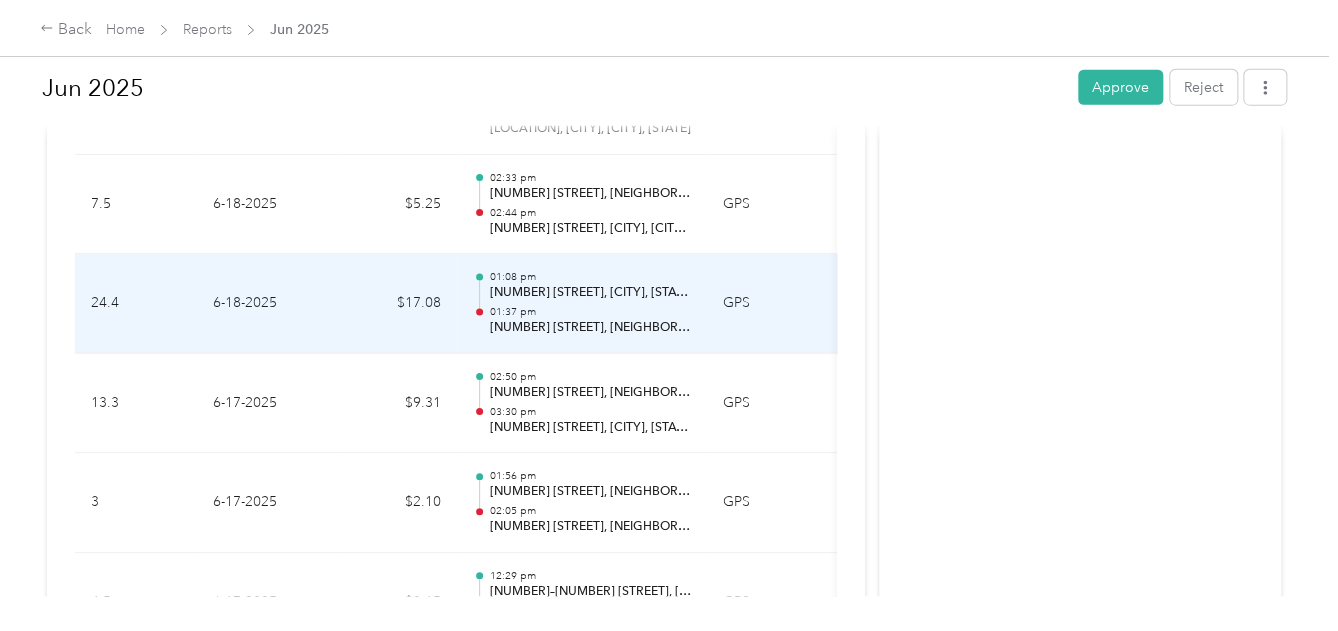 click on "[TIME] [NUMBER] [STREET], [CITY], [STATE] [TIME] [NUMBER] [STREET], [CITY], [CITY], [STATE]" at bounding box center [590, 303] 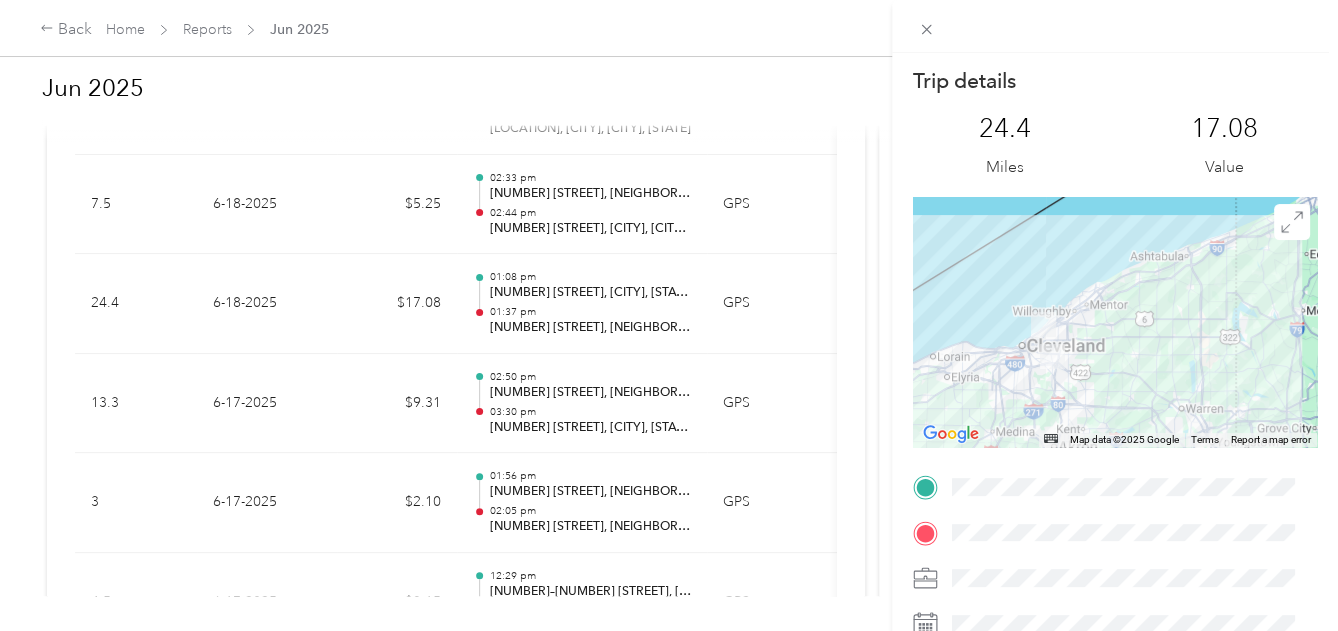 click on "Trip details This trip cannot be edited because it is either under review, approved, or paid. Contact your Team Manager to edit it. [NUMBER] Miles [PRICE] Value  ← Move left → Move right ↑ Move up ↓ Move down + Zoom in - Zoom out Home Jump left by 75% End Jump right by 75% Page Up Jump up by 75% Page Down Jump down by 75% Map Data Map data ©2025 Google Map data ©2025 Google [NUMBER] km  Click to toggle between metric and imperial units Terms Report a map error TO" at bounding box center [669, 315] 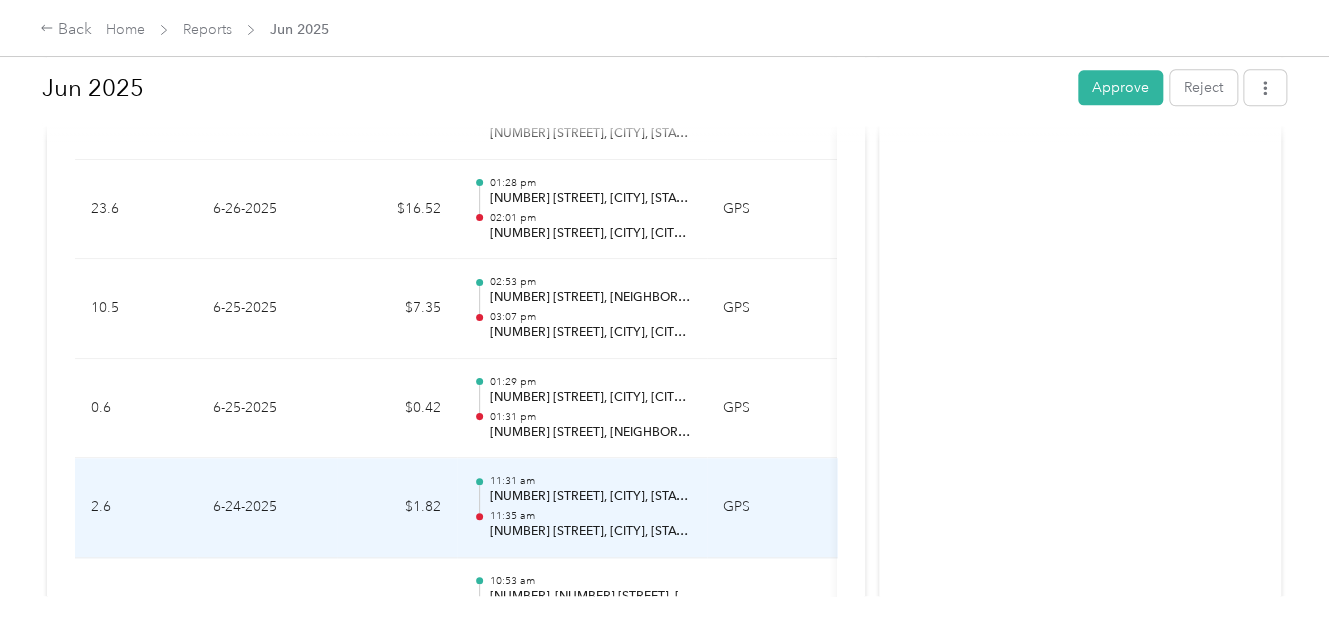 scroll, scrollTop: 1042, scrollLeft: 0, axis: vertical 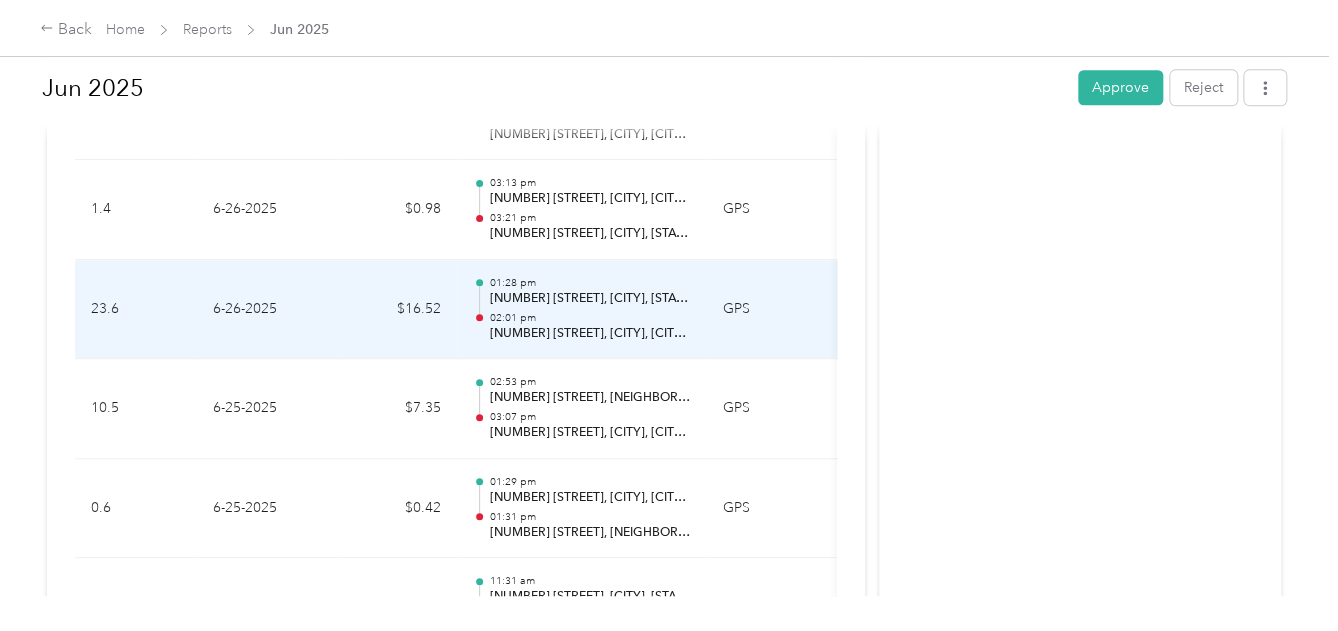 click on "02:01 pm" at bounding box center (590, 318) 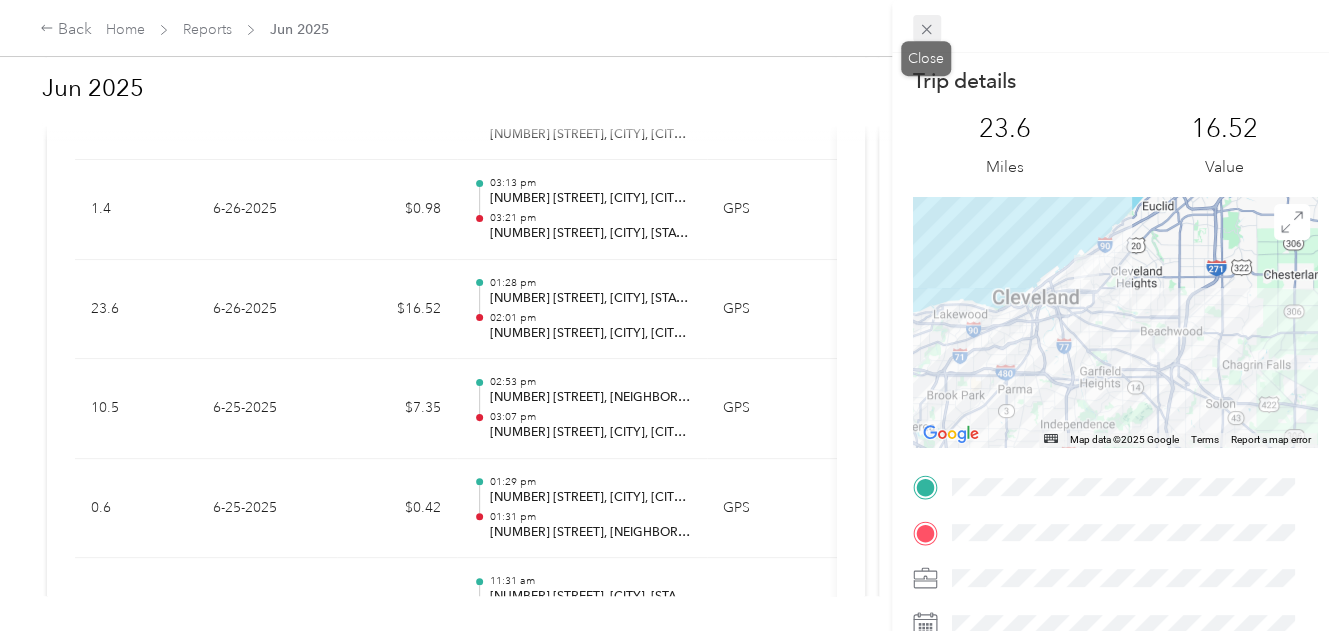 click 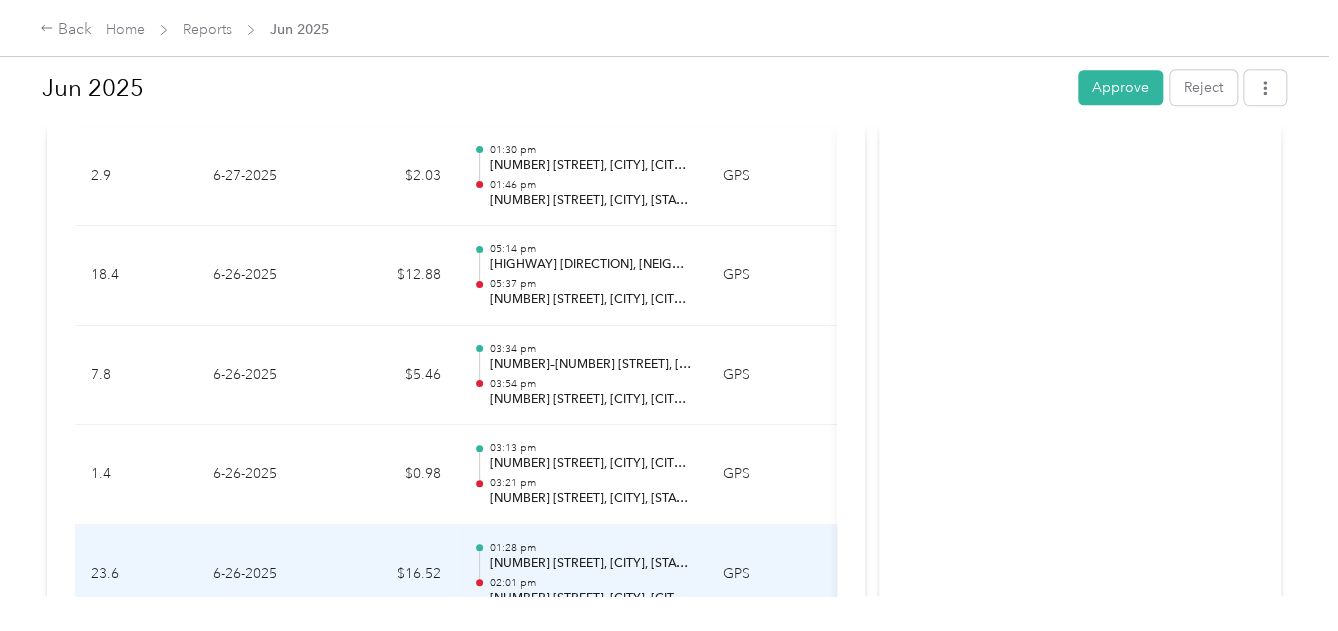 scroll, scrollTop: 742, scrollLeft: 0, axis: vertical 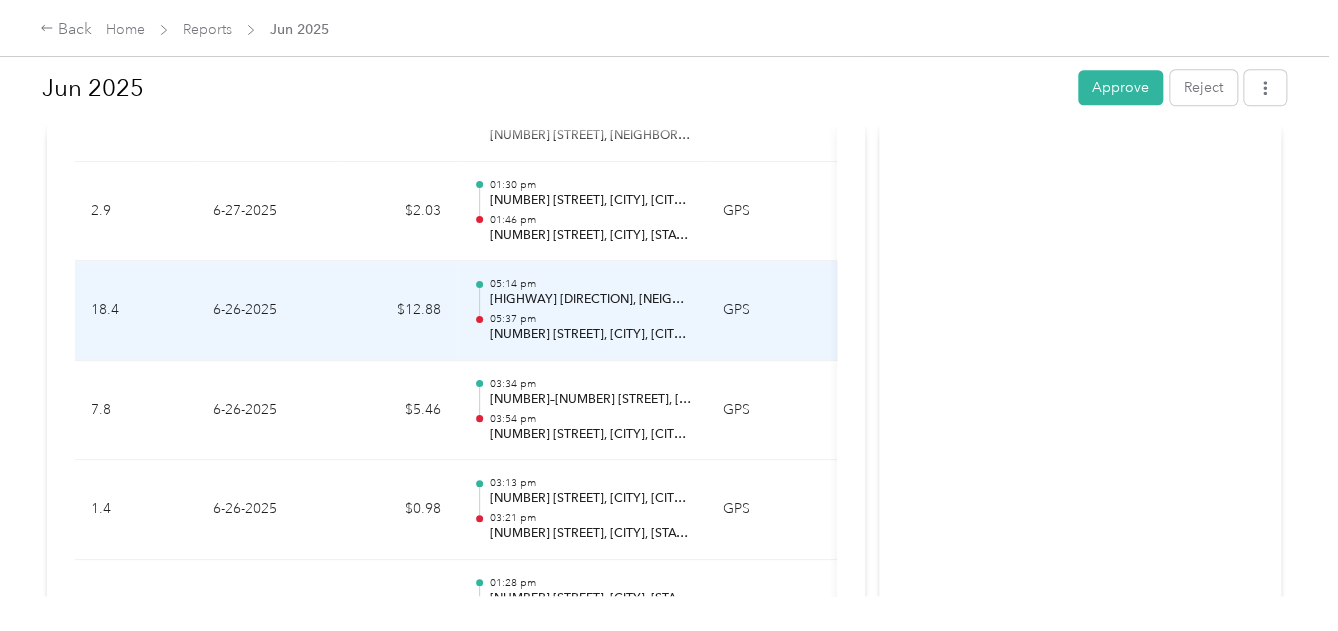 click on "05:37 pm" at bounding box center [590, 319] 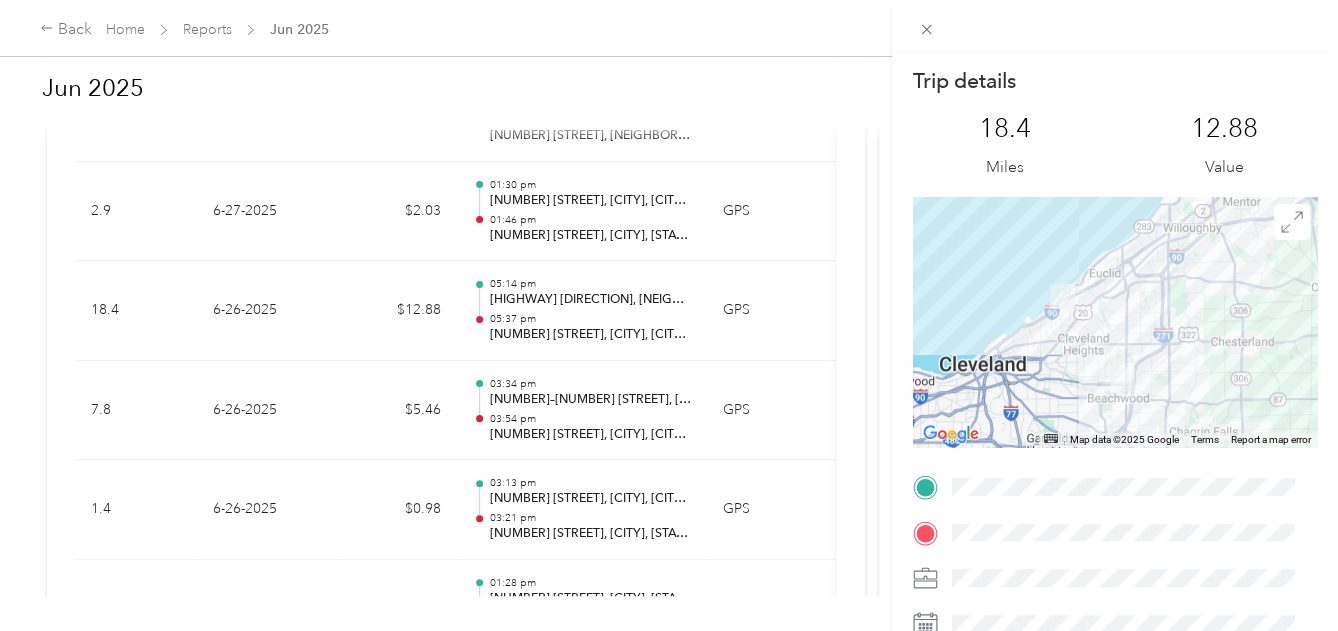 click on "Trip details This trip cannot be edited because it is either under review, approved, or paid. Contact your Team Manager to edit it. [NUMBER] Miles [PRICE] Value  ← Move left → Move right ↑ Move up ↓ Move down + Zoom in - Zoom out Home Jump left by 75% End Jump right by 75% Page Up Jump up by 75% Page Down Jump down by 75% Map Data Map data ©2025 Google Map data ©2025 Google [NUMBER] km  Click to toggle between metric and imperial units Terms Report a map error TO" at bounding box center (669, 315) 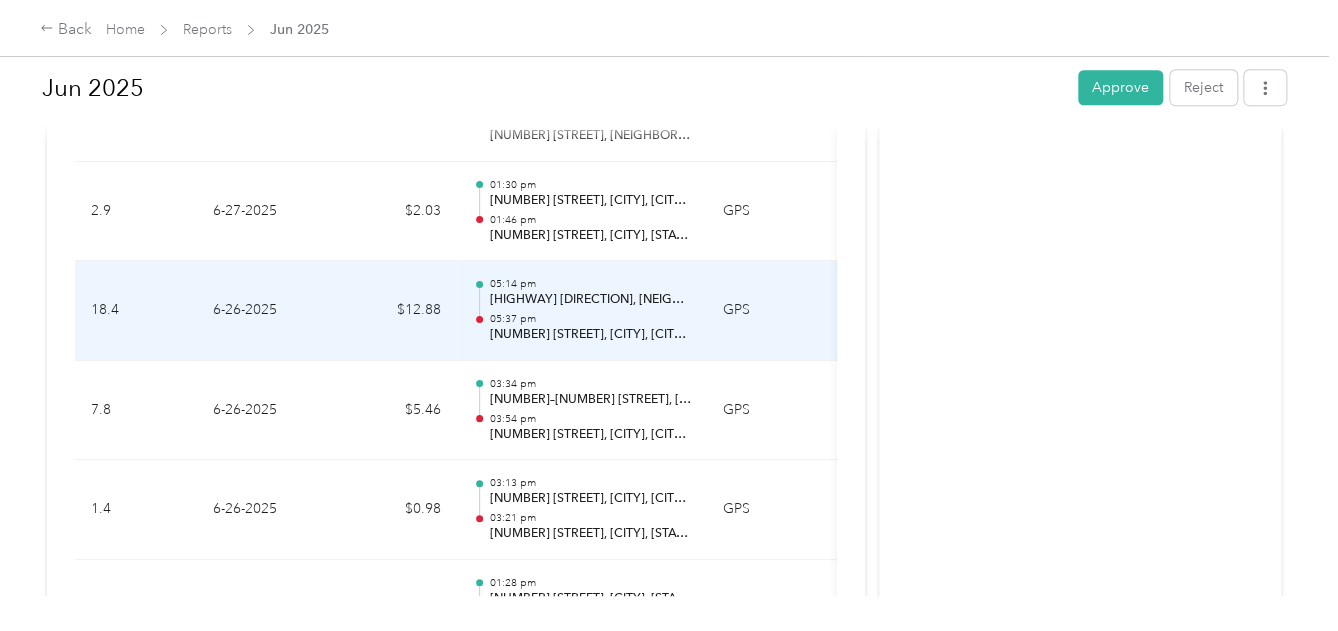 click on "05:37 pm" at bounding box center [590, 319] 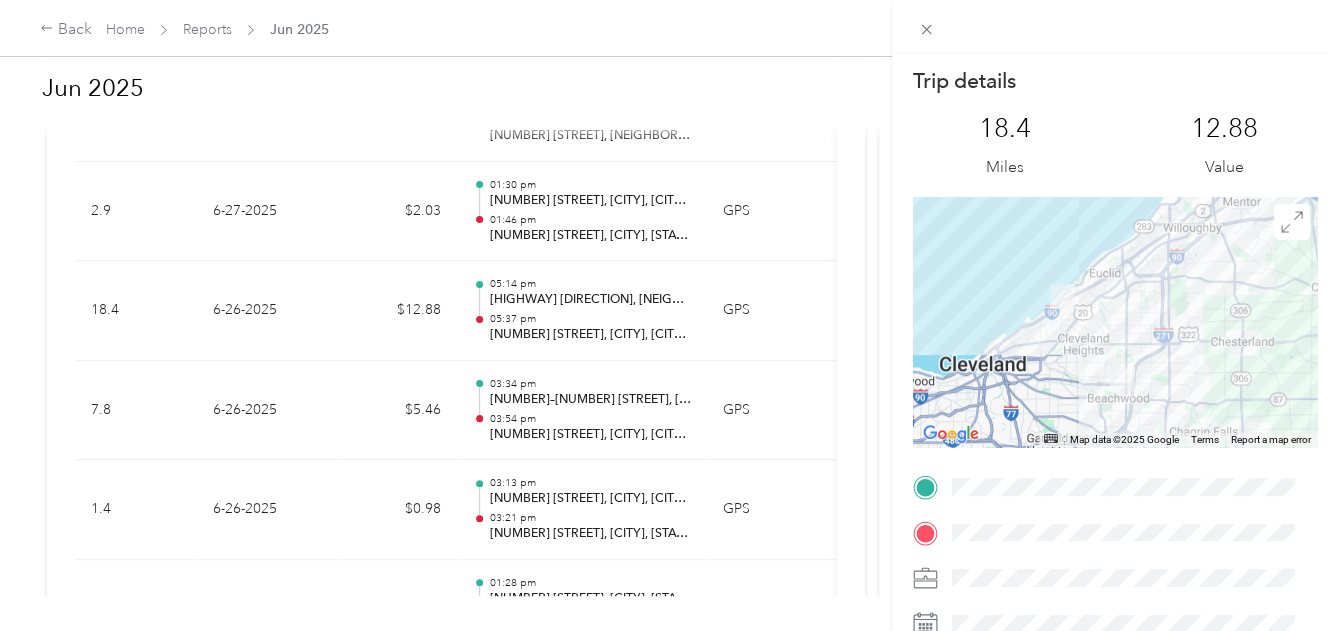 click on "Trip details This trip cannot be edited because it is either under review, approved, or paid. Contact your Team Manager to edit it. [NUMBER] Miles [PRICE] Value  ← Move left → Move right ↑ Move up ↓ Move down + Zoom in - Zoom out Home Jump left by 75% End Jump right by 75% Page Up Jump up by 75% Page Down Jump down by 75% Map Data Map data ©2025 Google Map data ©2025 Google [NUMBER] km  Click to toggle between metric and imperial units Terms Report a map error TO" at bounding box center (669, 315) 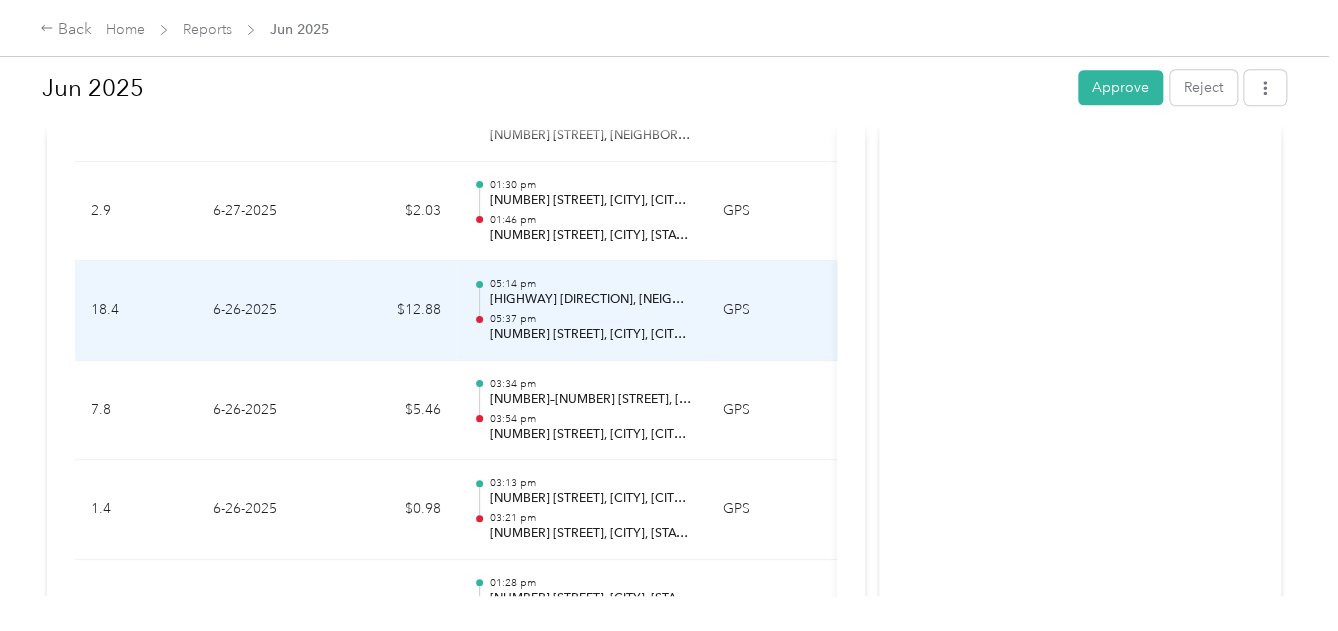 click on "05:37 pm" at bounding box center [590, 319] 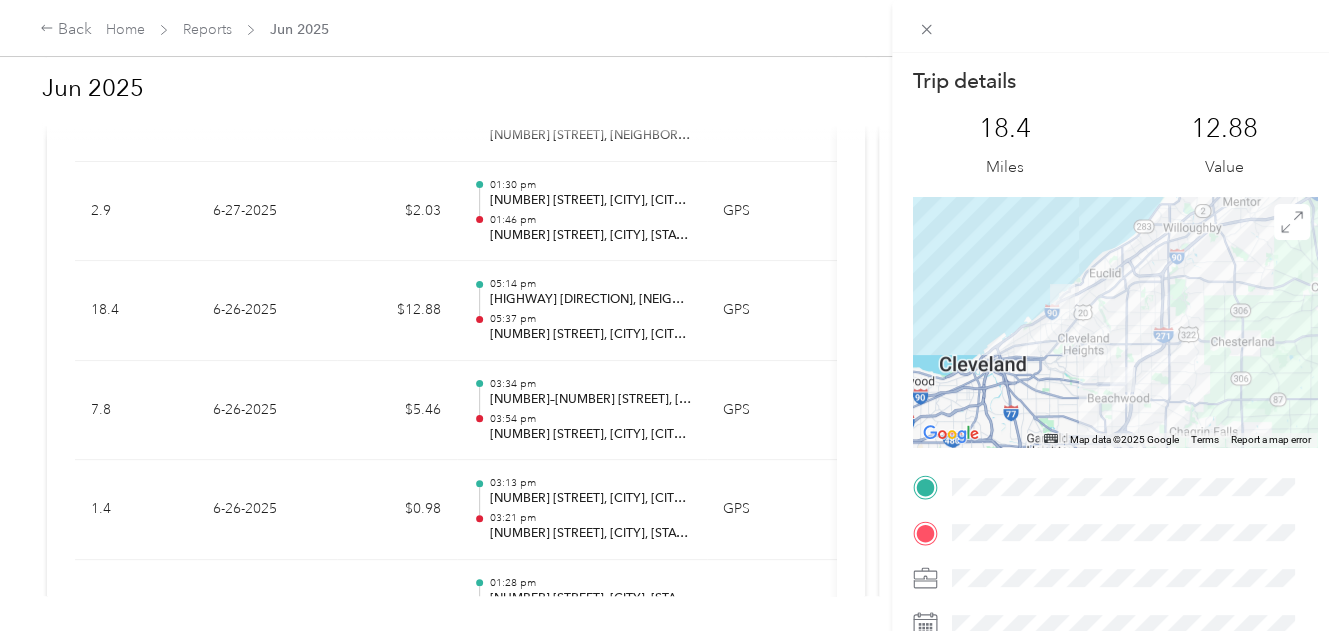 click on "Trip details This trip cannot be edited because it is either under review, approved, or paid. Contact your Team Manager to edit it. [NUMBER] Miles [PRICE] Value  ← Move left → Move right ↑ Move up ↓ Move down + Zoom in - Zoom out Home Jump left by 75% End Jump right by 75% Page Up Jump up by 75% Page Down Jump down by 75% Map Data Map data ©2025 Google Map data ©2025 Google [NUMBER] km  Click to toggle between metric and imperial units Terms Report a map error TO" at bounding box center (669, 315) 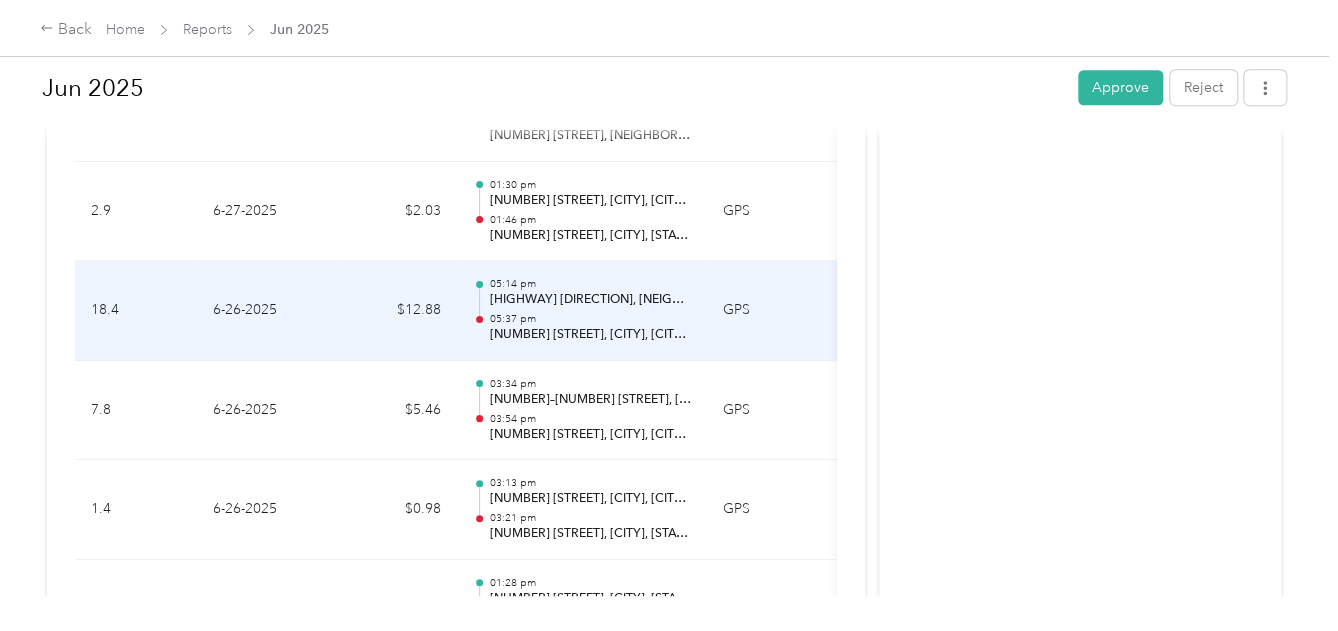 click on "$12.88" at bounding box center (397, 311) 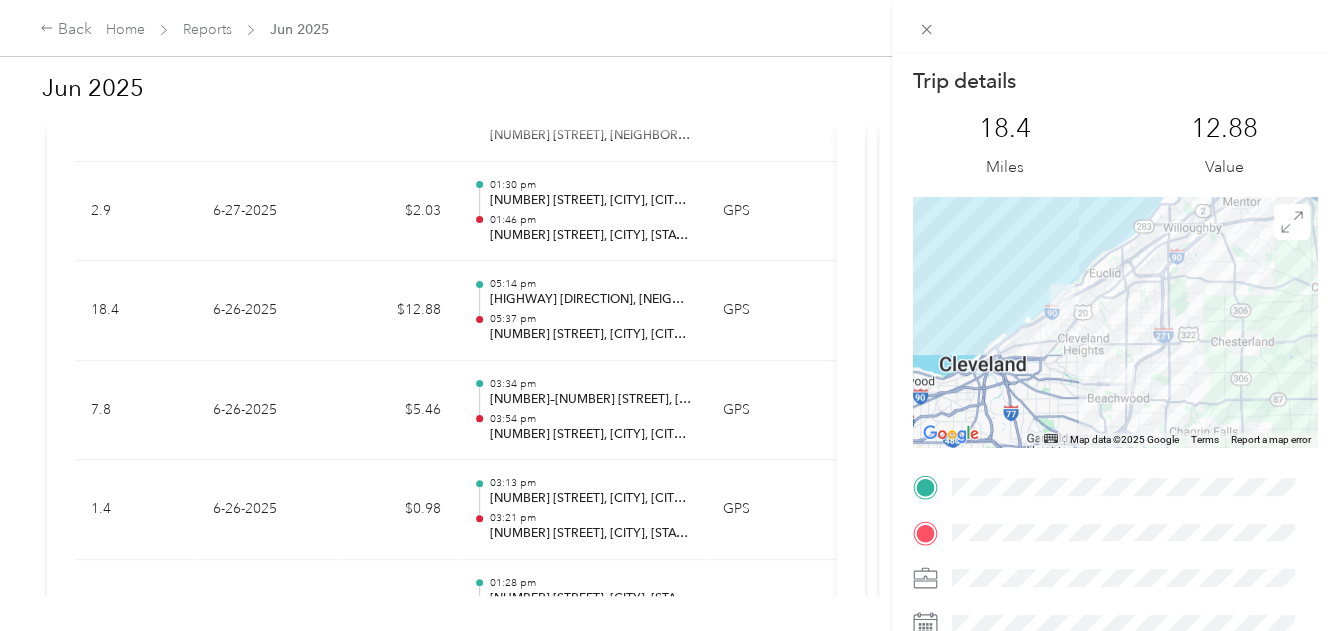click on "Trip details This trip cannot be edited because it is either under review, approved, or paid. Contact your Team Manager to edit it. [NUMBER] Miles [PRICE] Value  ← Move left → Move right ↑ Move up ↓ Move down + Zoom in - Zoom out Home Jump left by 75% End Jump right by 75% Page Up Jump up by 75% Page Down Jump down by 75% Map Data Map data ©2025 Google Map data ©2025 Google [NUMBER] km  Click to toggle between metric and imperial units Terms Report a map error TO" at bounding box center [669, 315] 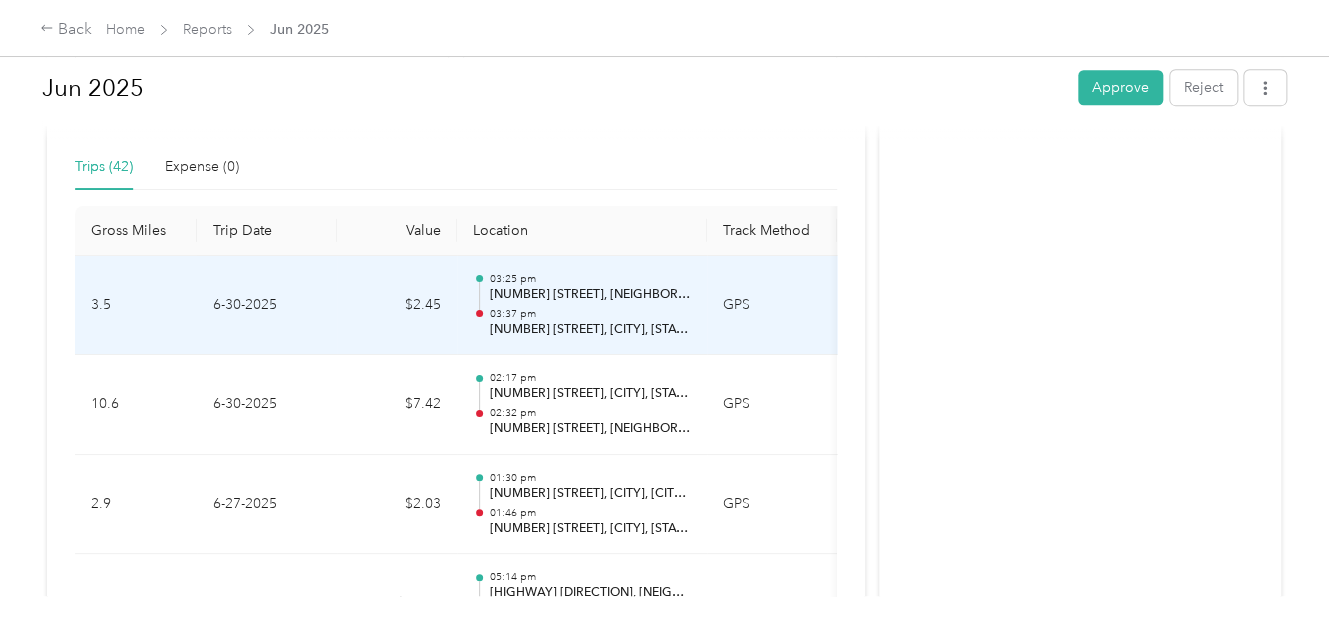 scroll, scrollTop: 542, scrollLeft: 0, axis: vertical 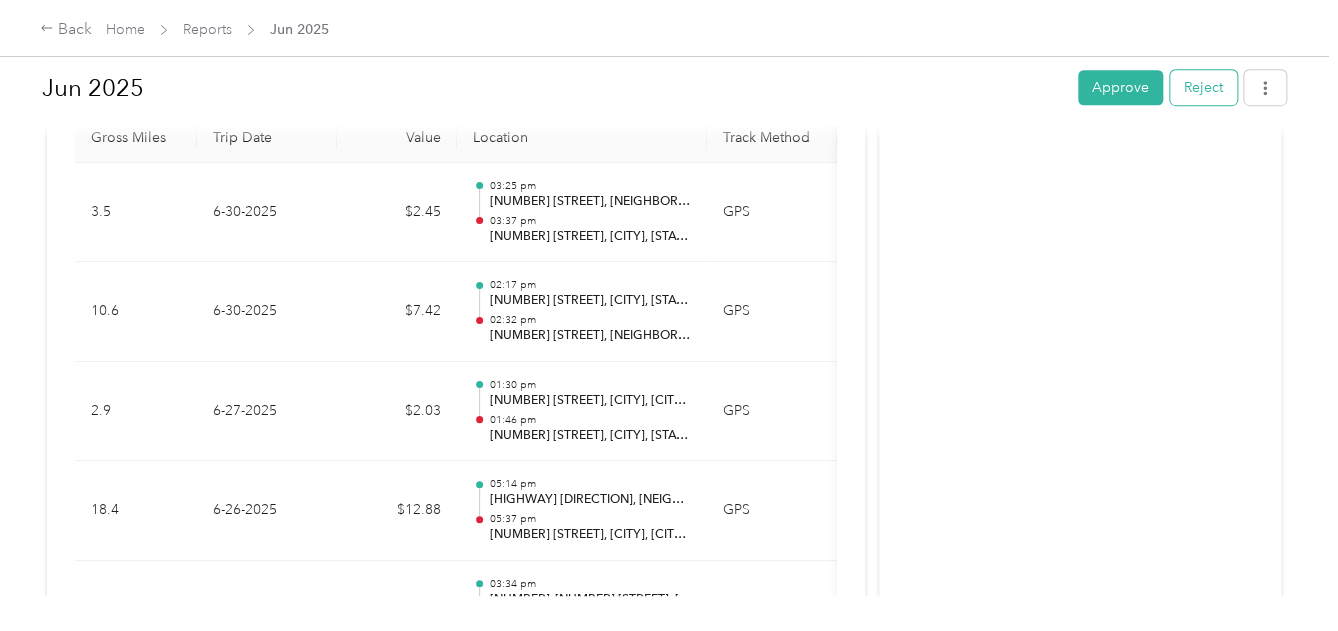 click on "Reject" at bounding box center (1203, 87) 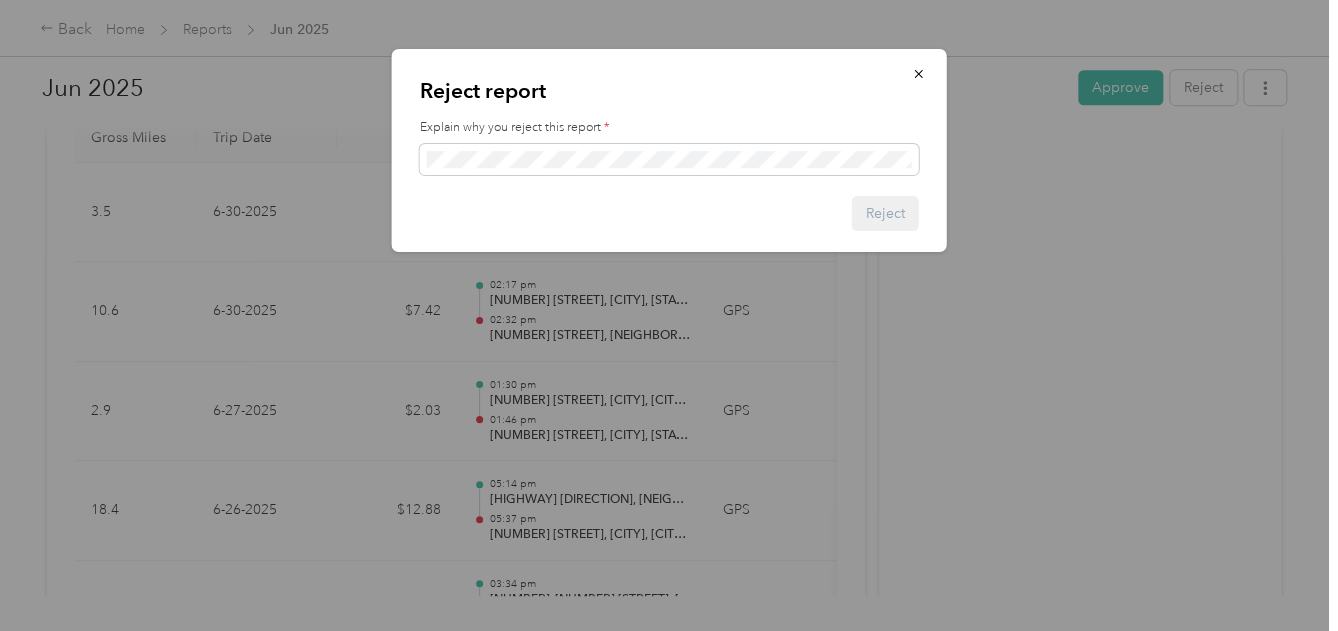 click on "Explain why you reject this report   *" at bounding box center [669, 128] 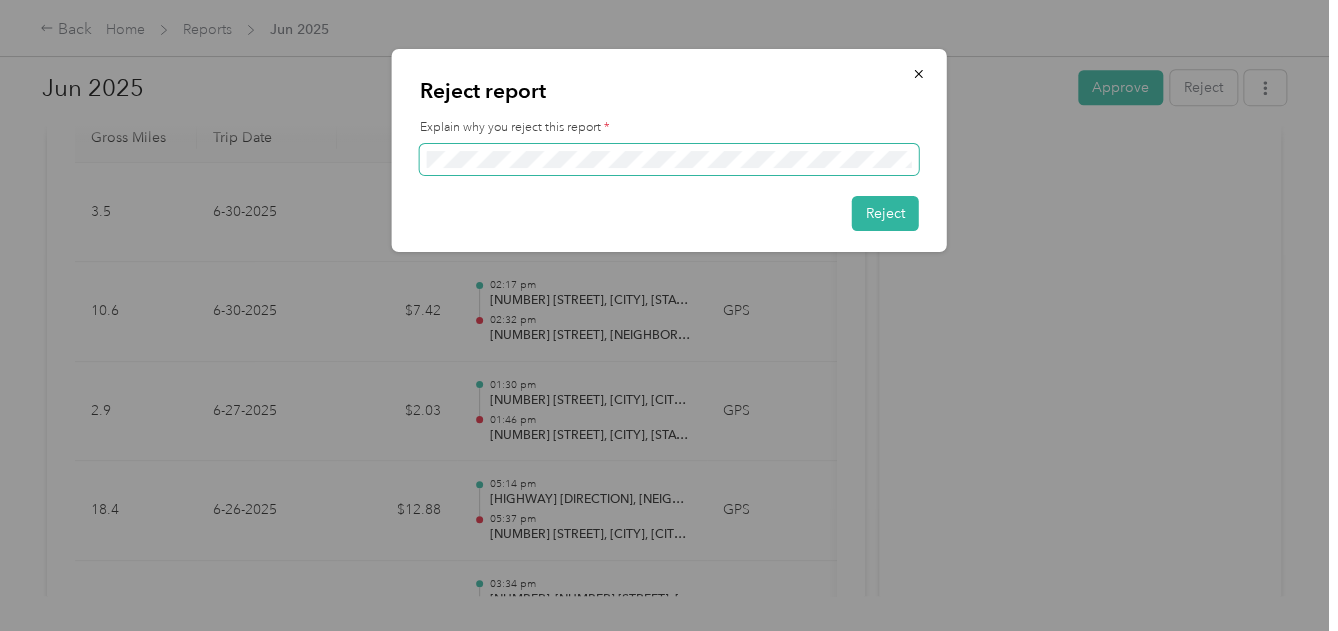 scroll, scrollTop: 0, scrollLeft: 850, axis: horizontal 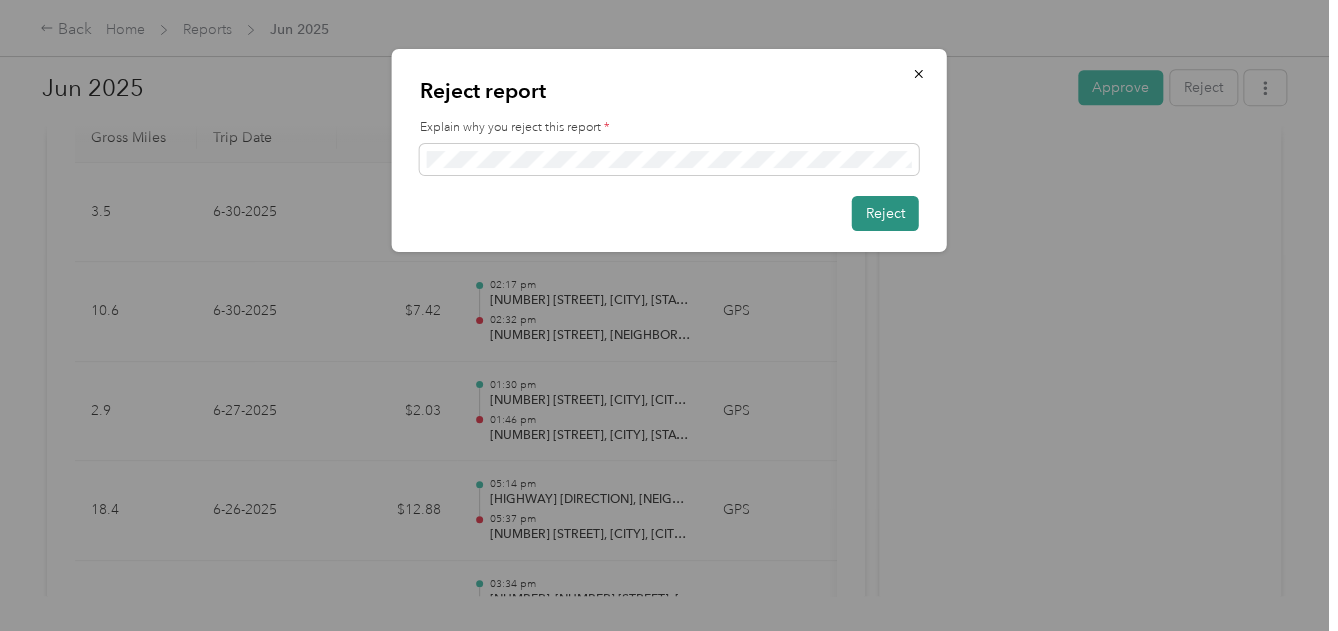 click on "Reject" at bounding box center [885, 213] 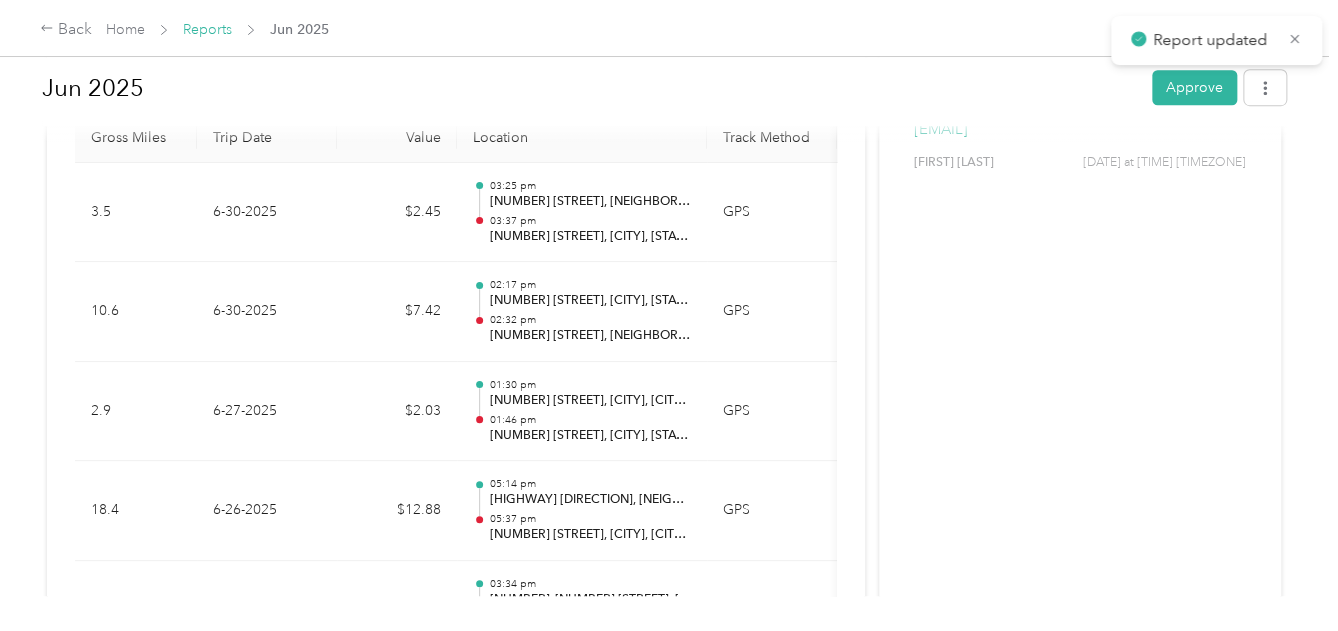click on "Reports" at bounding box center [207, 29] 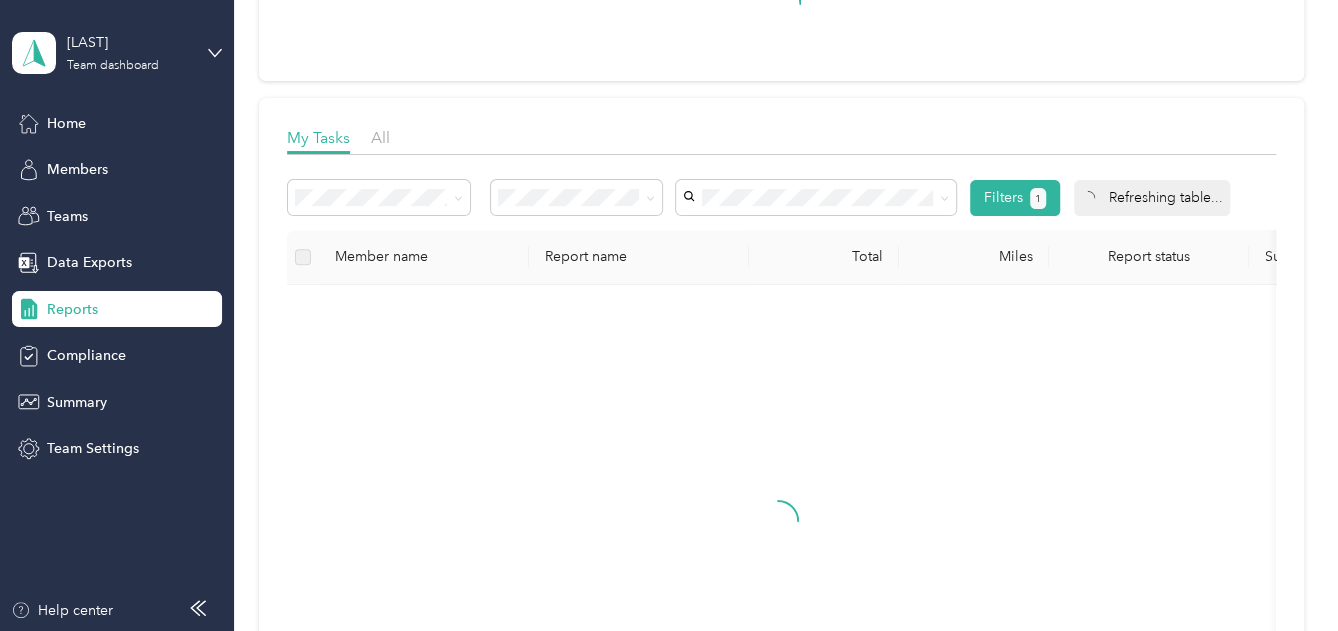 scroll, scrollTop: 200, scrollLeft: 0, axis: vertical 